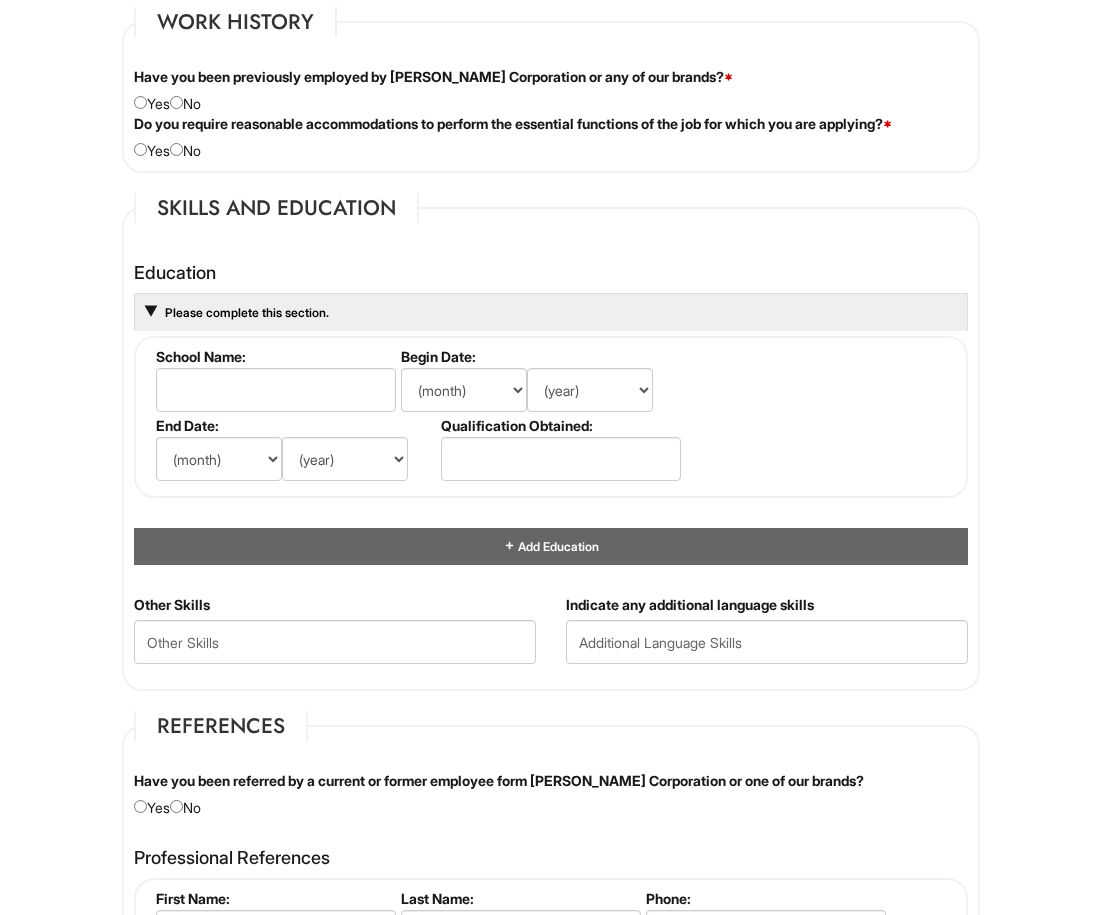 scroll, scrollTop: 1674, scrollLeft: 0, axis: vertical 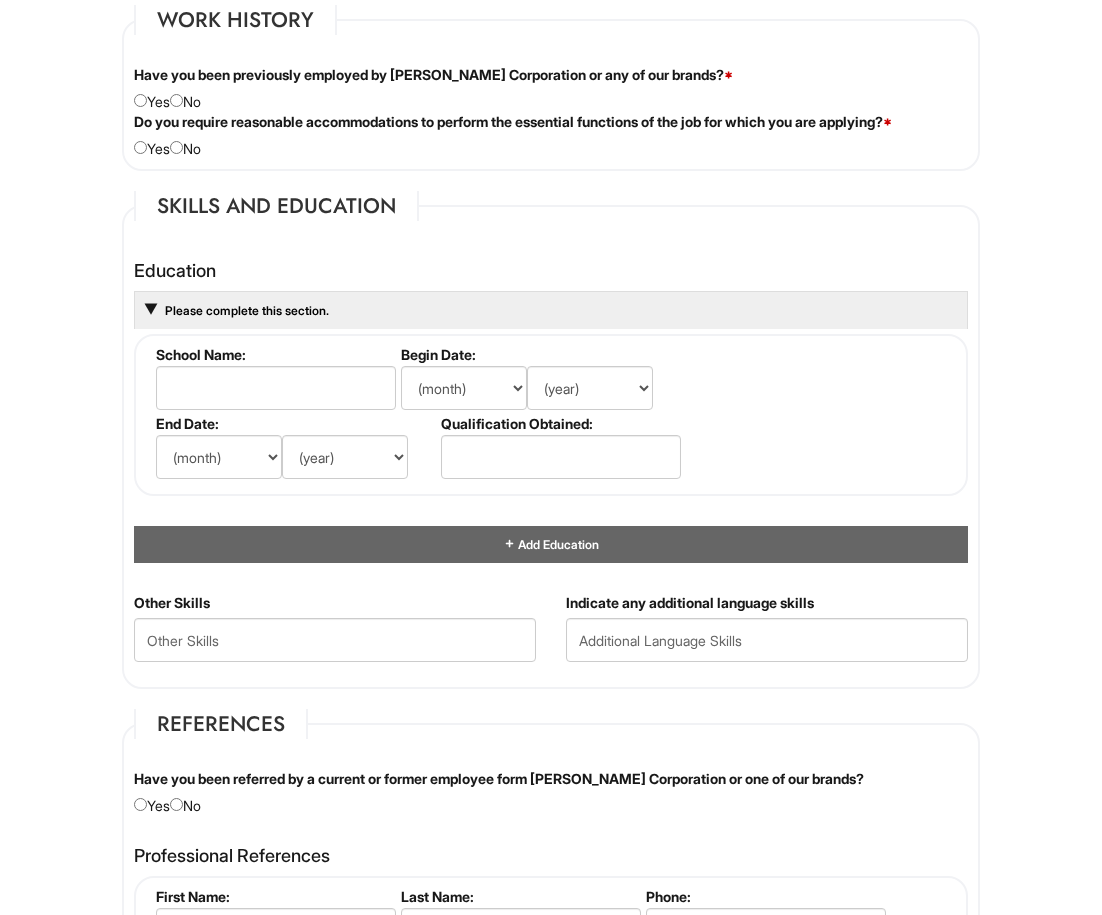 click at bounding box center [140, 100] 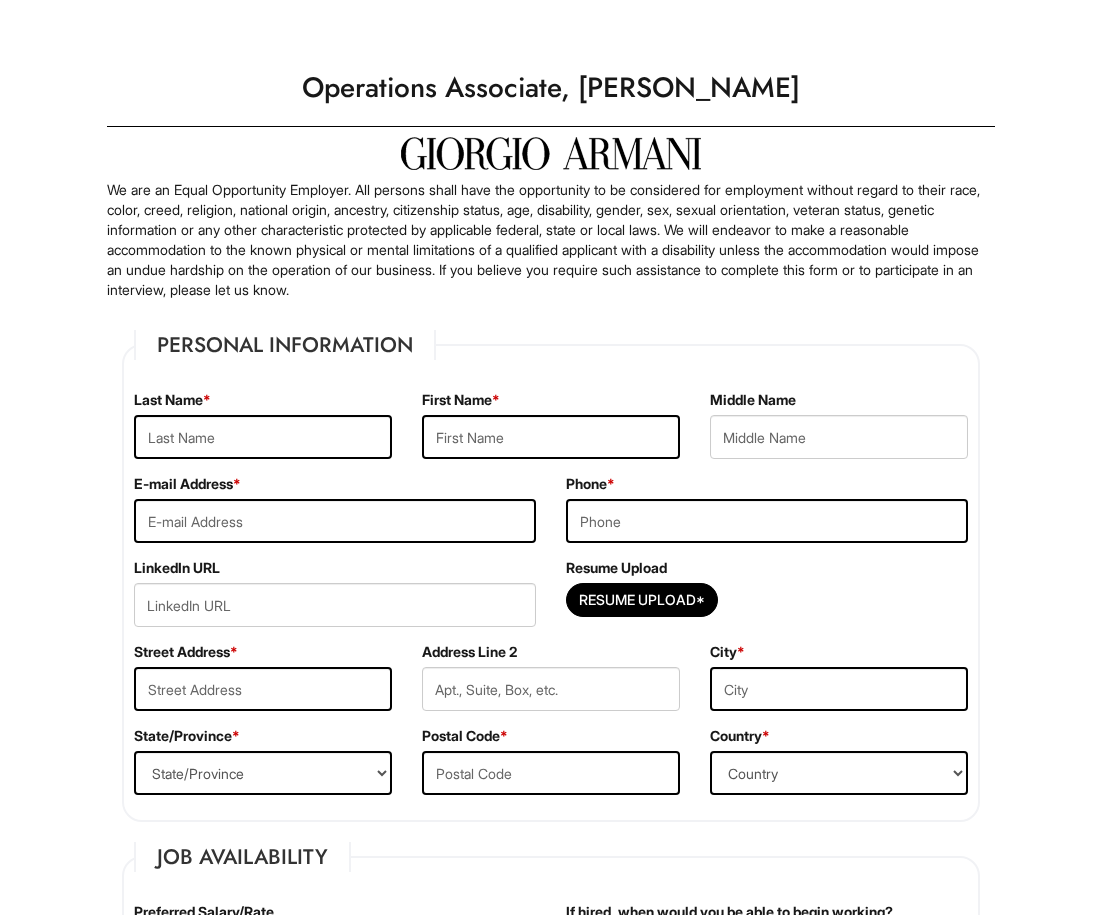 scroll, scrollTop: 0, scrollLeft: 0, axis: both 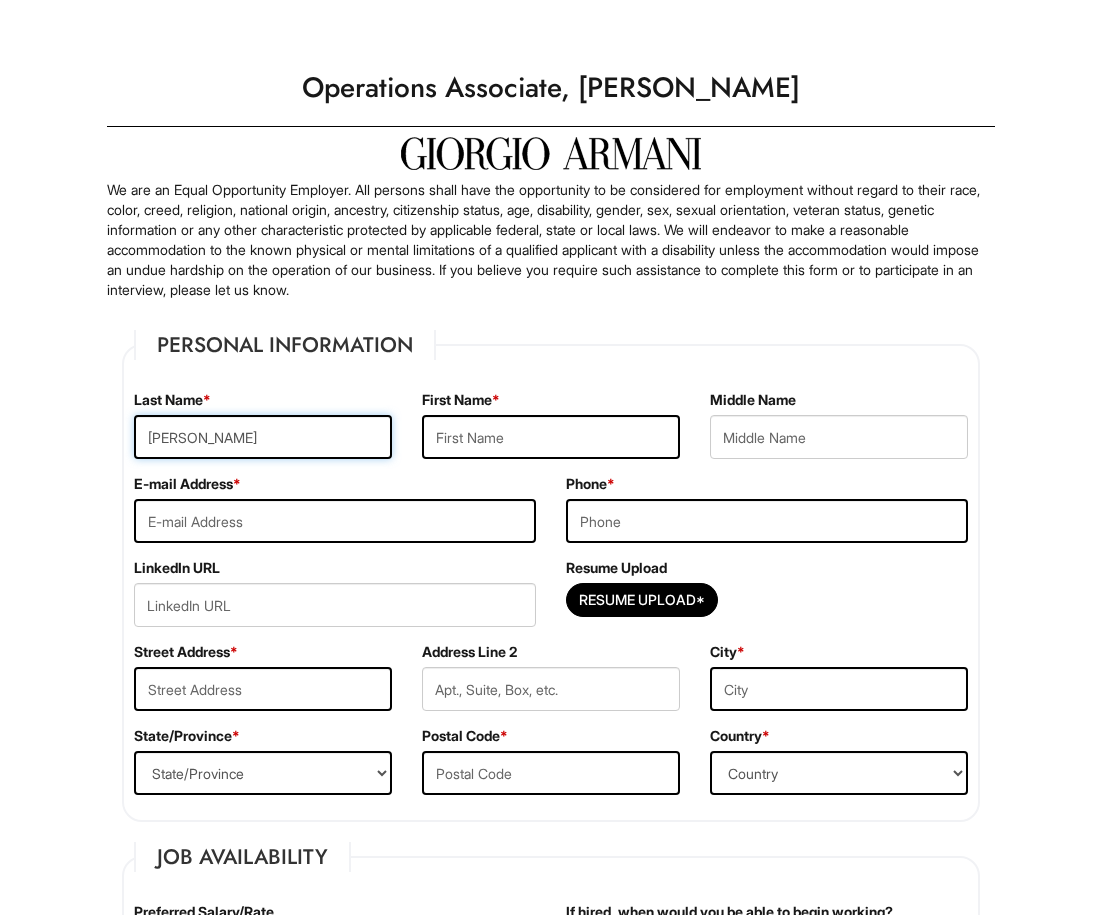type on "Robinson" 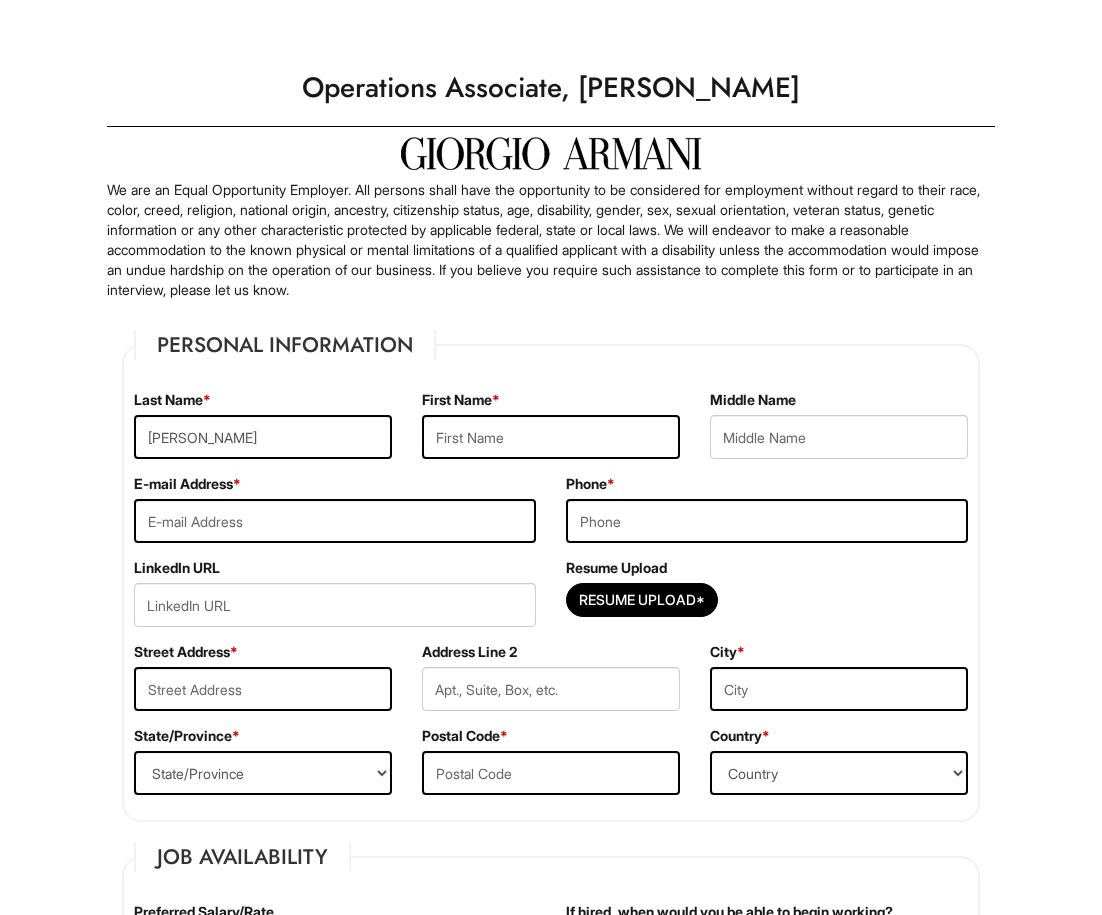 click on "First Name  *" at bounding box center [551, 432] 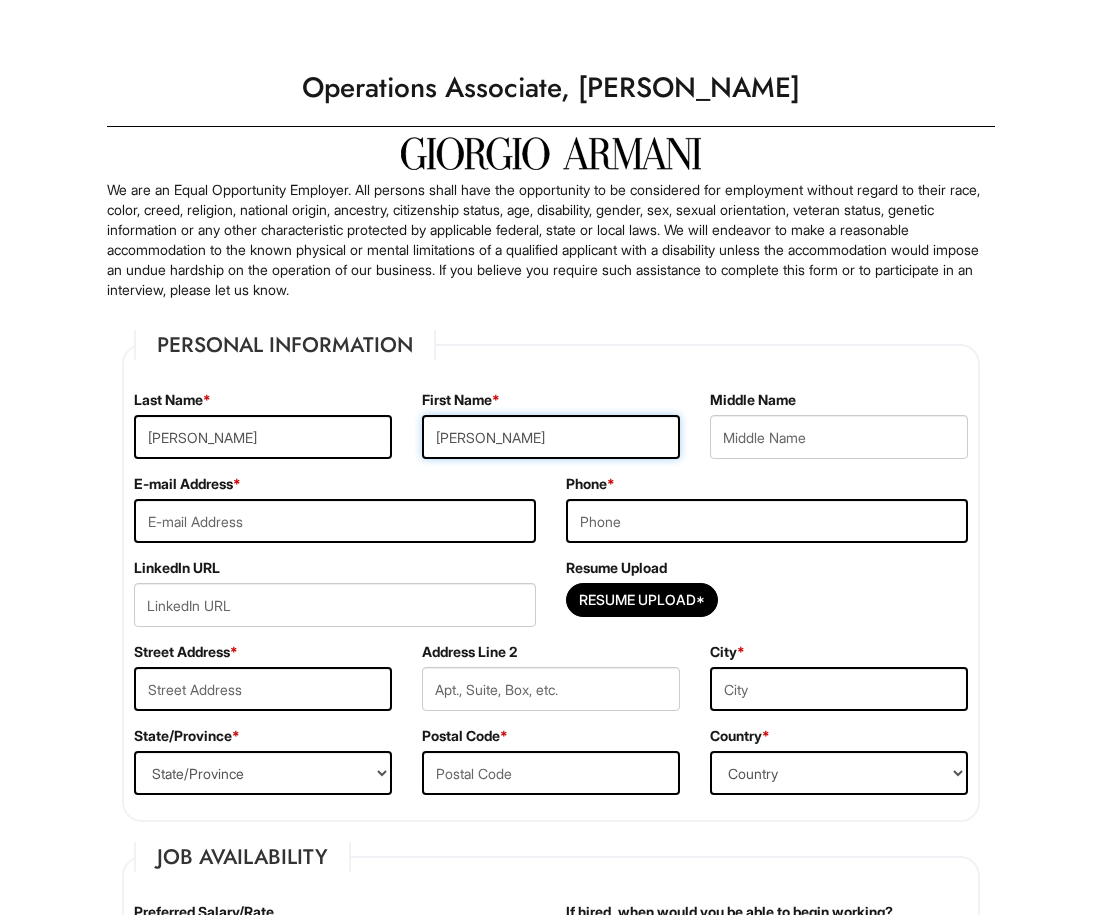 type on "Cassandra" 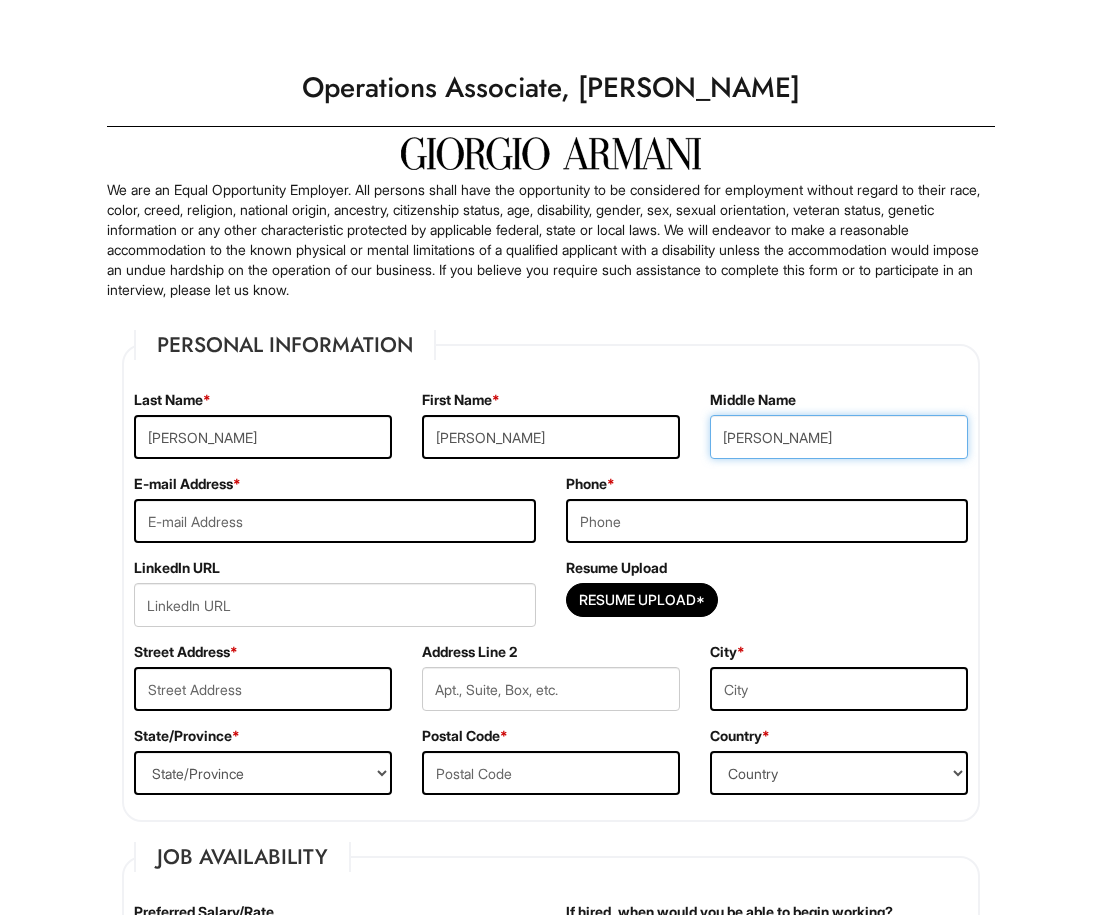 type on "Gail" 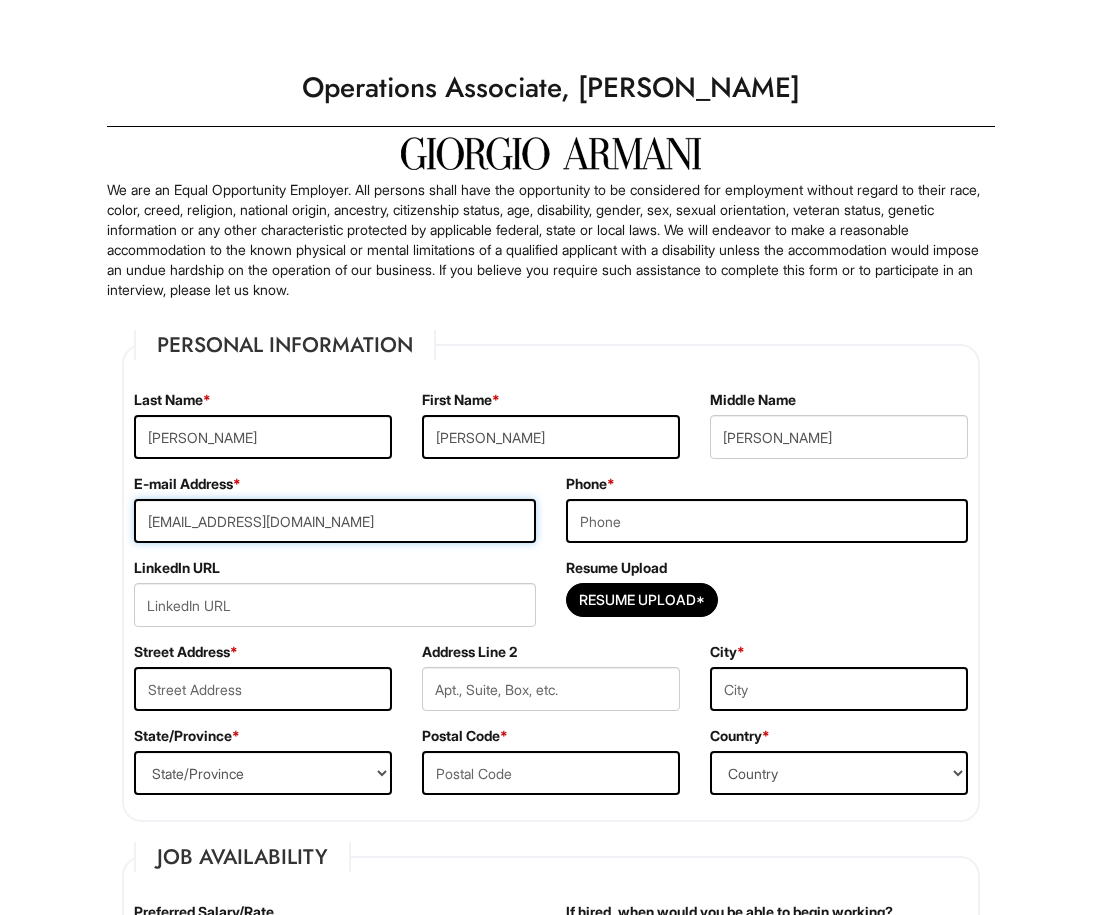 type on "Cassiegail43@gmail.com" 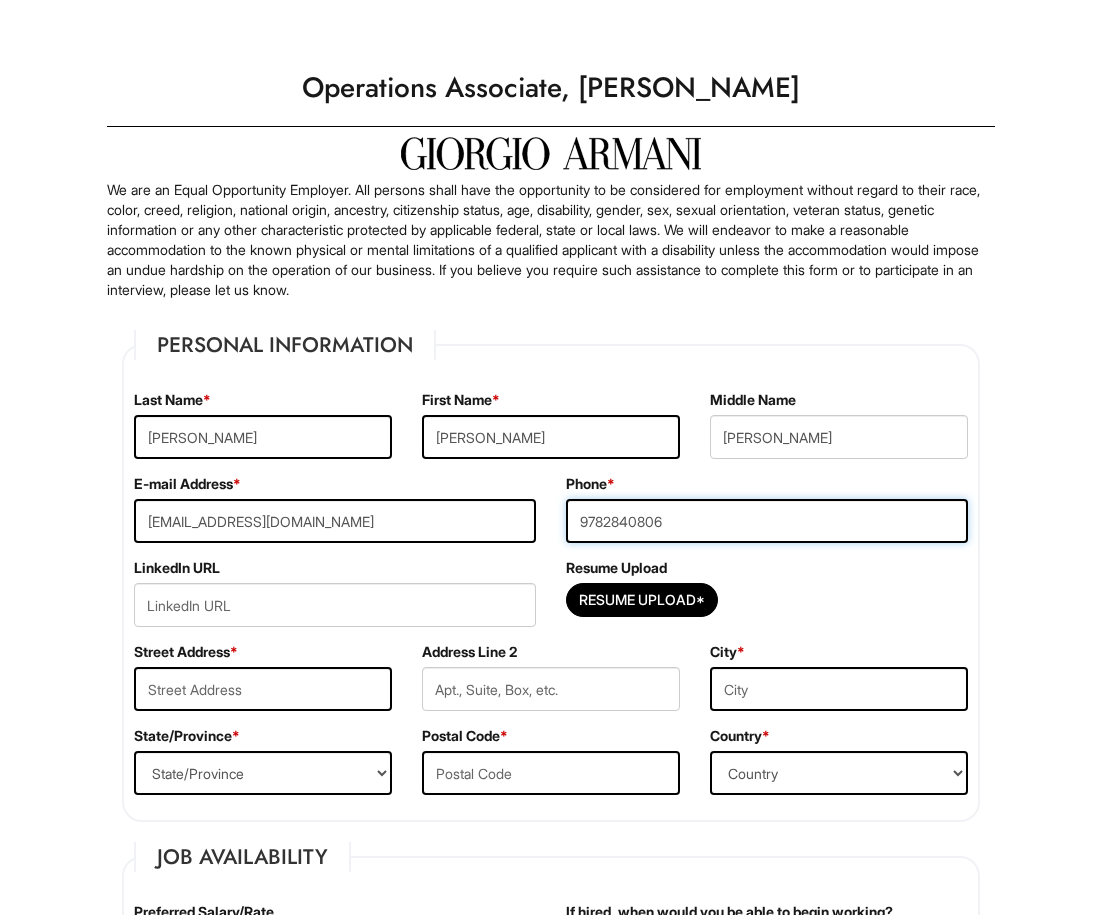 type on "9782840806" 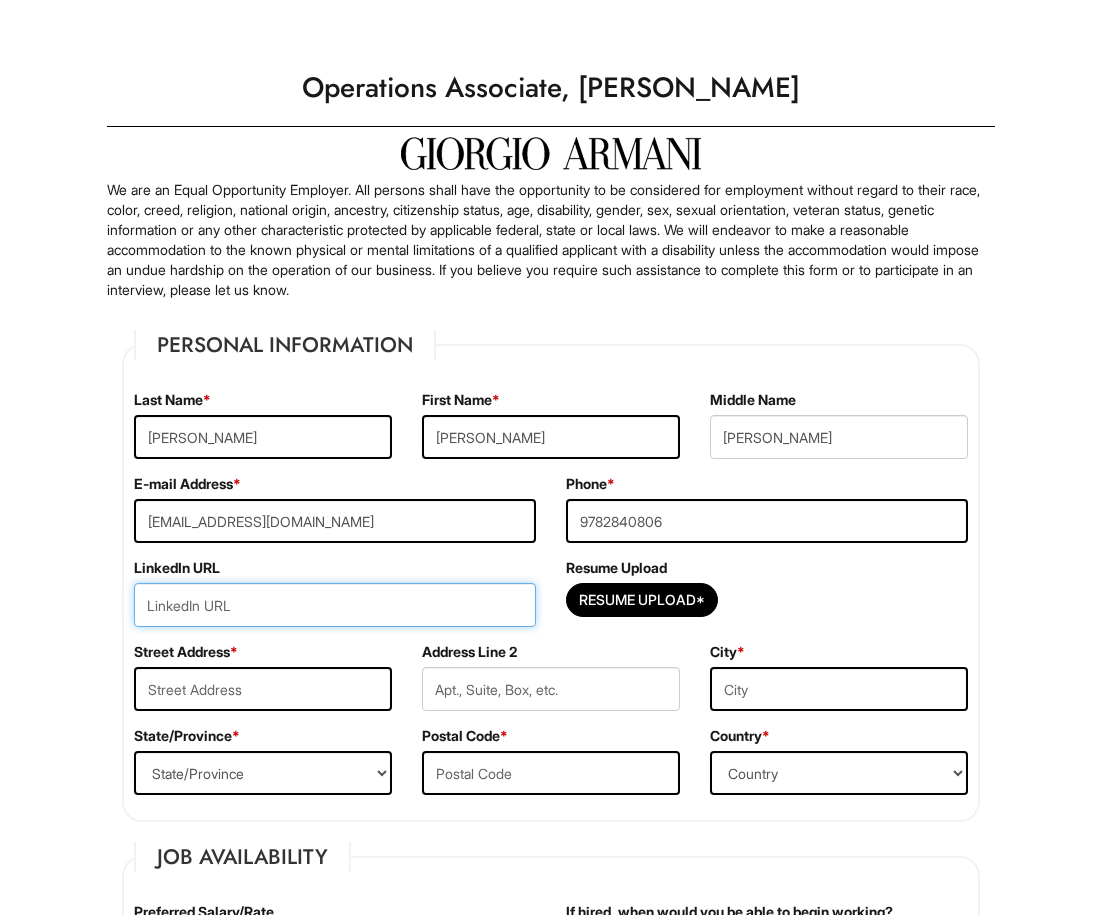 click at bounding box center (335, 605) 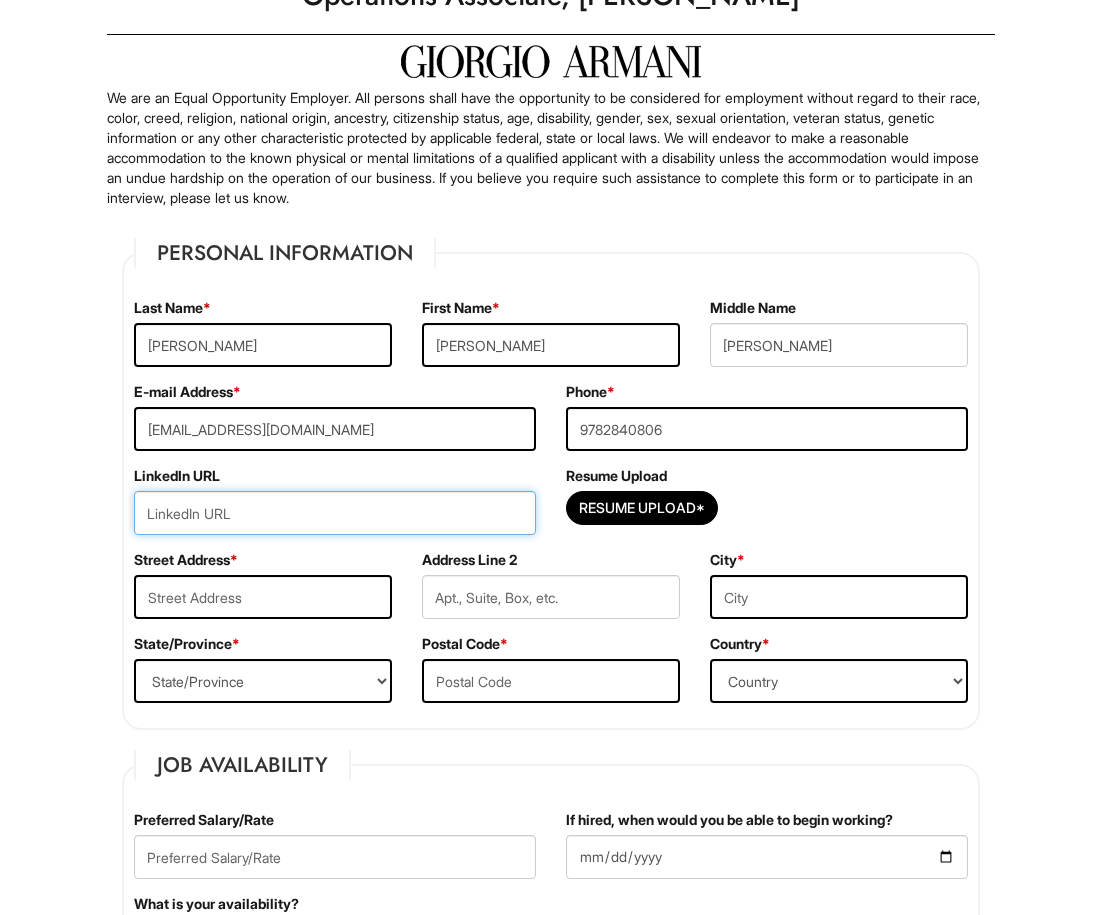 scroll, scrollTop: 110, scrollLeft: 0, axis: vertical 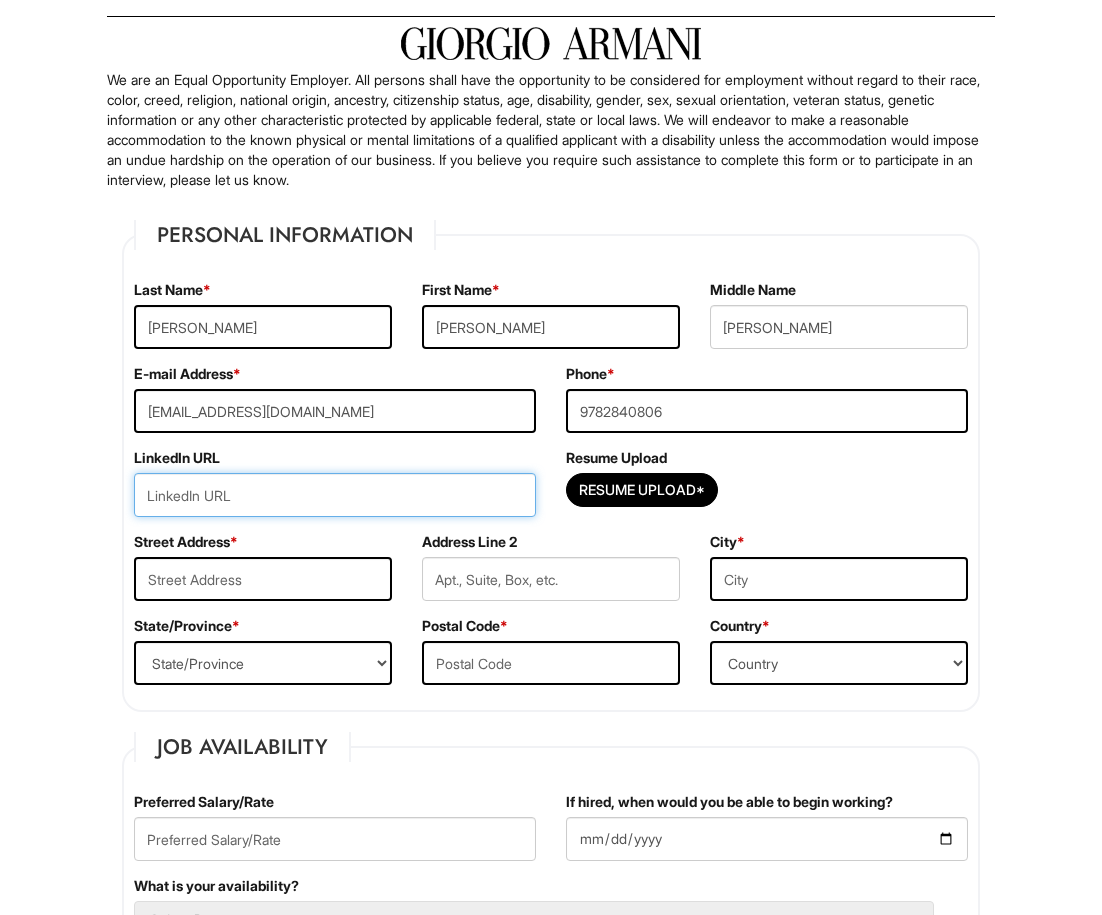paste on "https://www.linkedin.com/in/cassandra-robinson-098a87235/" 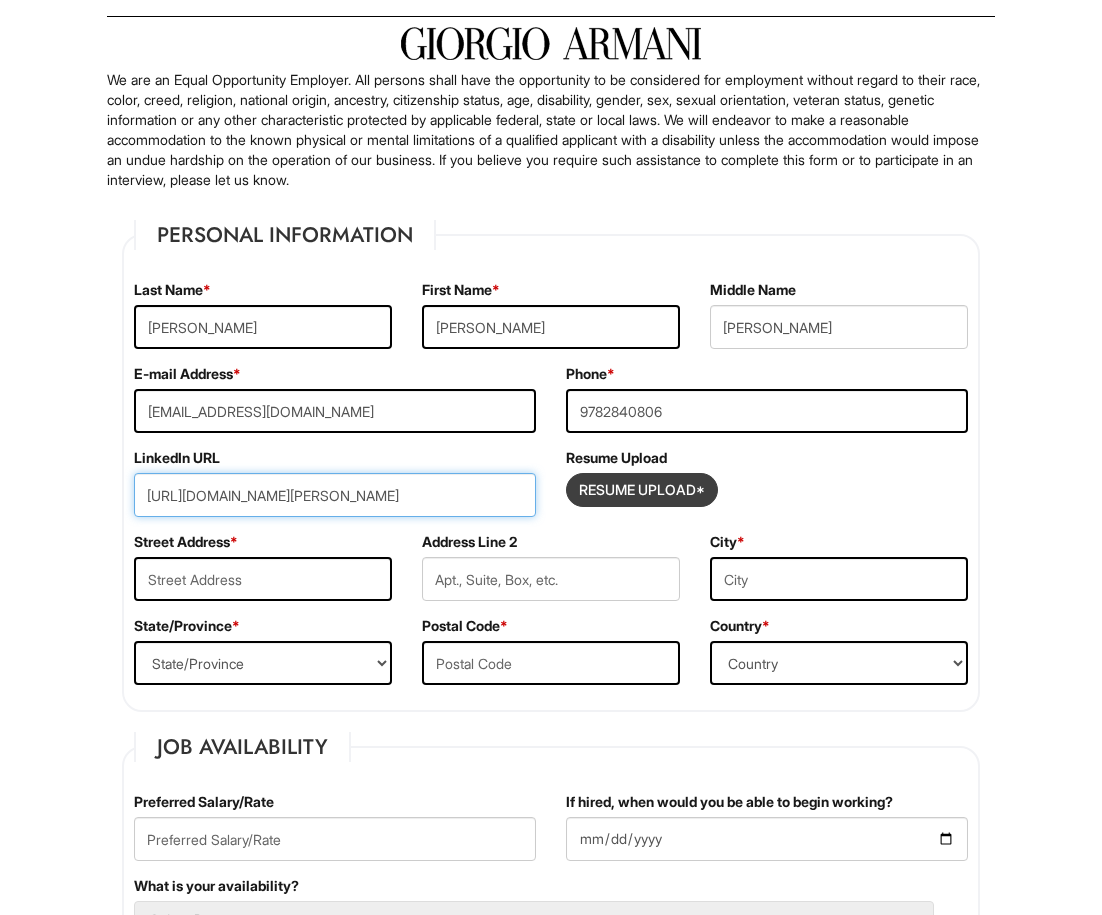 type on "https://www.linkedin.com/in/cassandra-robinson-098a87235/" 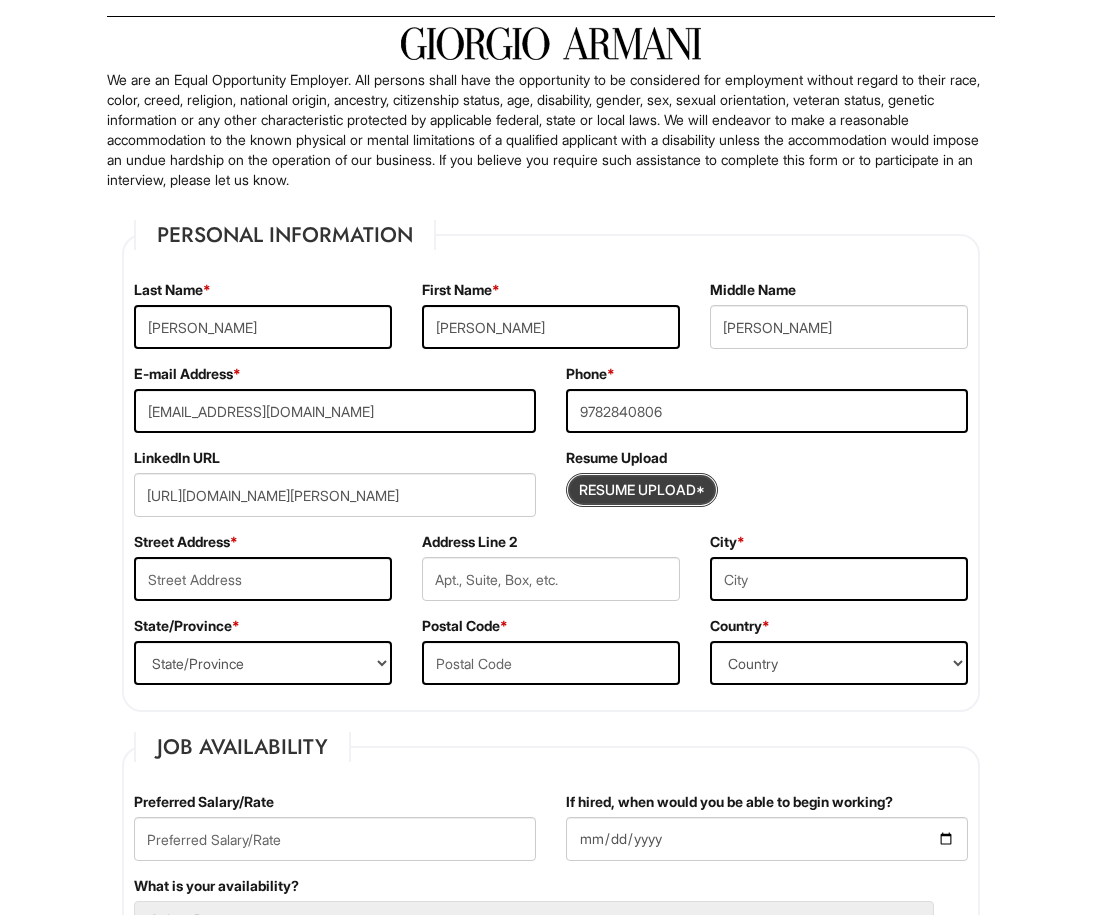 click on "Resume Upload*" at bounding box center [642, 490] 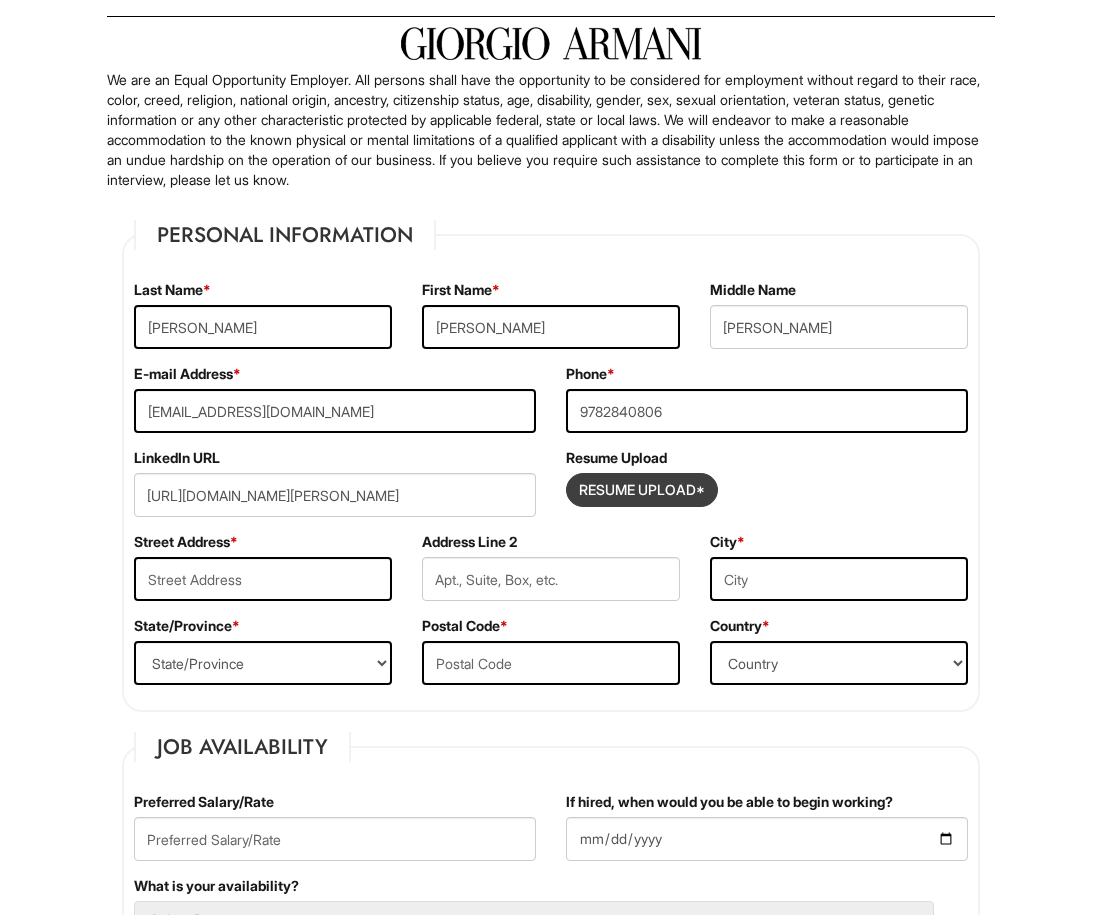type on "C:\fakepath\Cassandra Robinson Resume.docx" 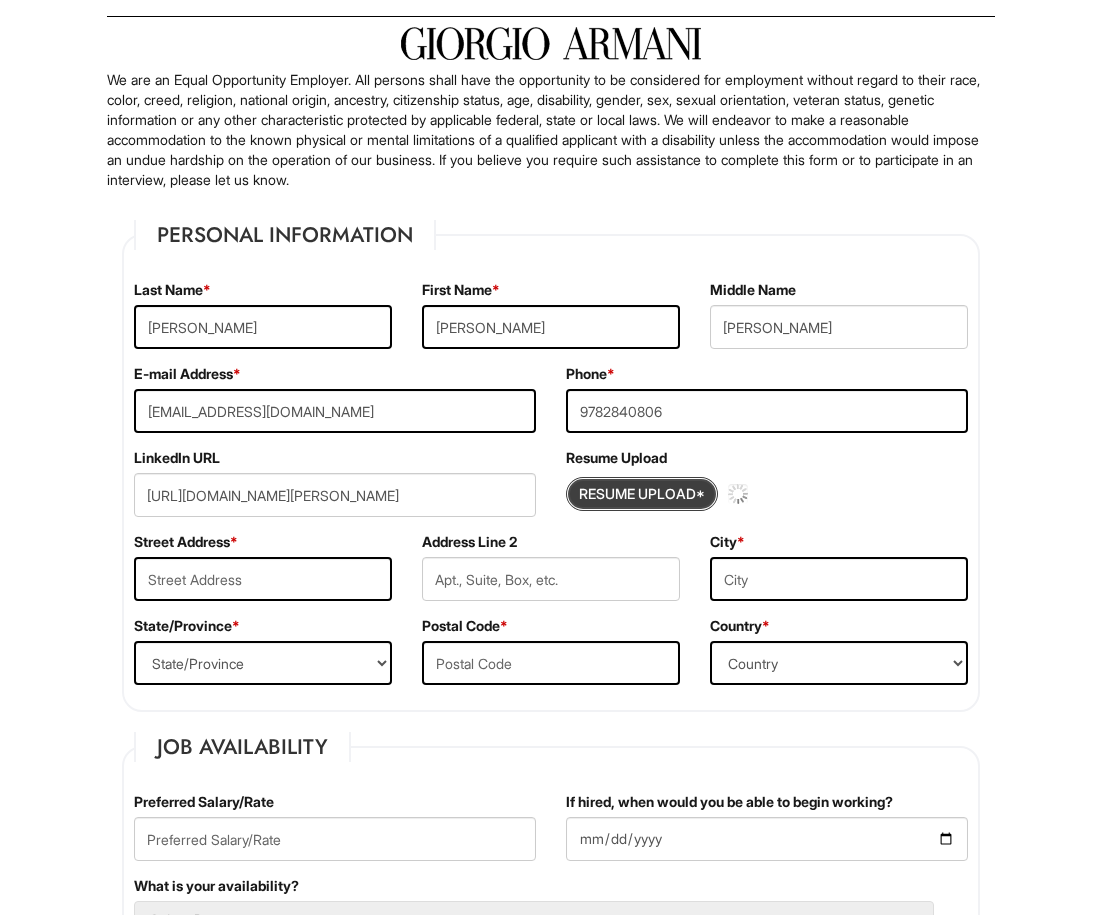 type 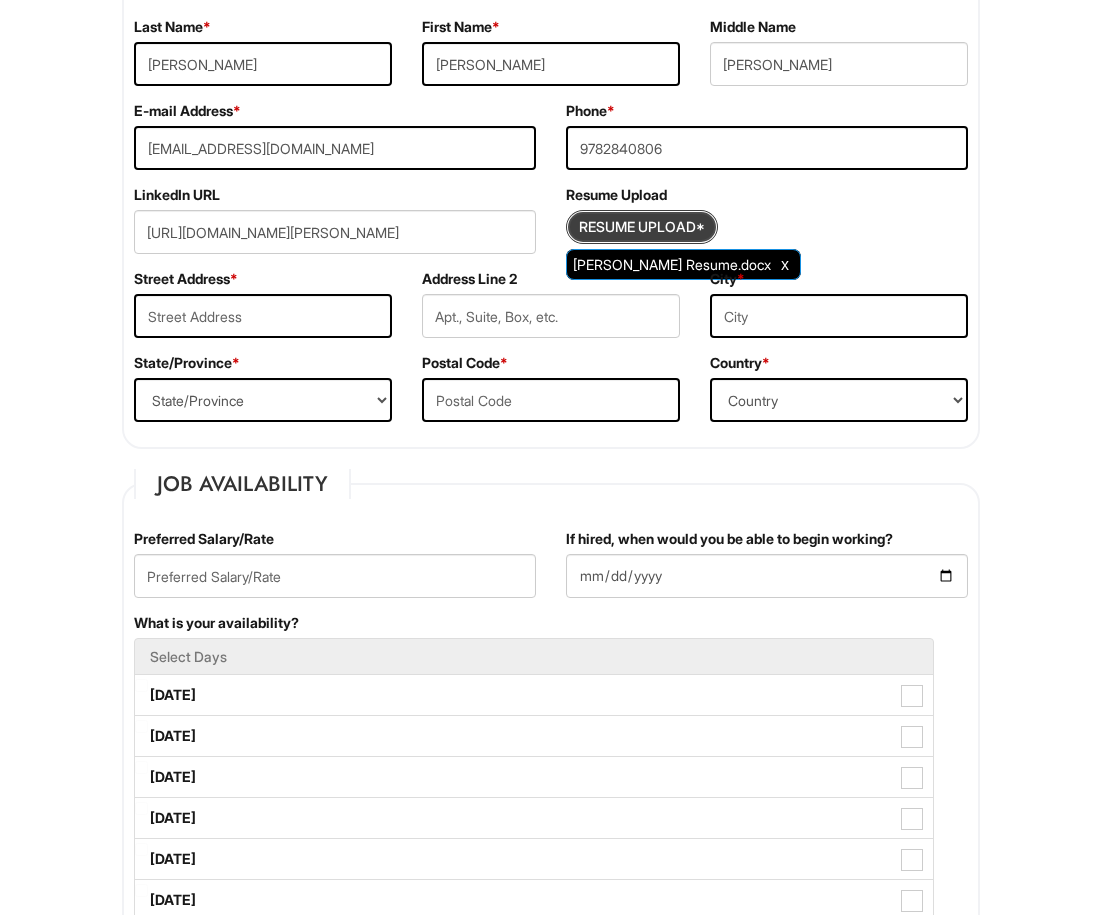 scroll, scrollTop: 392, scrollLeft: 0, axis: vertical 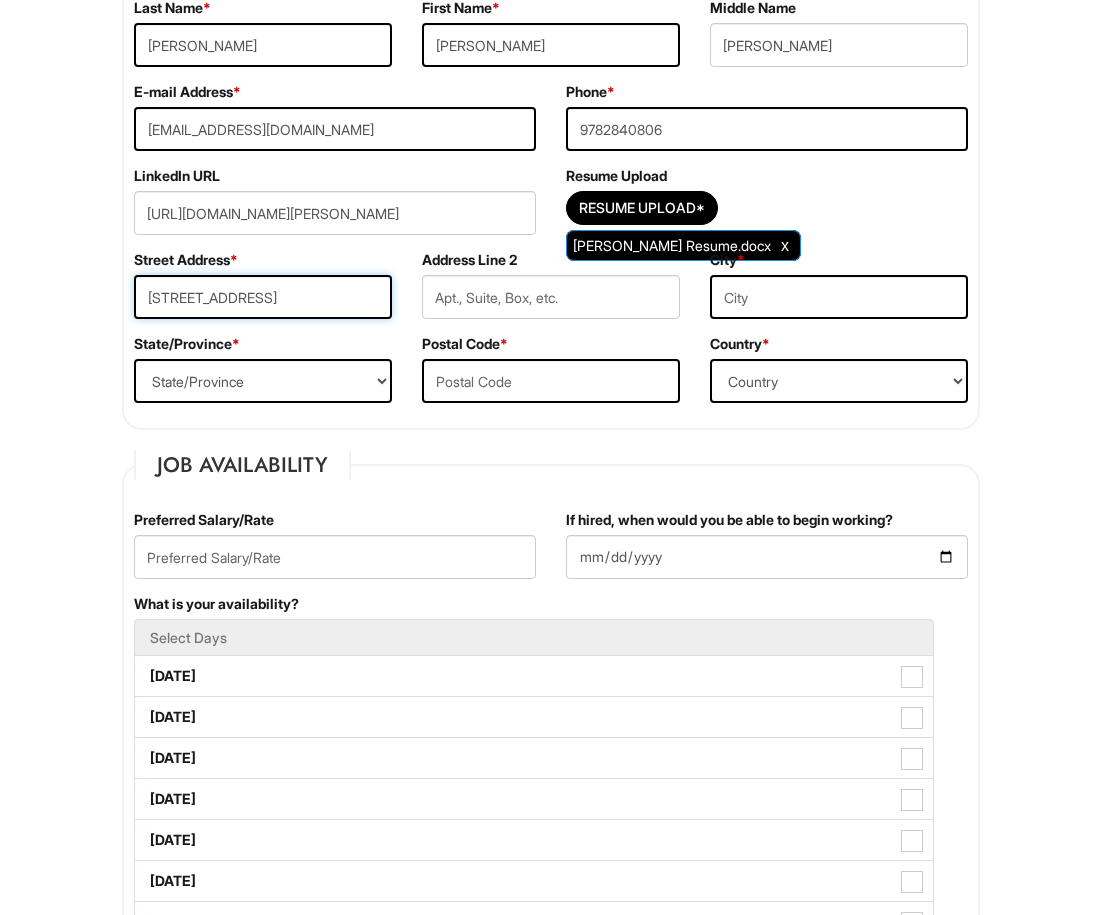 type on "207 Bear Hill Road" 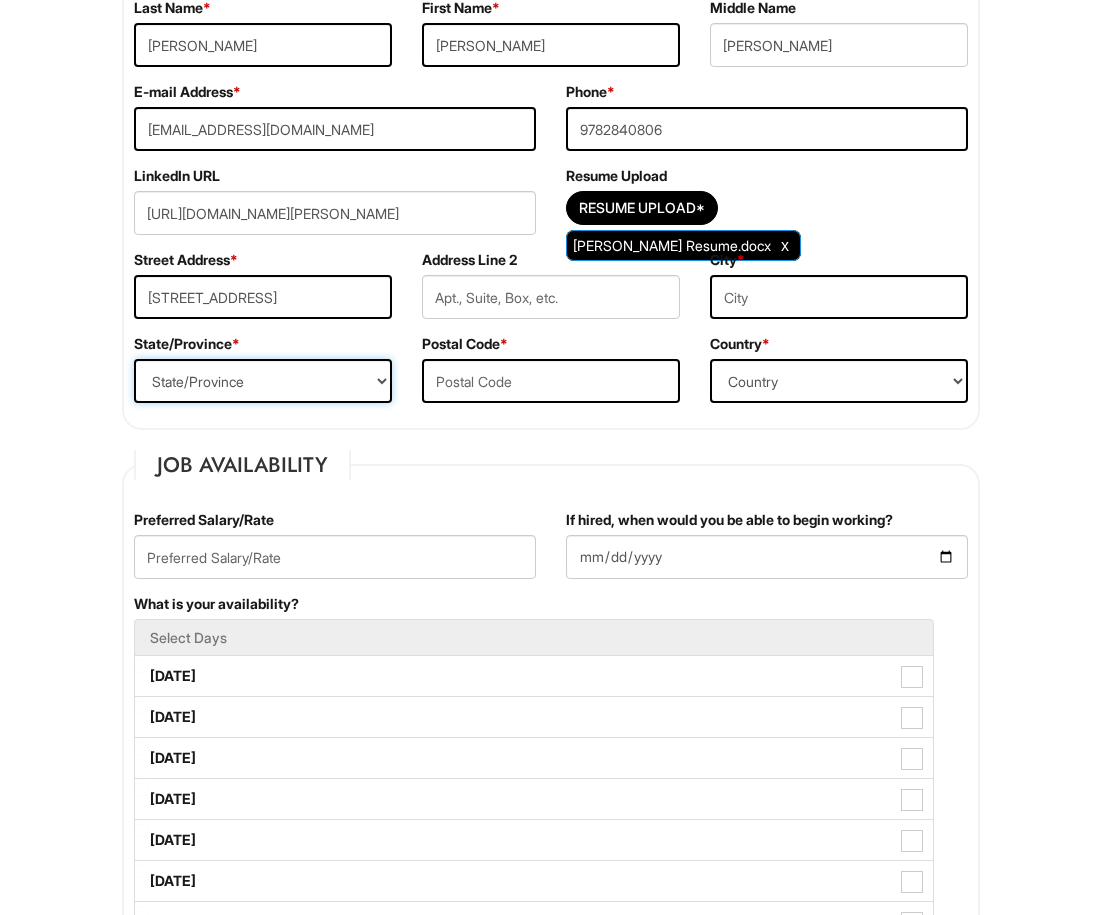 select on "MA" 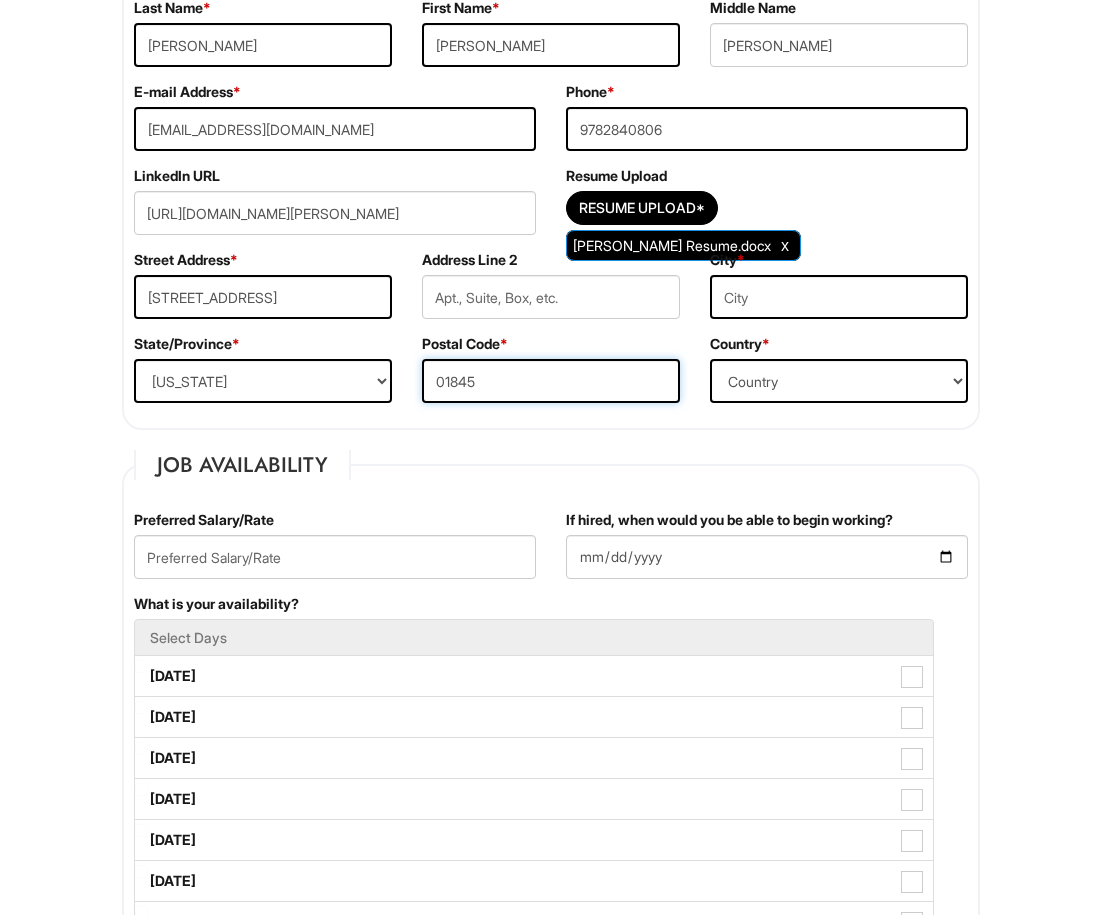 type on "01845" 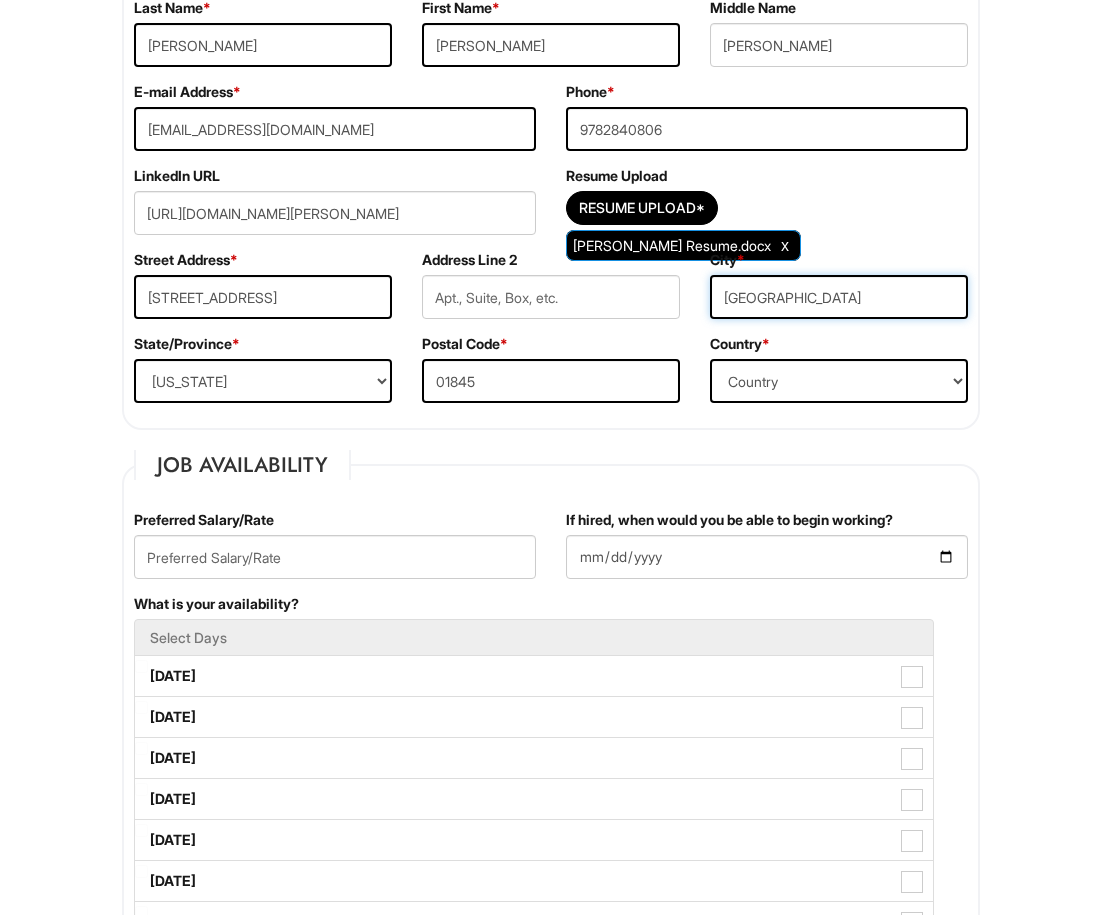 type on "North Andover" 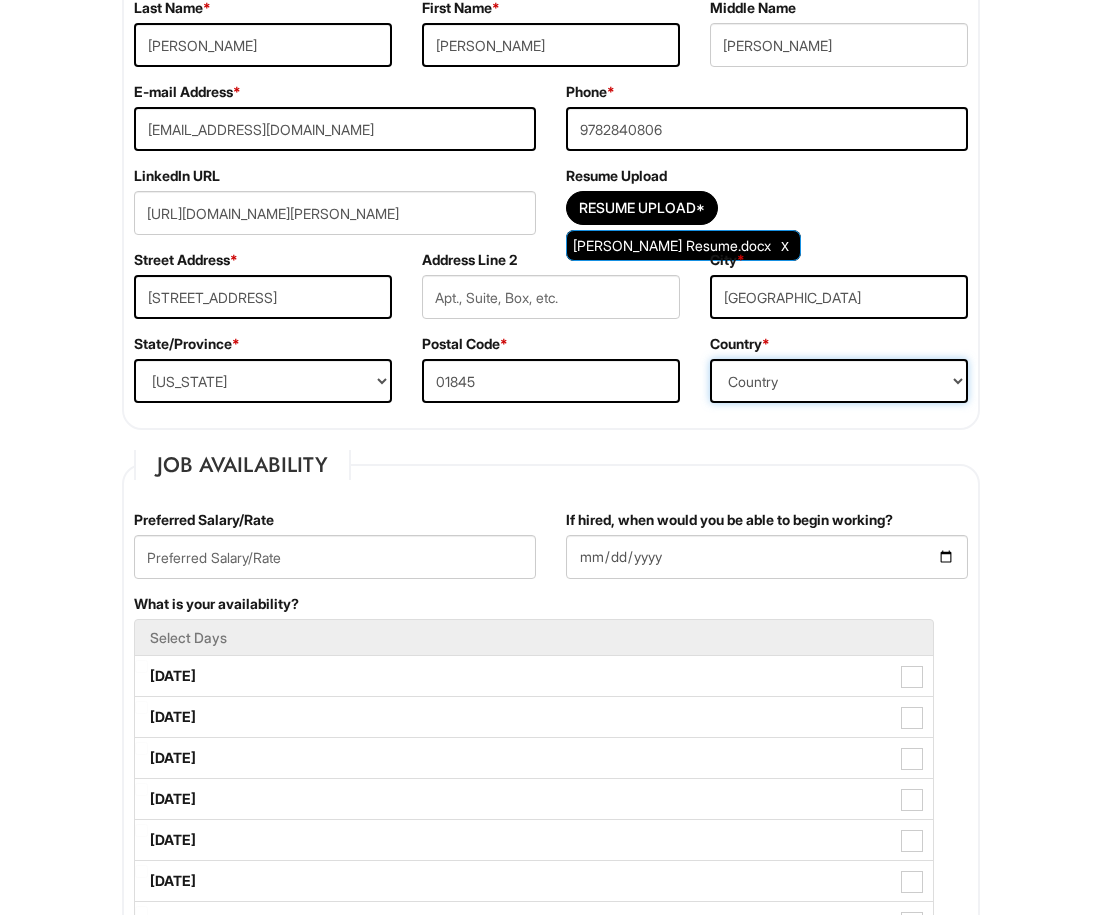 select on "United States of America" 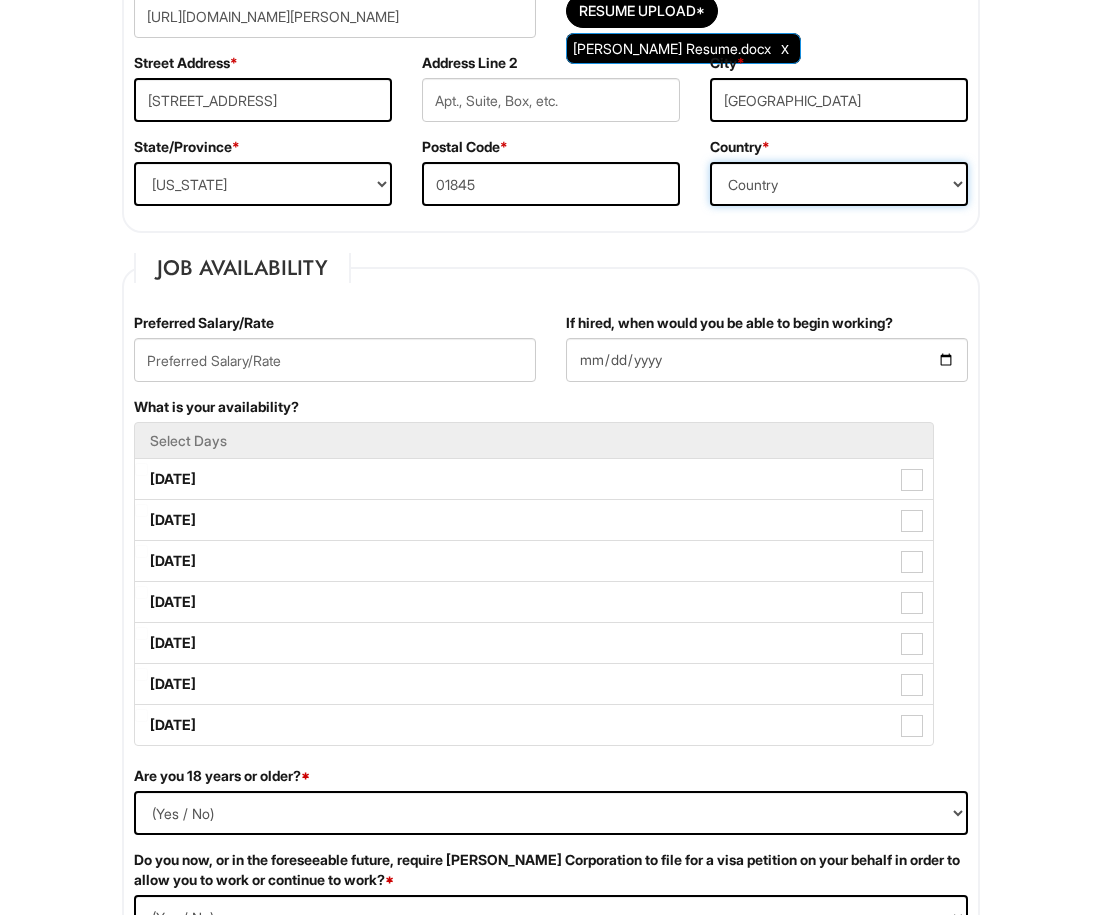 scroll, scrollTop: 599, scrollLeft: 0, axis: vertical 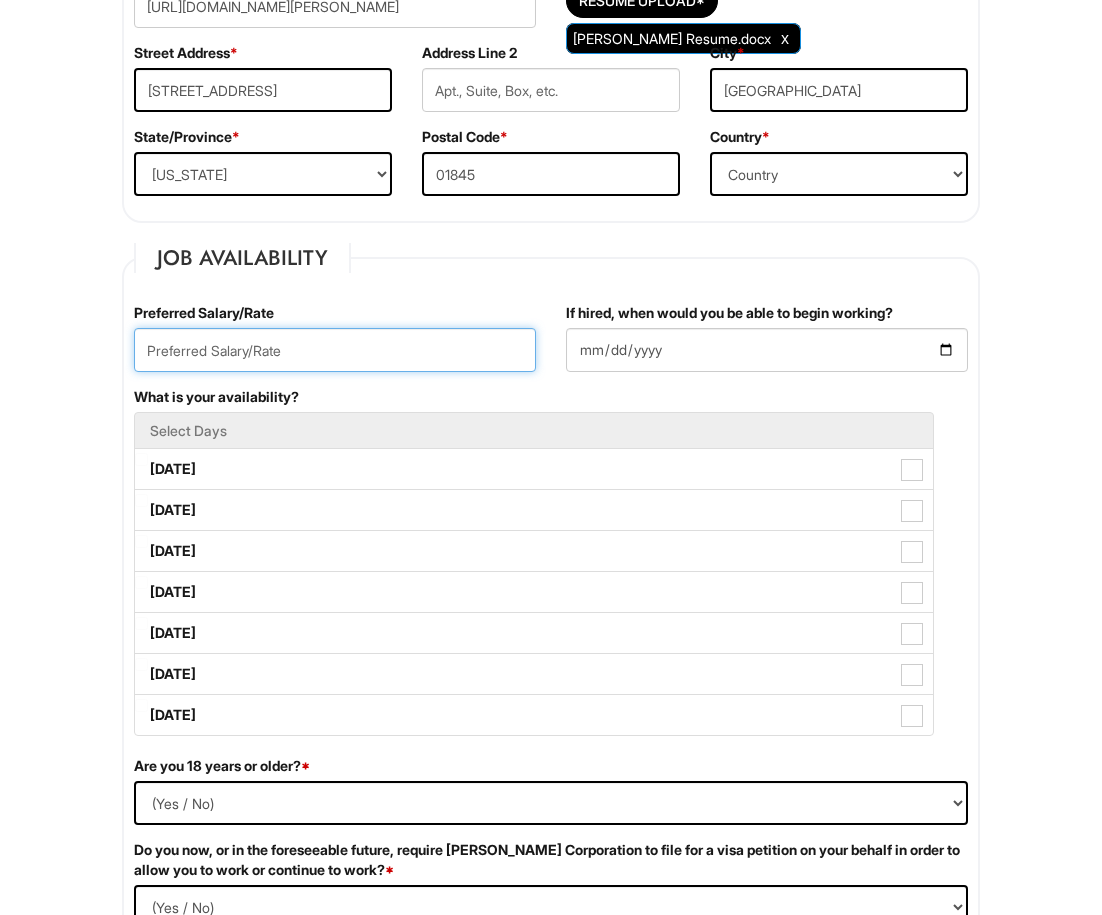 click at bounding box center (335, 350) 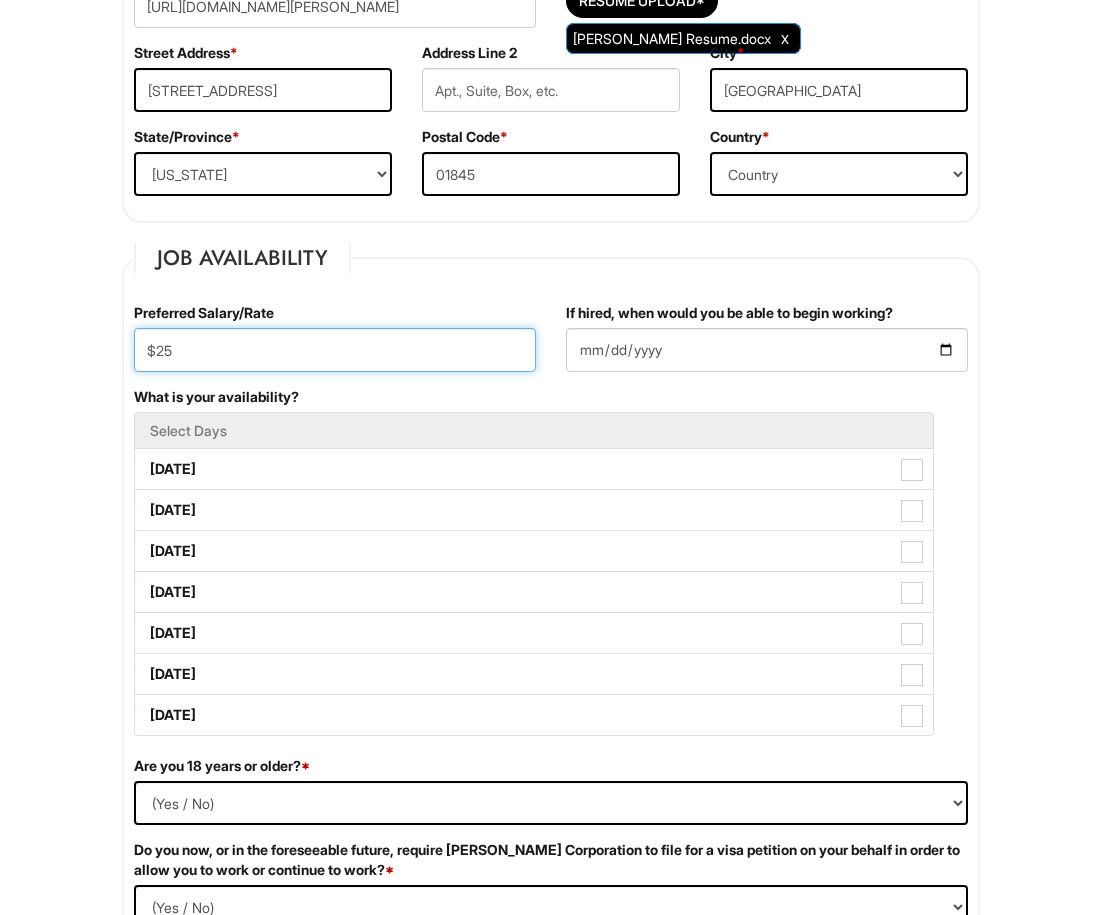 type on "$25" 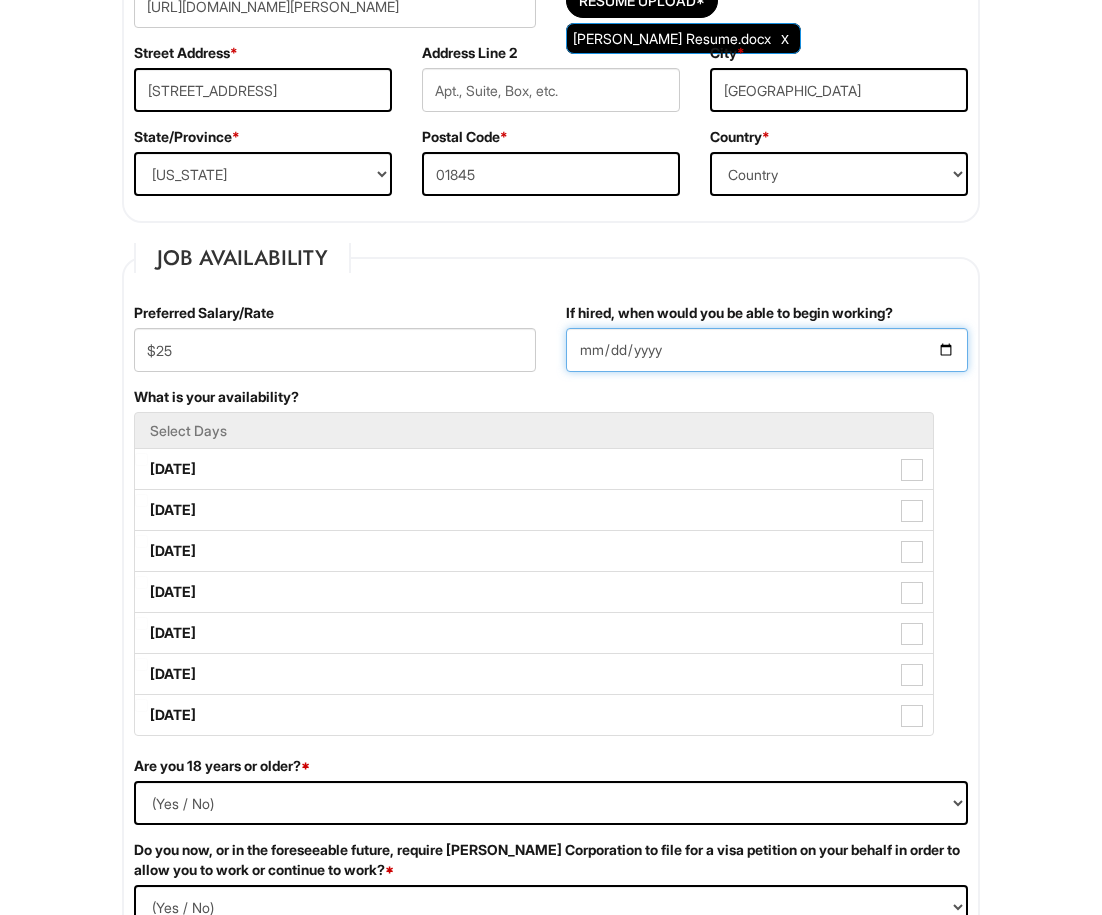 click on "If hired, when would you be able to begin working?" at bounding box center (767, 350) 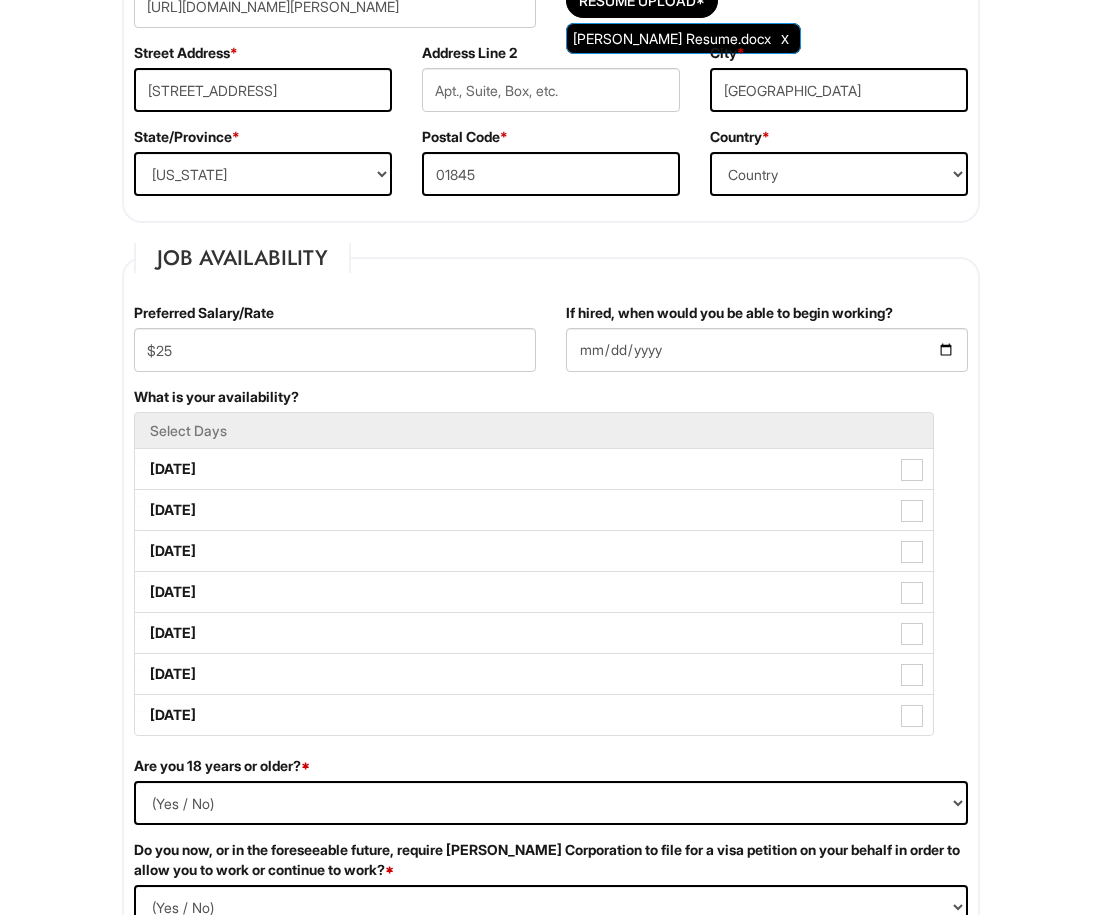 click on "What is your availability?   Select Days Monday Tuesday Wednesday Thursday Friday Saturday Sunday" at bounding box center (551, 571) 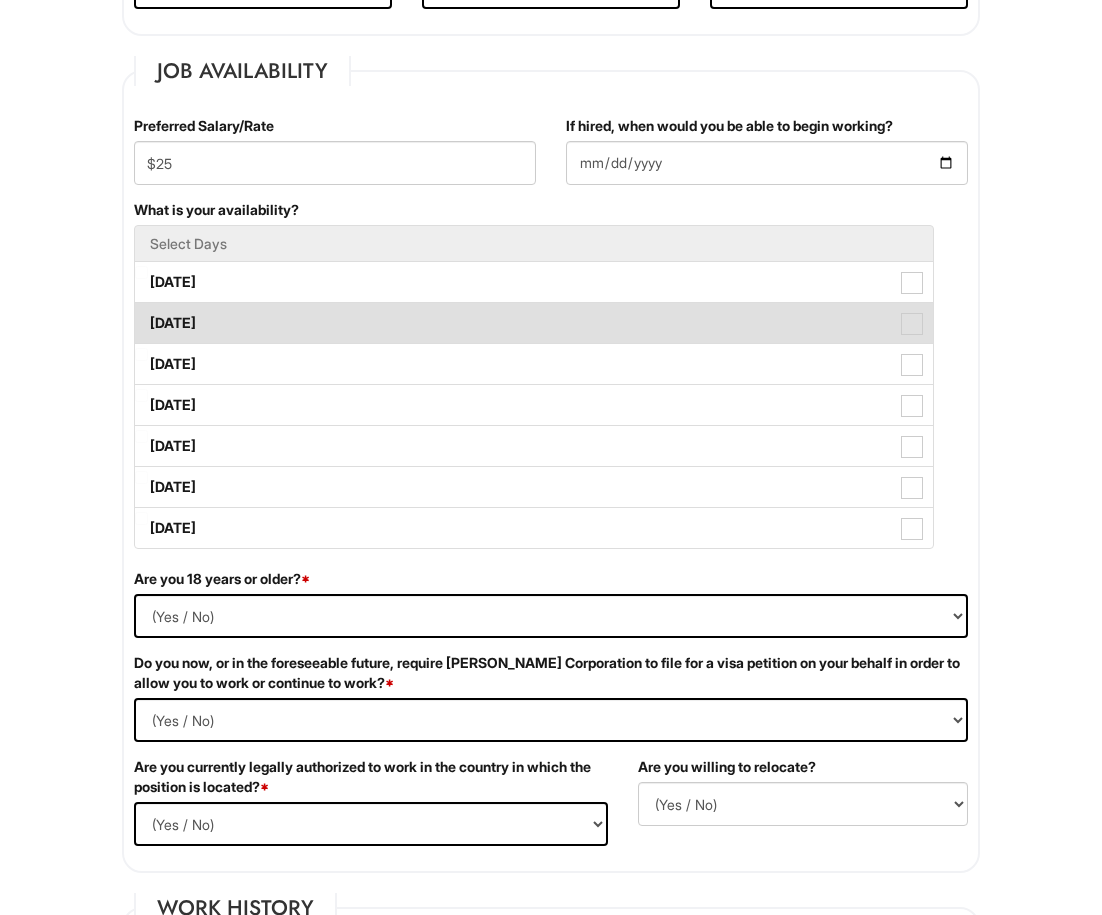 scroll, scrollTop: 832, scrollLeft: 0, axis: vertical 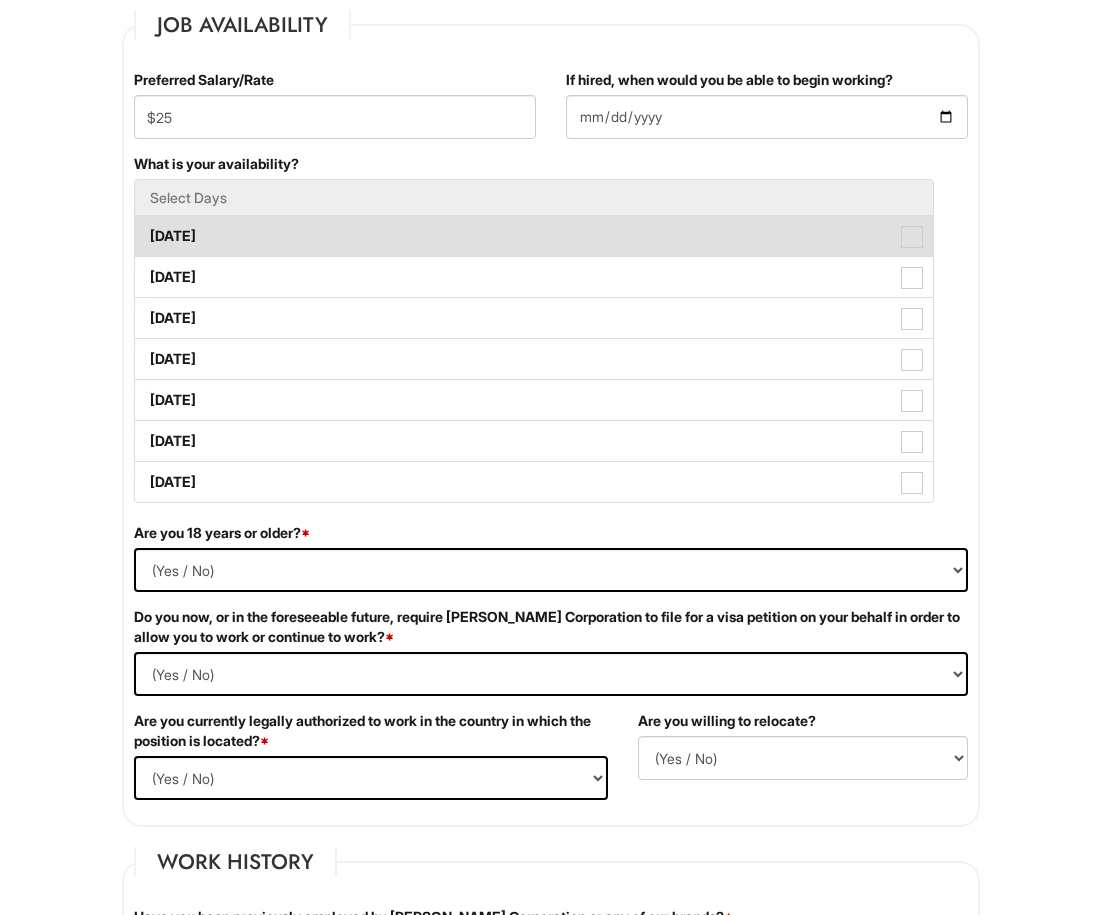 click on "Monday" at bounding box center [534, 236] 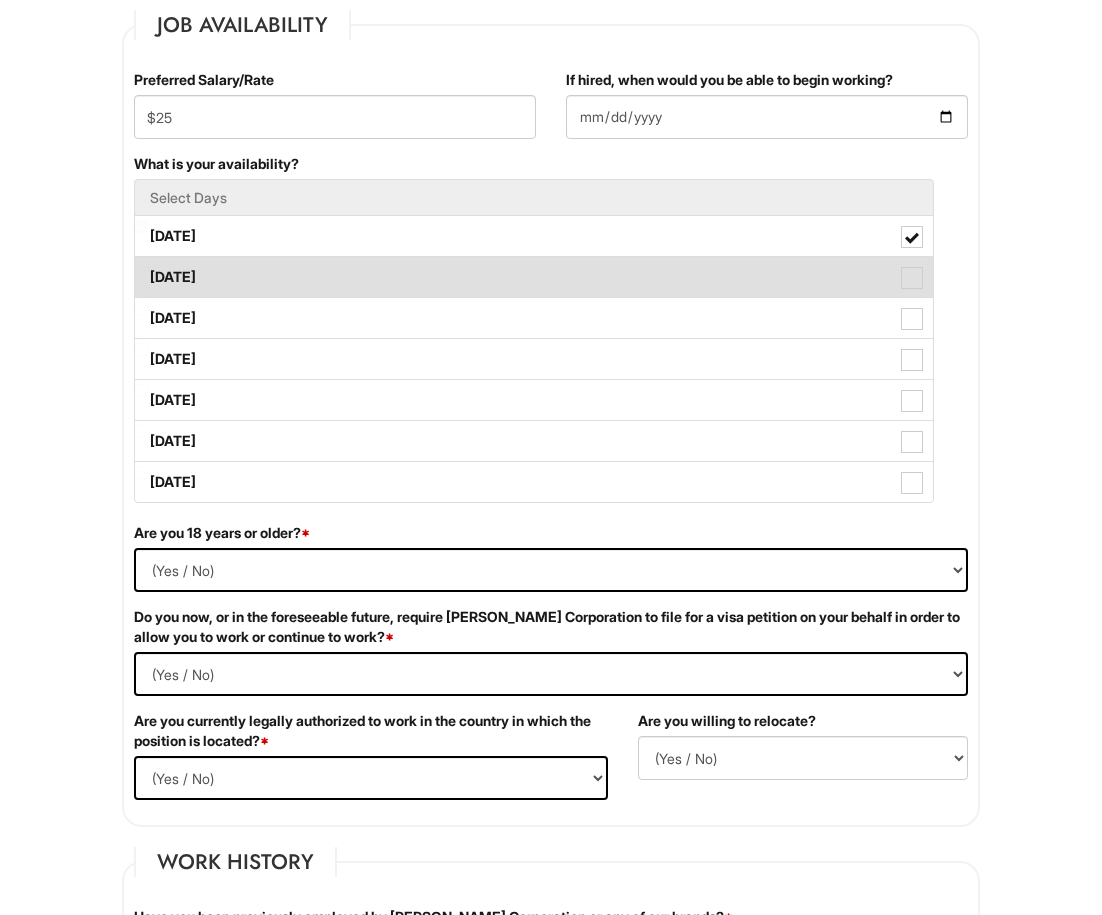 click on "Tuesday" at bounding box center [534, 277] 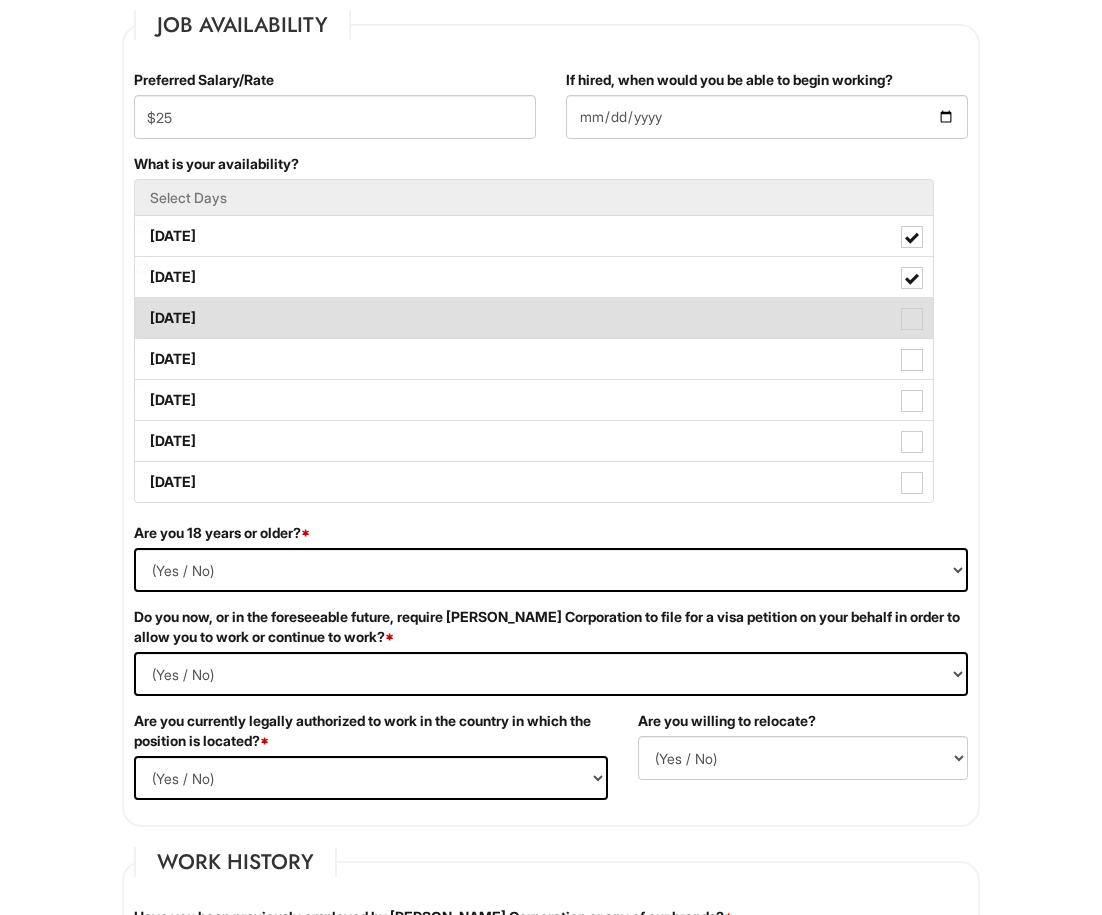click on "Wednesday" at bounding box center [534, 318] 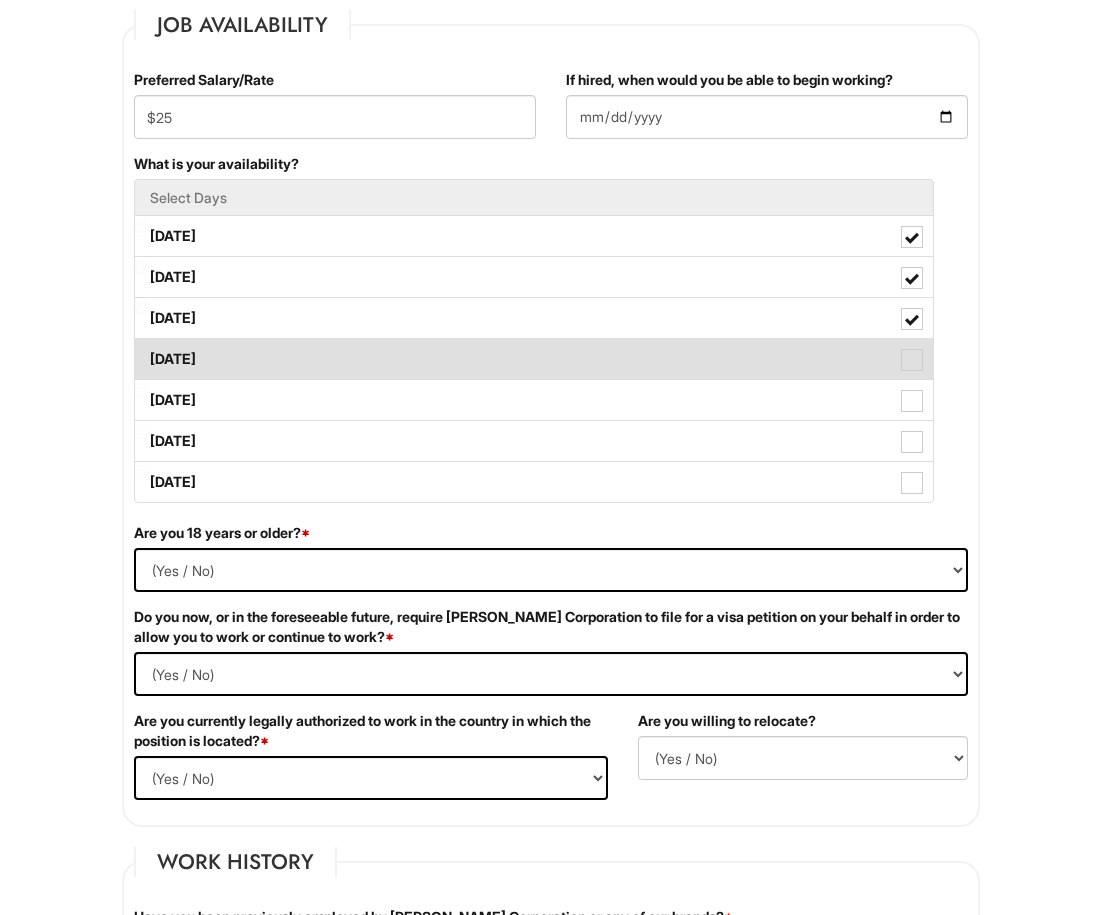 click on "Thursday" at bounding box center (534, 359) 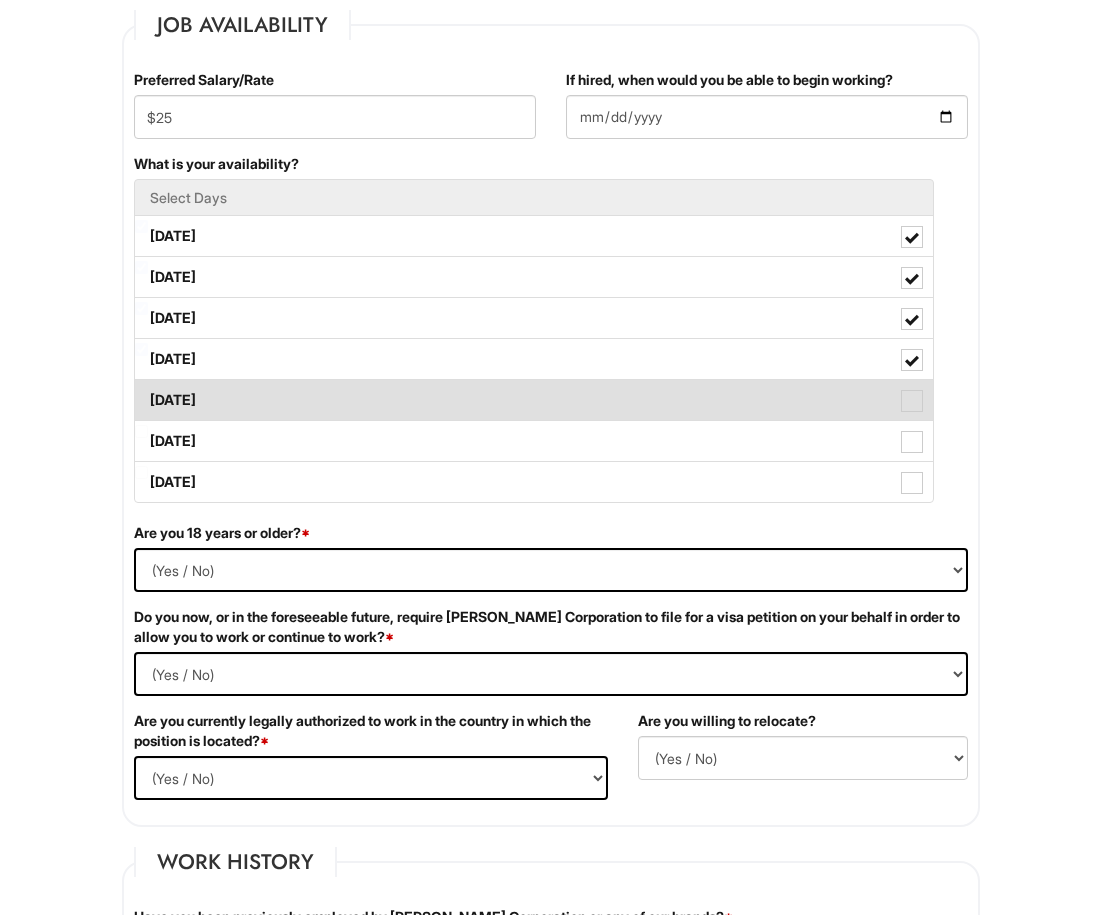 click on "Friday" at bounding box center (534, 400) 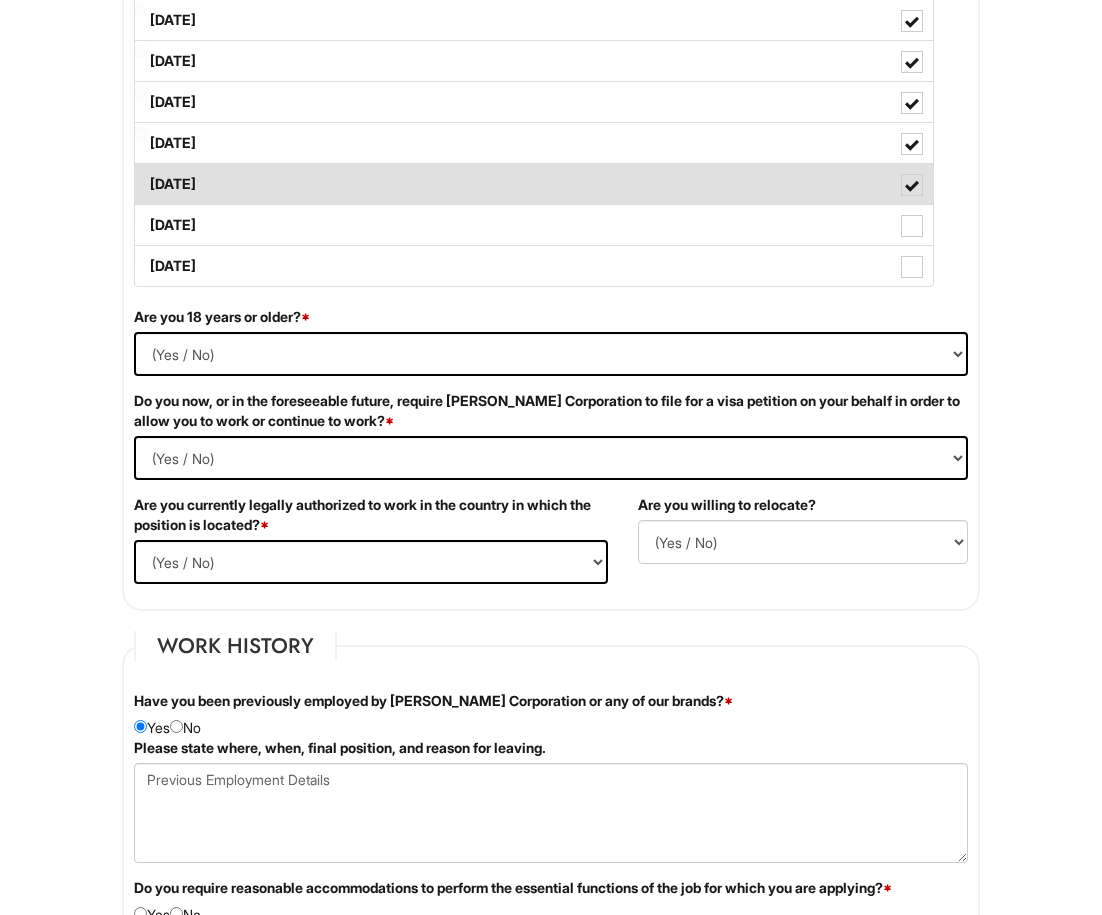 scroll, scrollTop: 1058, scrollLeft: 0, axis: vertical 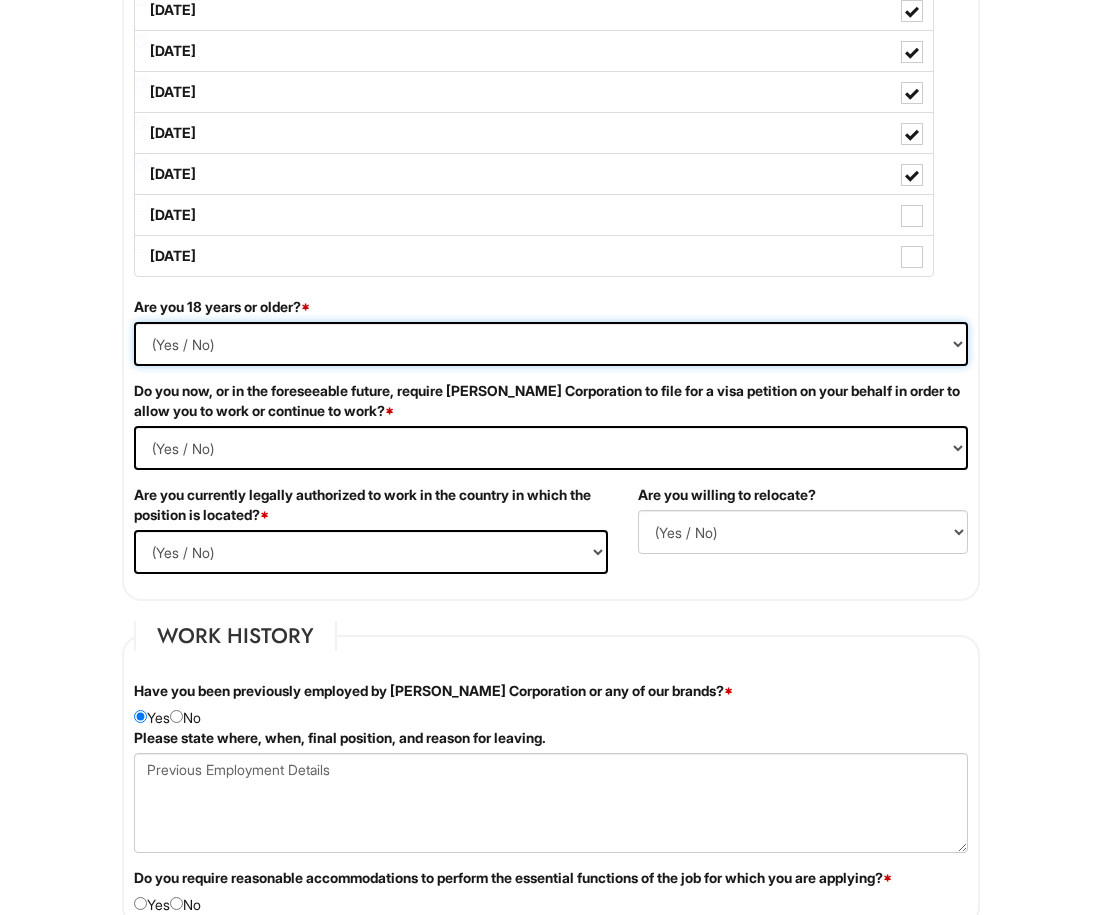 select on "Yes" 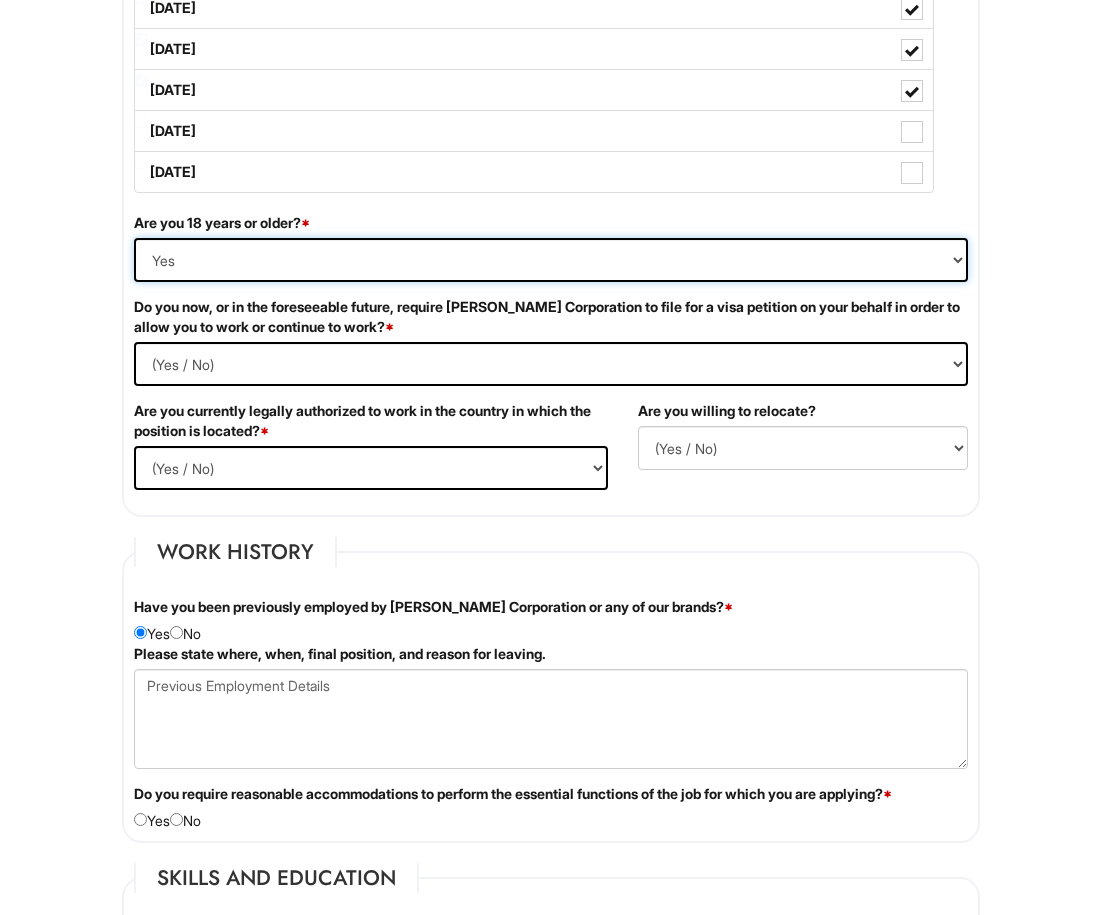 scroll, scrollTop: 1143, scrollLeft: 0, axis: vertical 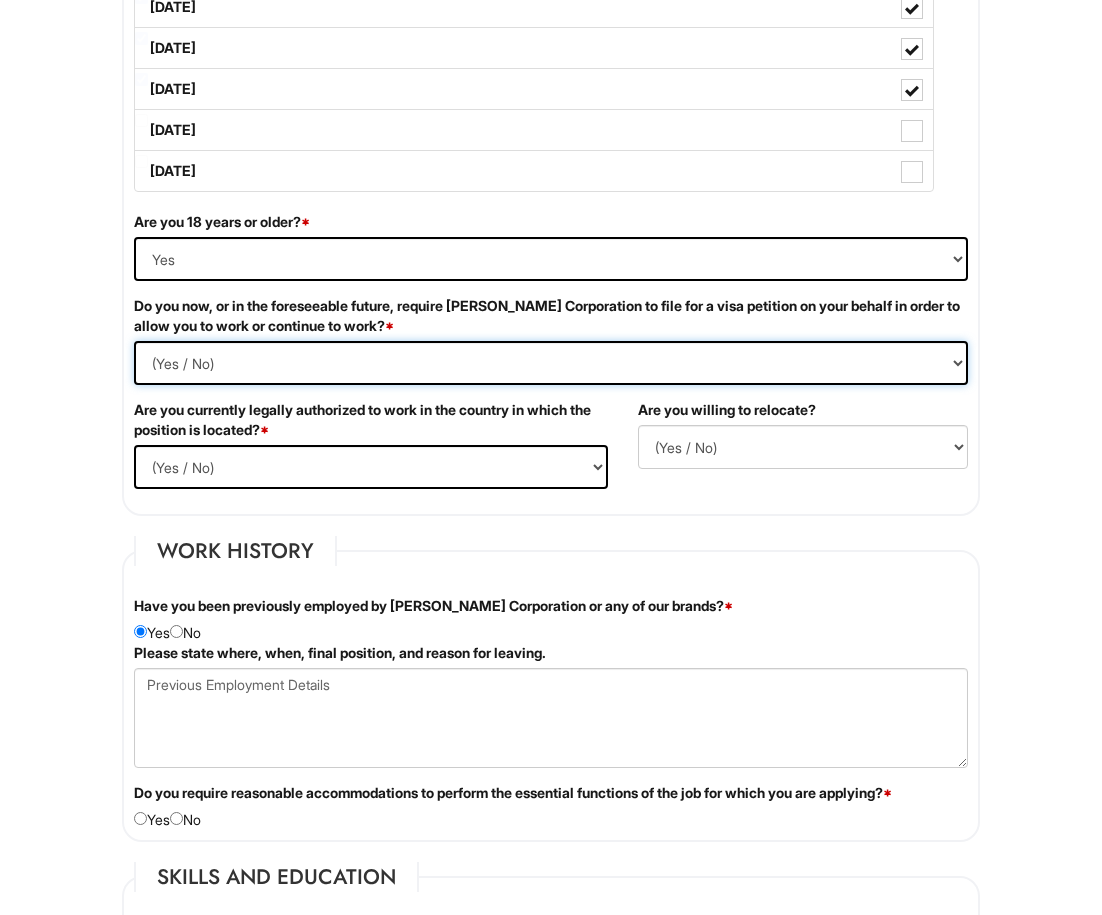 select on "No" 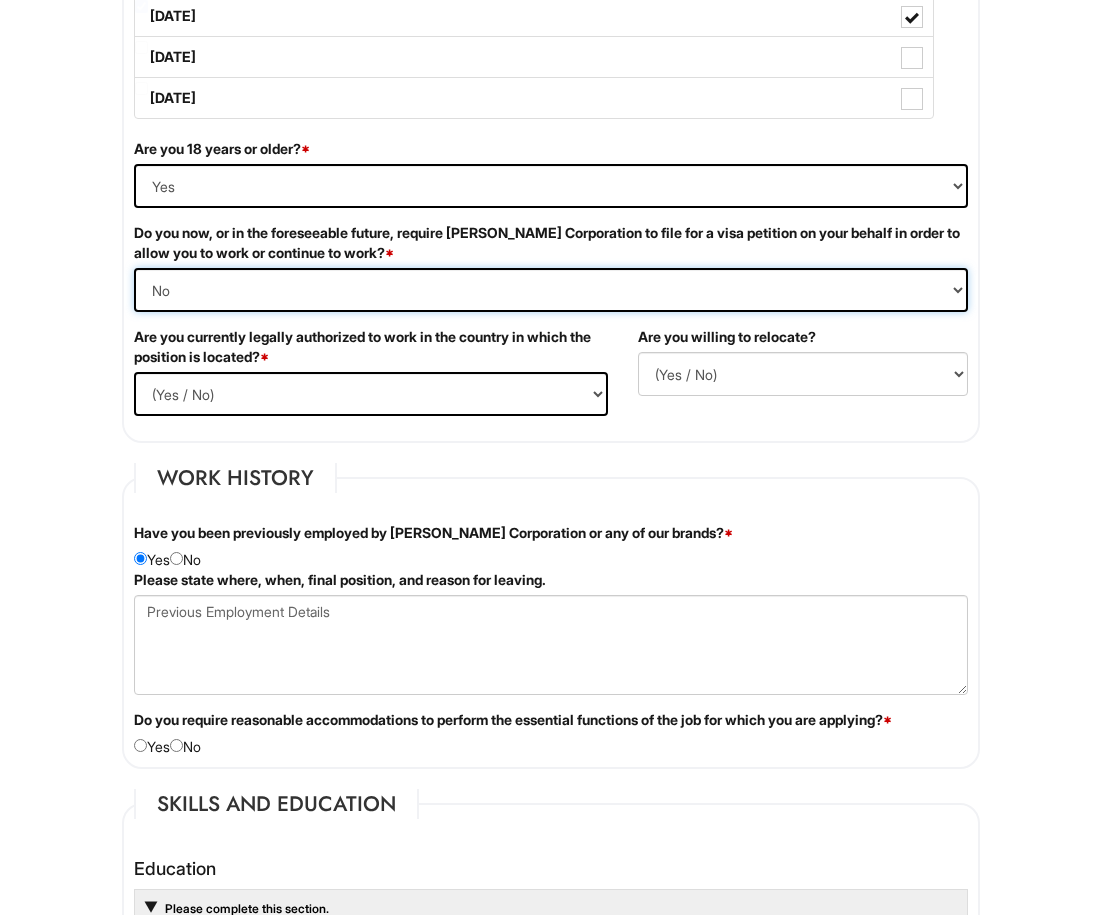 scroll, scrollTop: 1218, scrollLeft: 0, axis: vertical 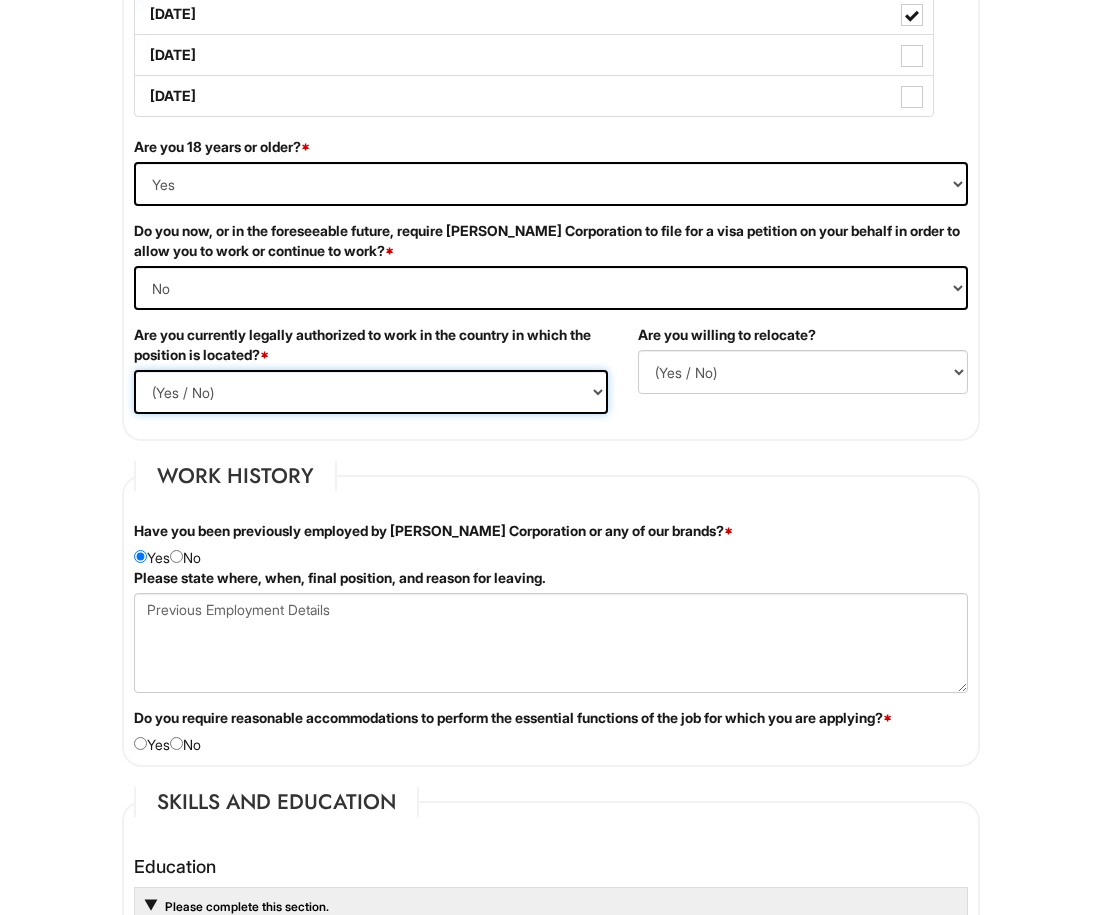 select on "Yes" 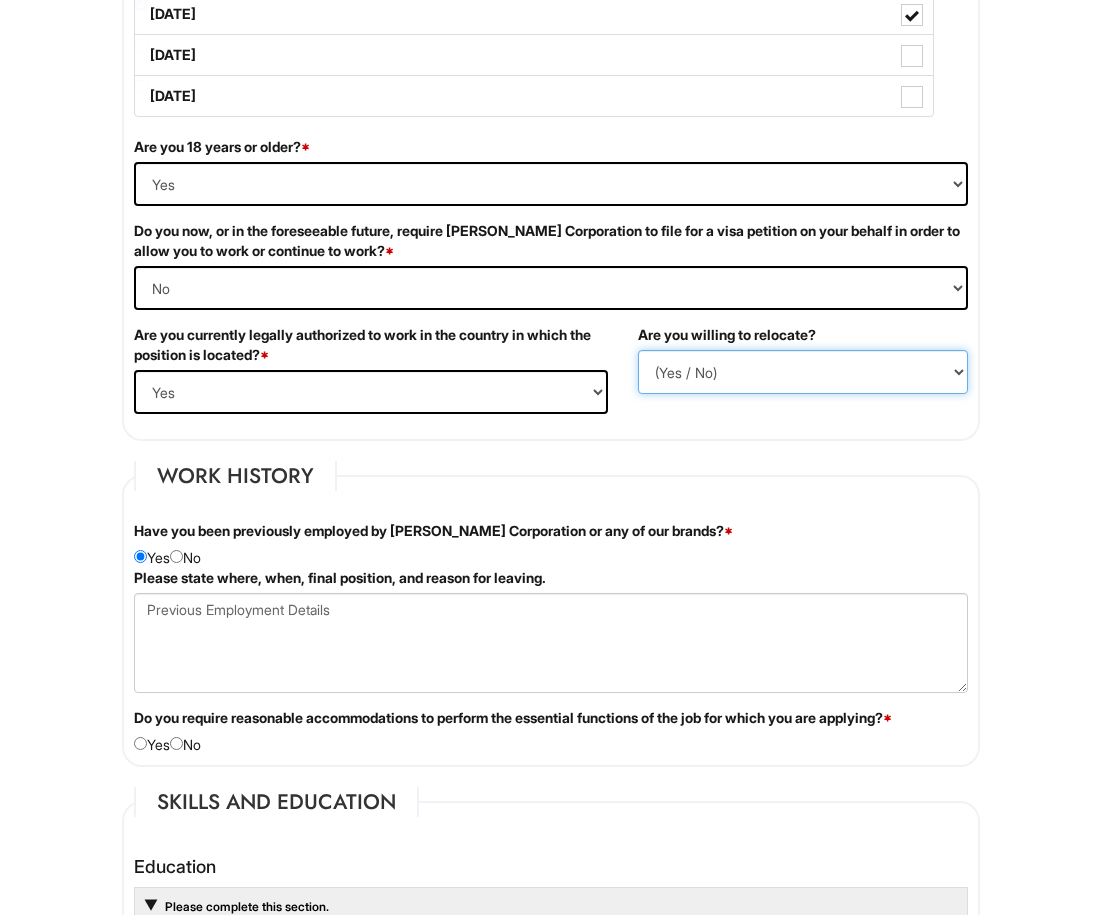 select on "Y" 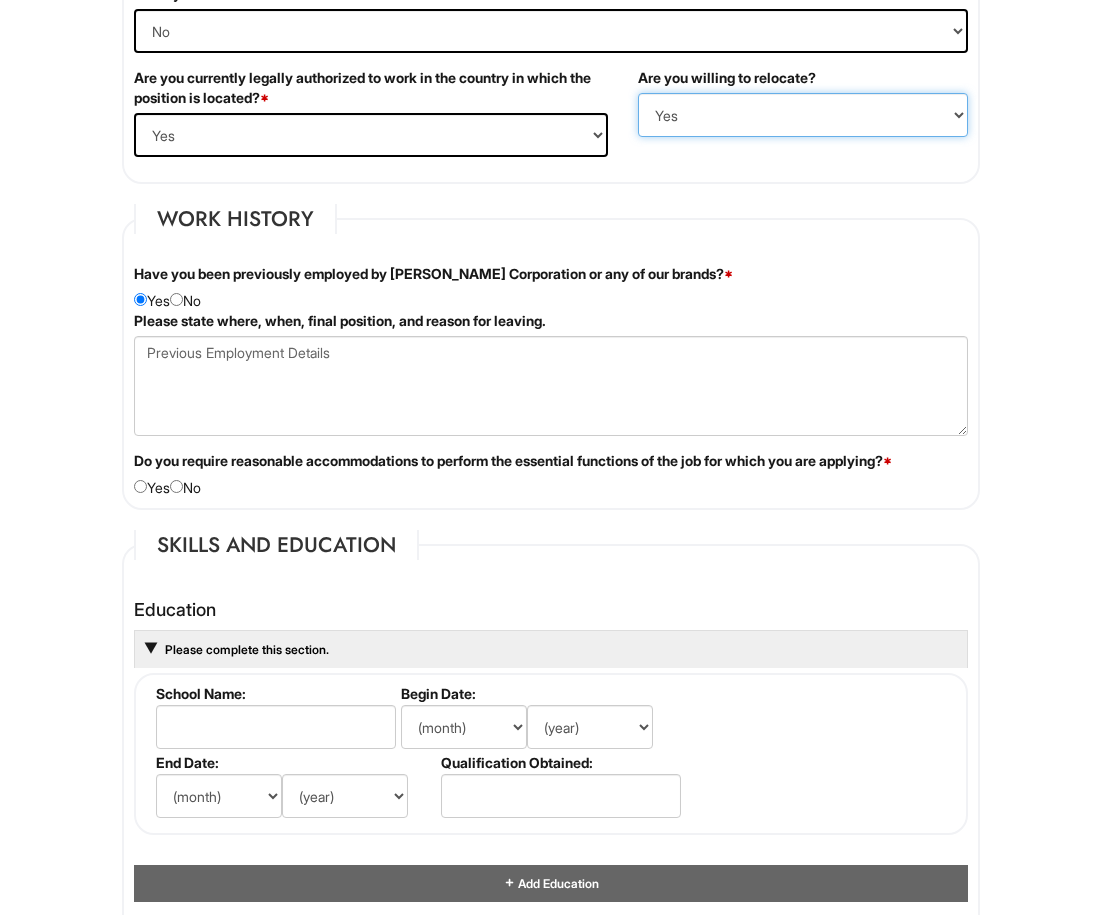 scroll, scrollTop: 1471, scrollLeft: 0, axis: vertical 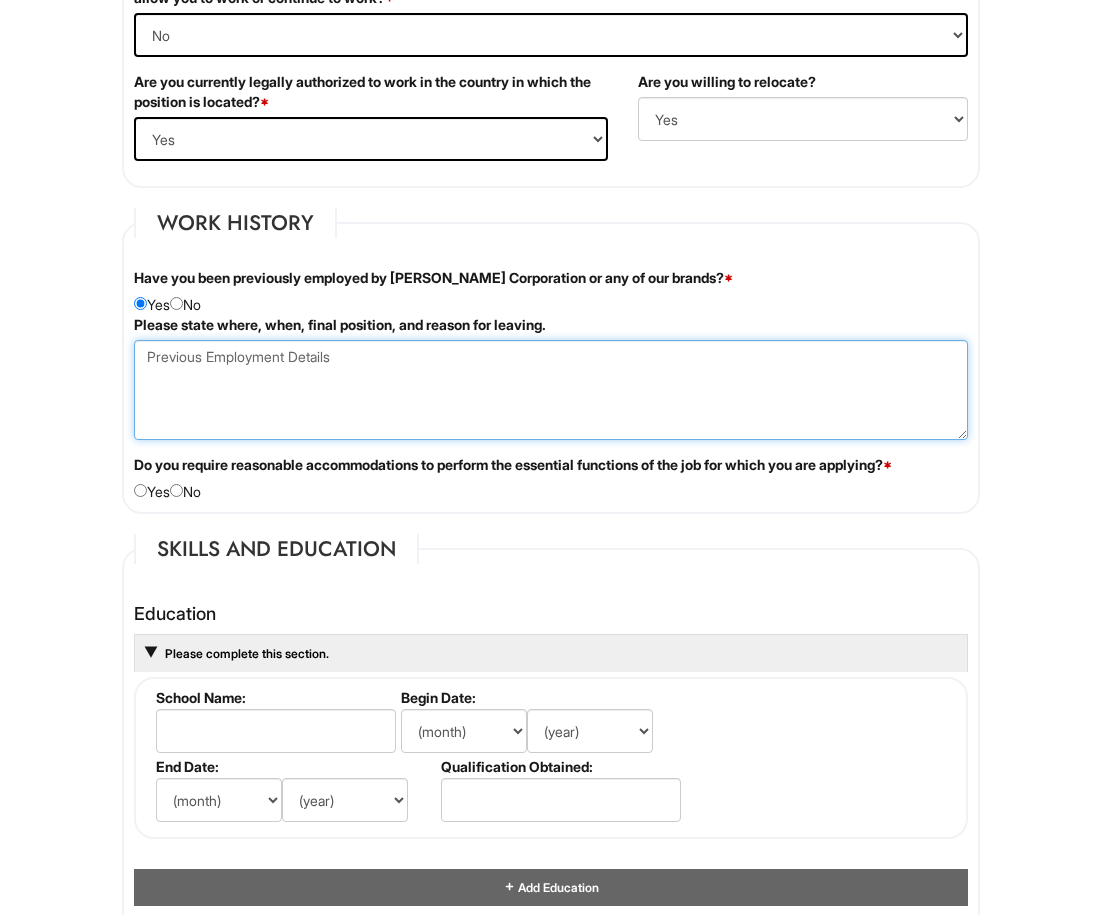 click at bounding box center [551, 390] 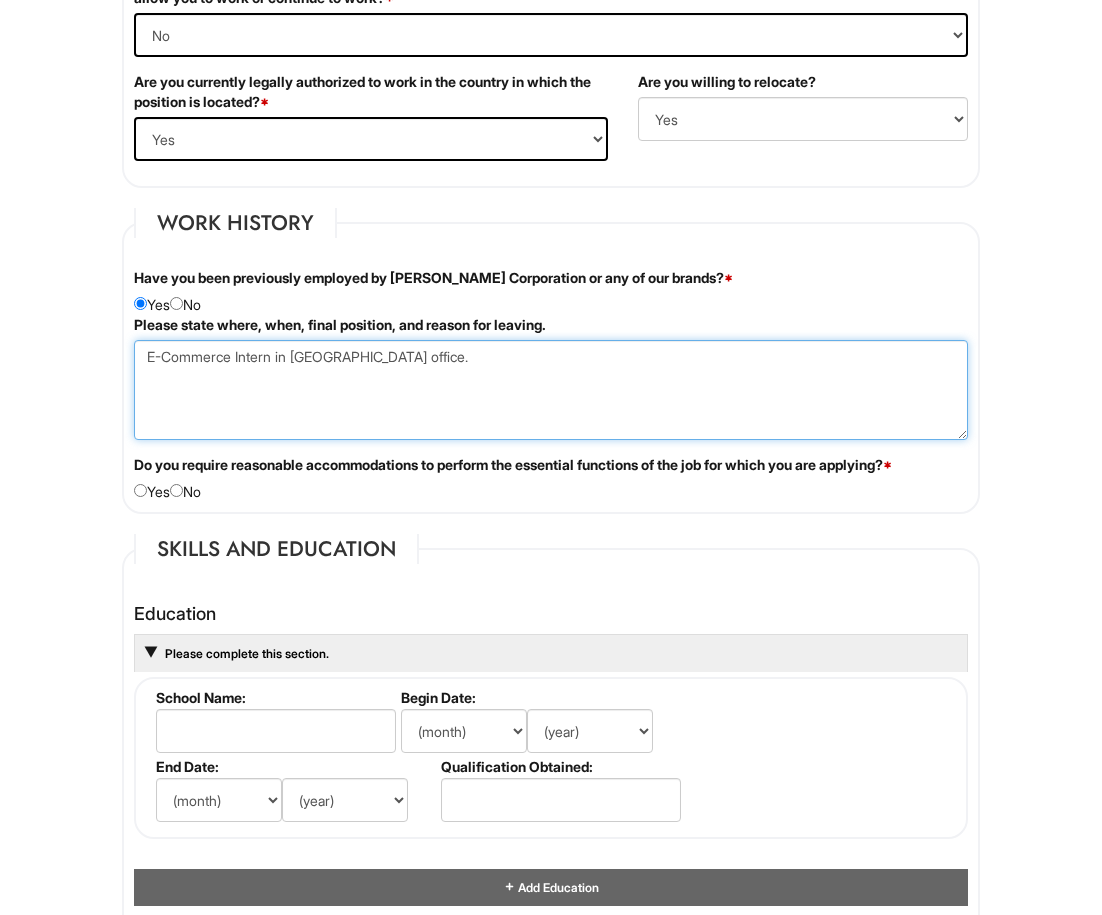 type on "E-Commerce Intern in Manhattan office." 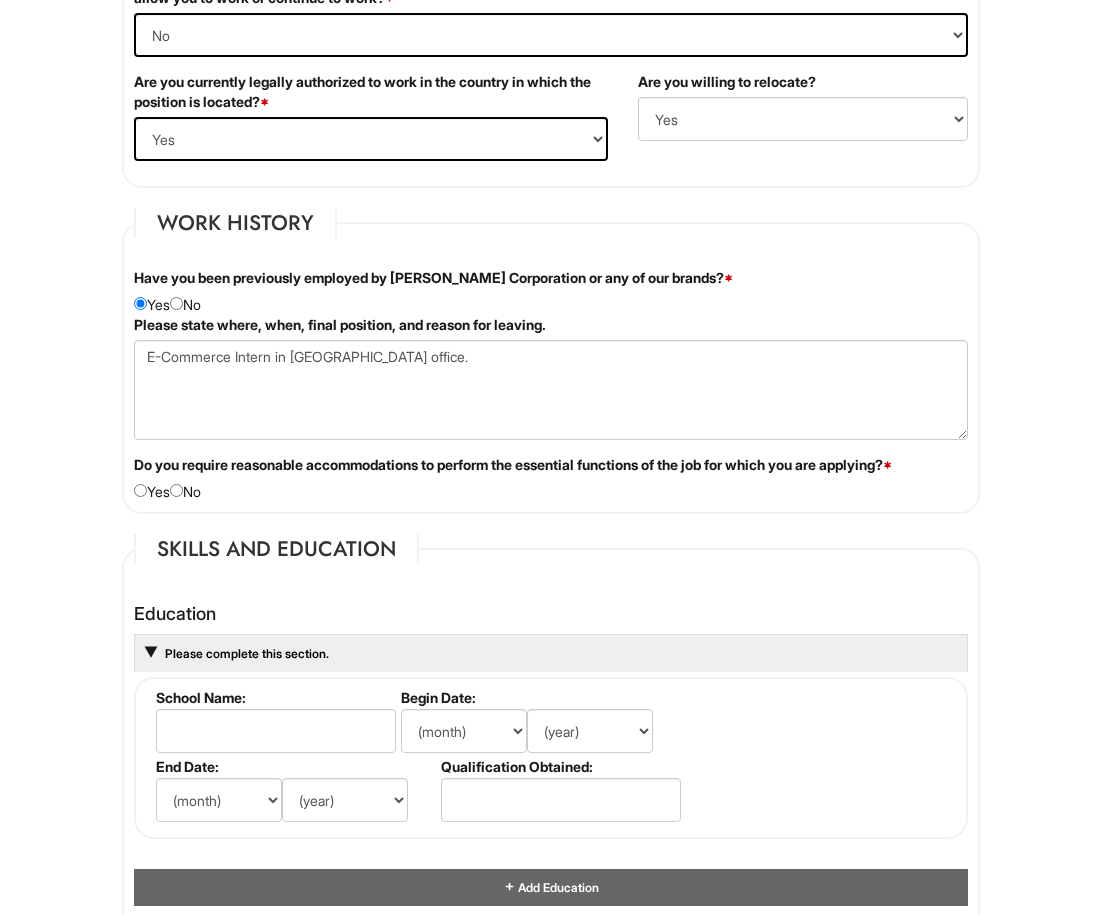 click on "Do you require reasonable accommodations to perform the essential functions of the job for which you are applying? *" at bounding box center (513, 465) 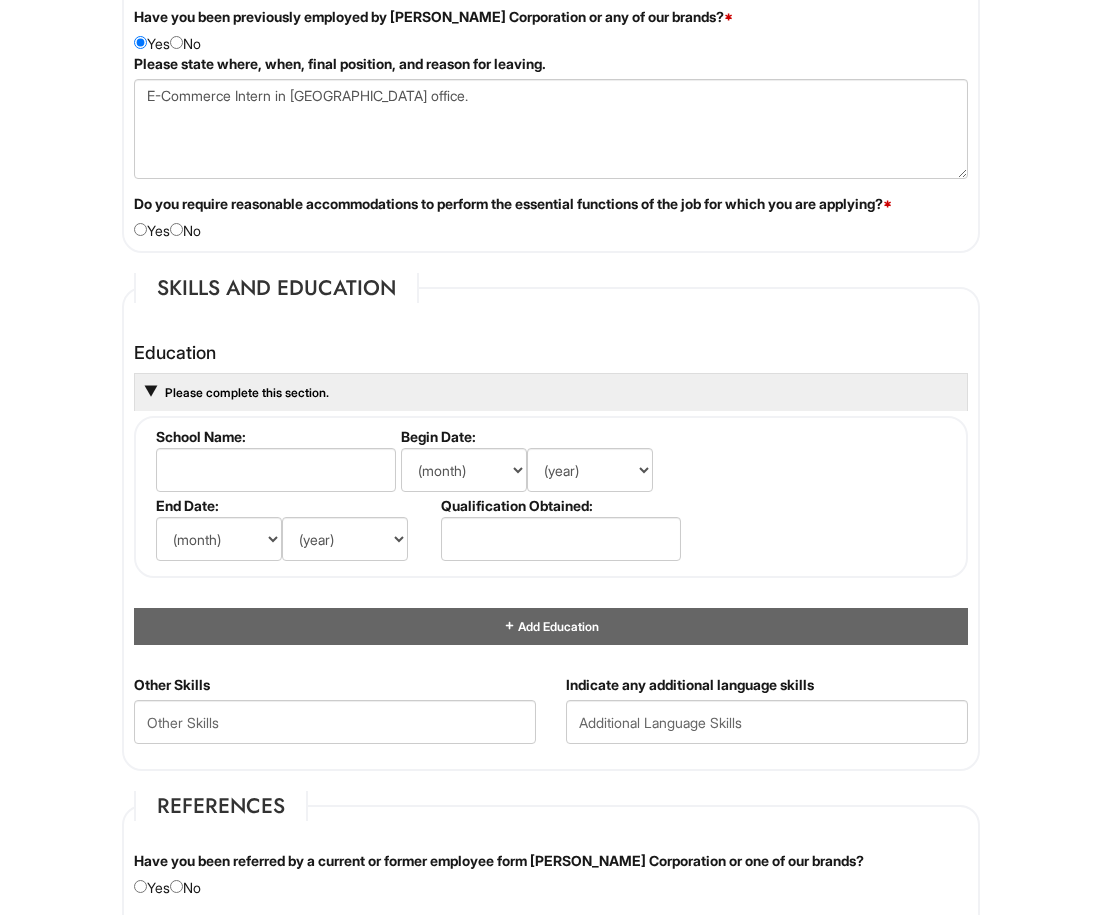 scroll, scrollTop: 1734, scrollLeft: 0, axis: vertical 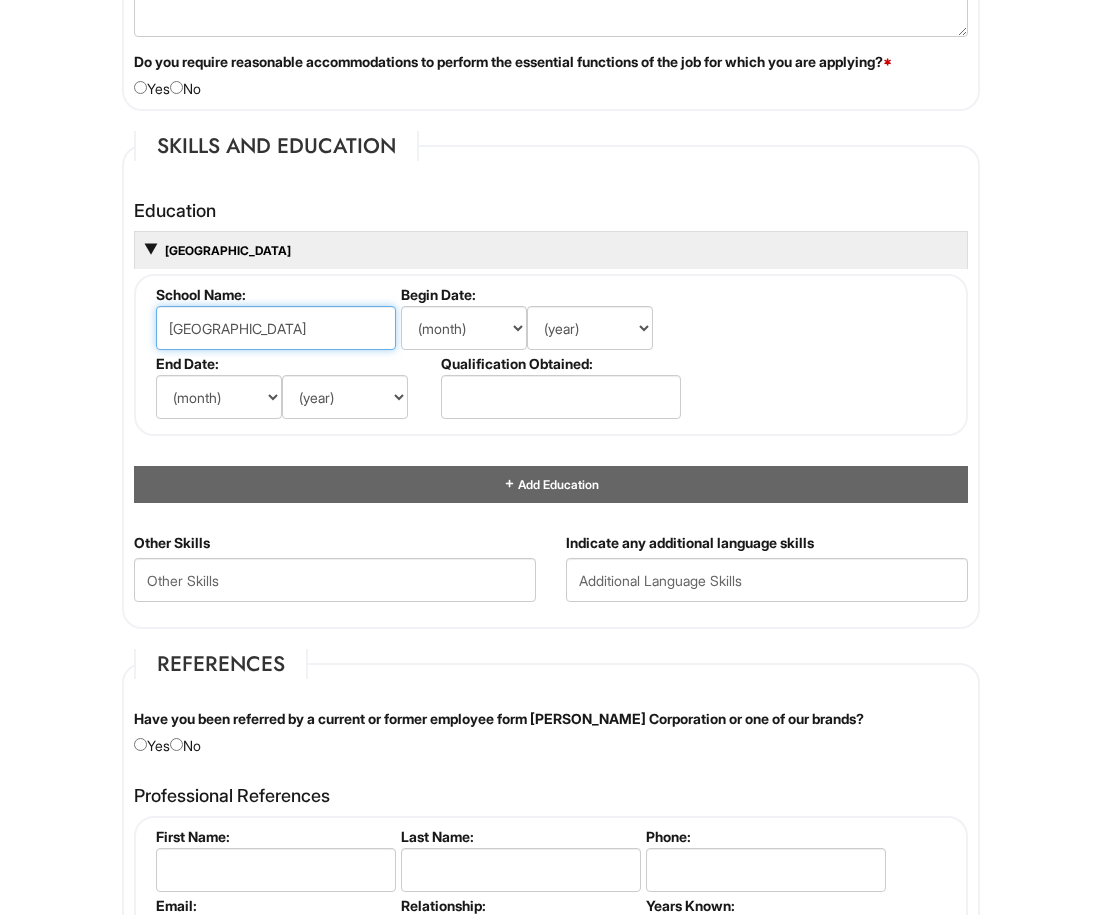 type on "LIM College" 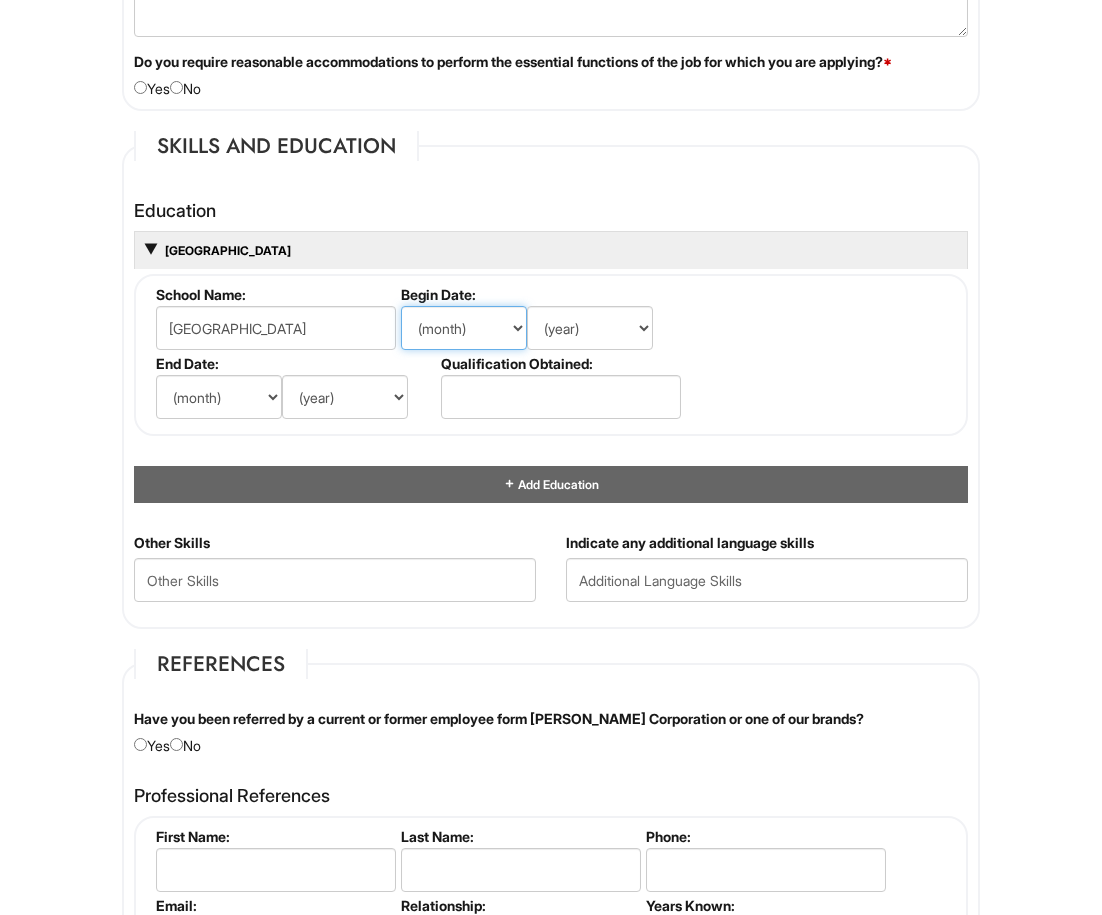 select on "9" 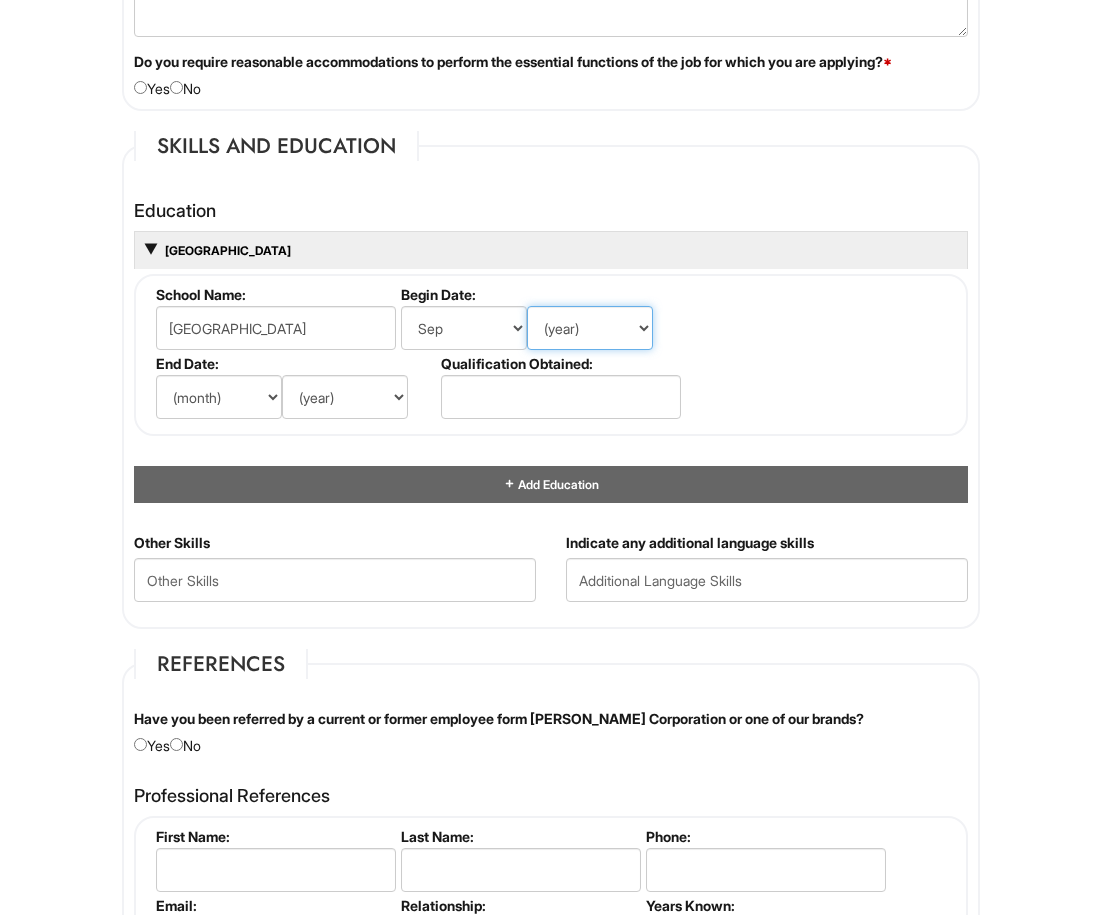 select on "2021" 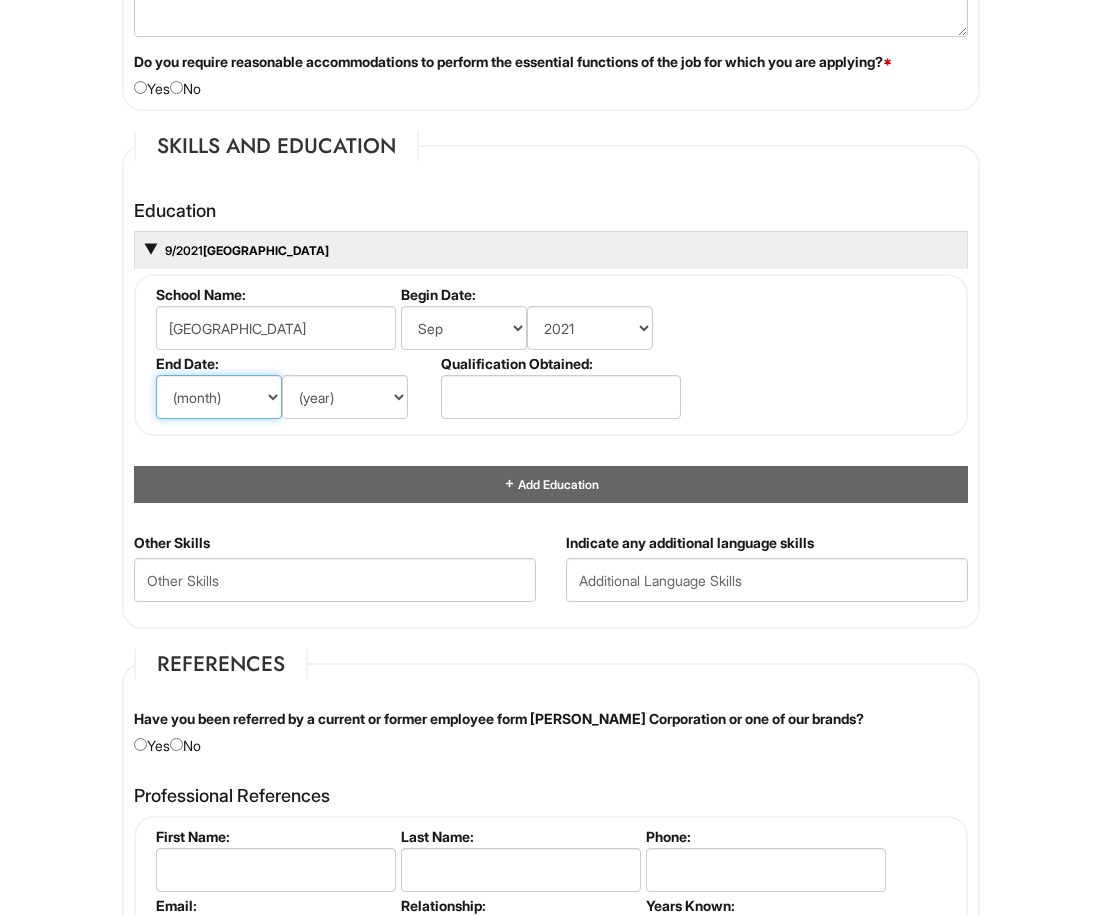 select on "8" 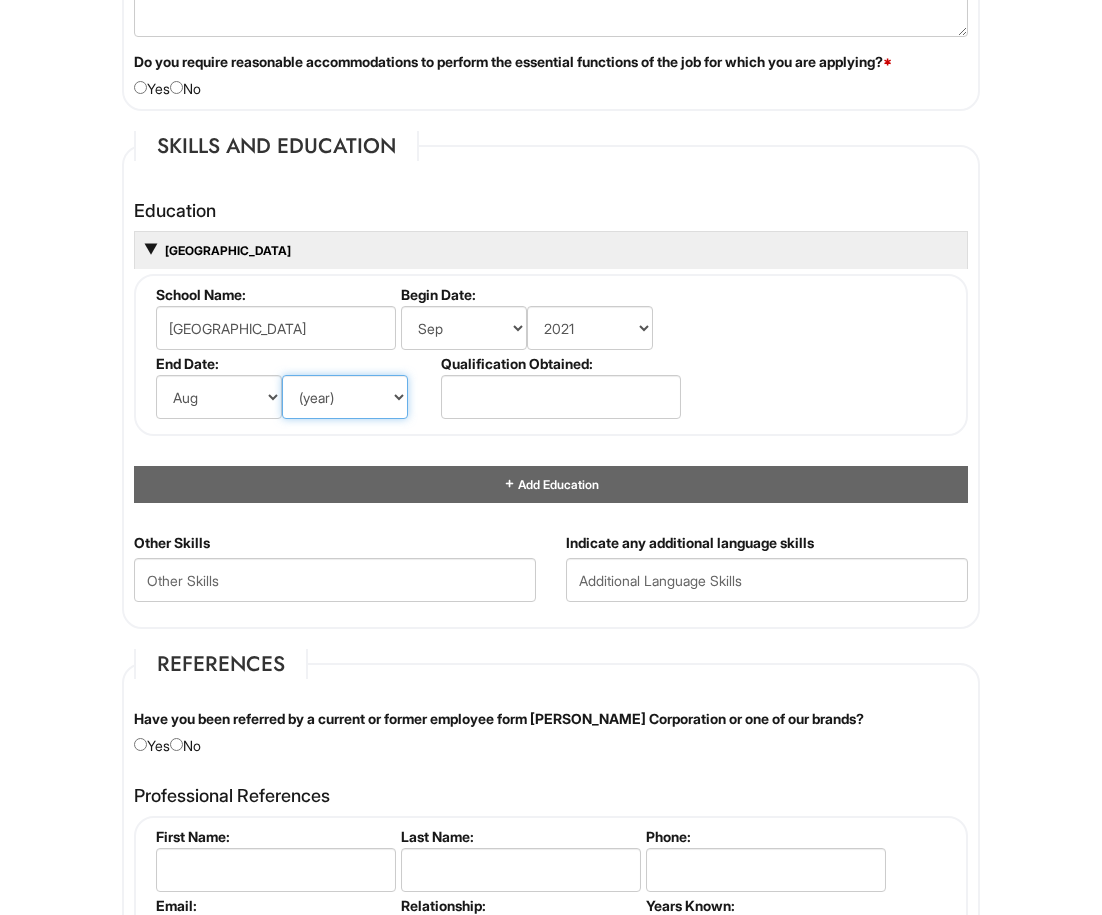 select on "2025" 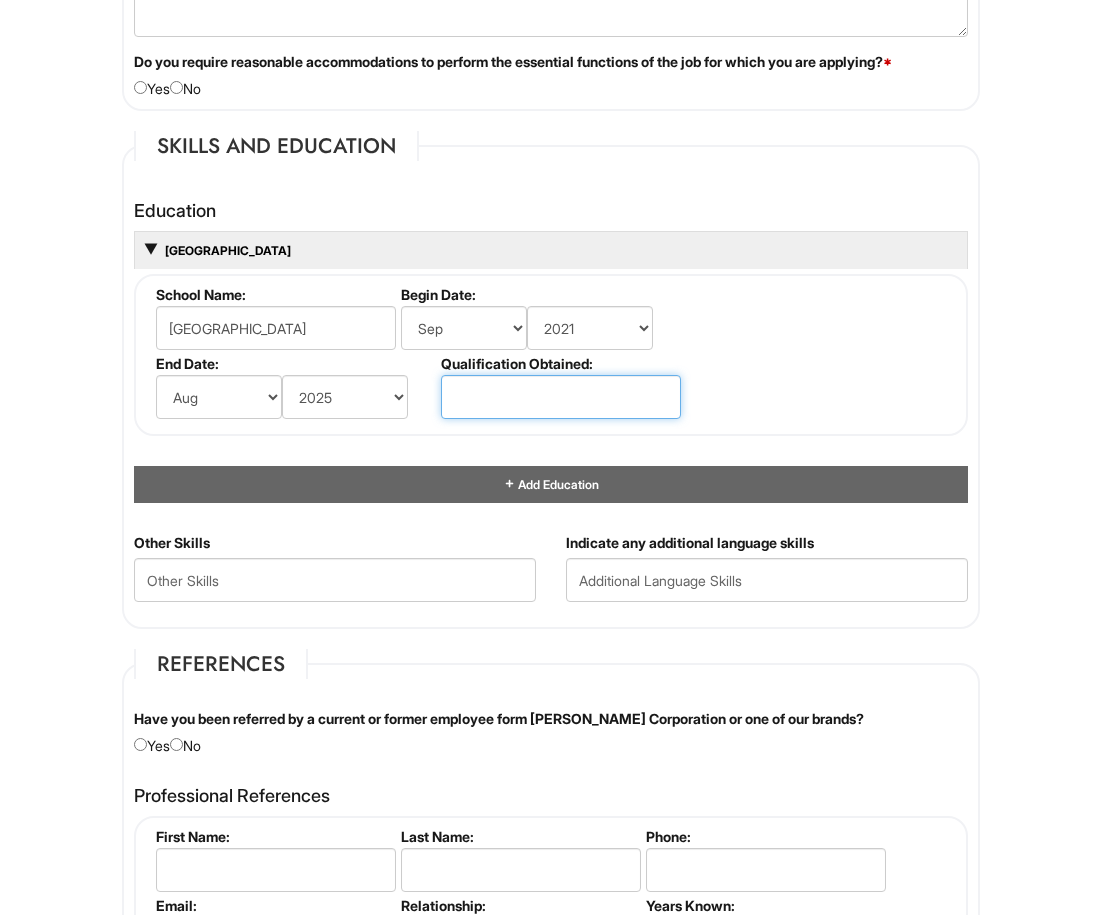 click at bounding box center (561, 397) 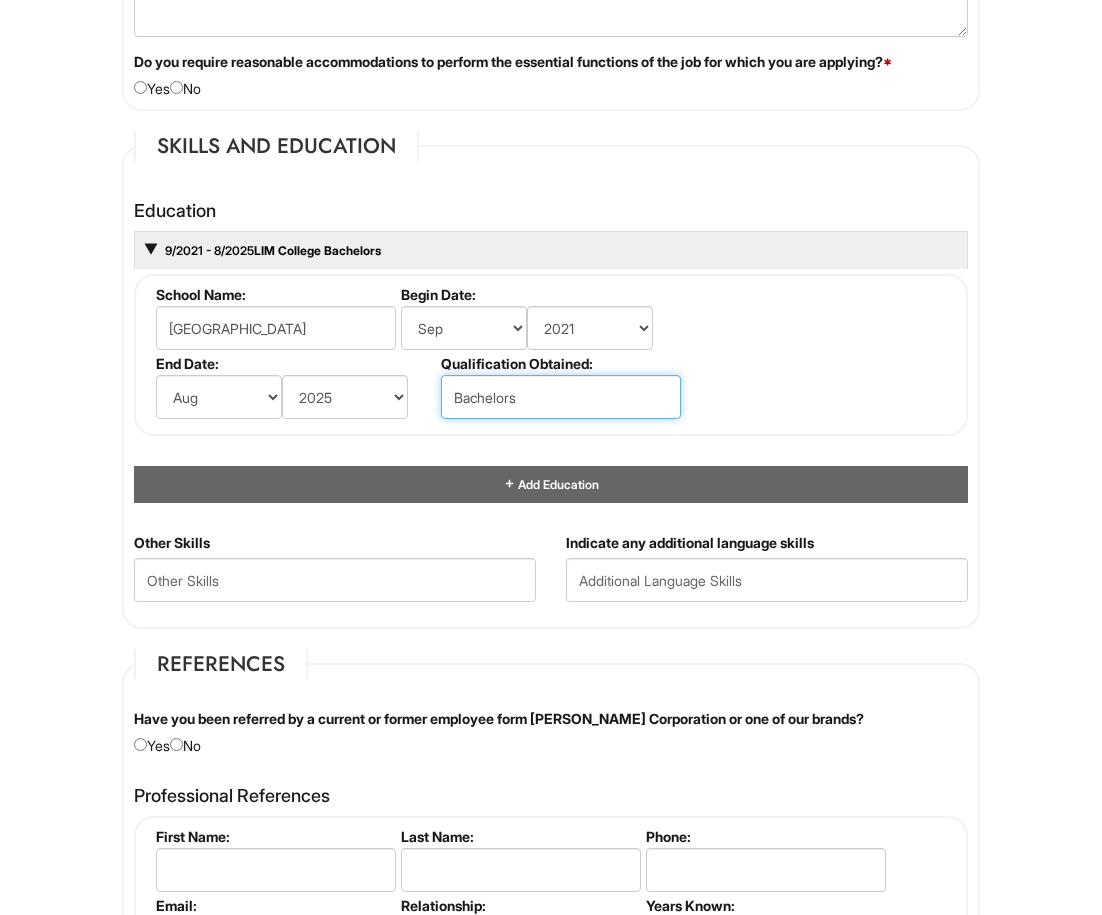 type on "Bachelors" 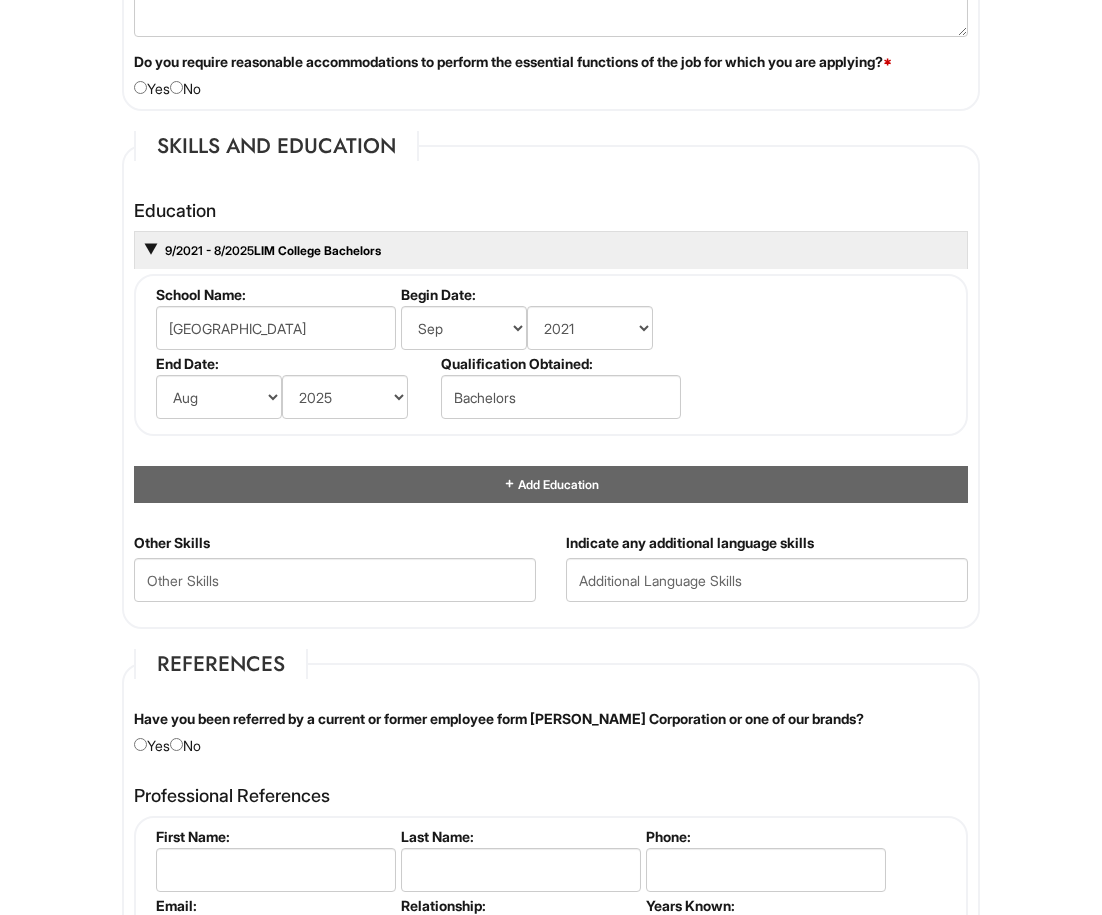 click on "School Name:
LIM College
Begin Date:
(month) Jan Feb Mar Apr May Jun Jul Aug Sep Oct Nov Dec (year) 2029 2028 2027 2026 2025 2024 2023 2022 2021 2020 2019 2018 2017 2016 2015 2014 2013 2012 2011 2010 2009 2008 2007 2006 2005 2004 2003 2002 2001 2000 1999 1998 1997 1996 1995 1994 1993 1992 1991 1990 1989 1988 1987 1986 1985 1984 1983 1982 1981 1980 1979 1978 1977 1976 1975 1974 1973 1972 1971 1970 1969 1968 1967 1966 1965 1964 1963 1962 1961 1960 1959 1958 1957 1956 1955 1954 1953 1952 1951 1950 1949 1948 1947 1946  --  2030 2031 2032 2033 2034 2035 2036 2037 2038 2039 2040 2041 2042 2043 2044 2045 2046 2047 2048 2049 2050 2051 2052 2053 2054 2055 2056 2057 2058 2059 2060 2061 2062 2063 2064
End Date:
(month) Jan Feb Mar Apr May Jun Jul Aug Sep Oct Nov Dec (year) 2029 2028 2027 2026 2025 2024 2023 2022 2021 2020 2019 2018 2017 2016 2015 2014 2013 2012 2011 2010 2009 2008 2007 2006 2005 2004 2003 2002 2001 2000 1999 1998 1997 1996 1995 1994 1993 1992 1991 1990 1989 1988 1987 1986" at bounding box center (551, 355) 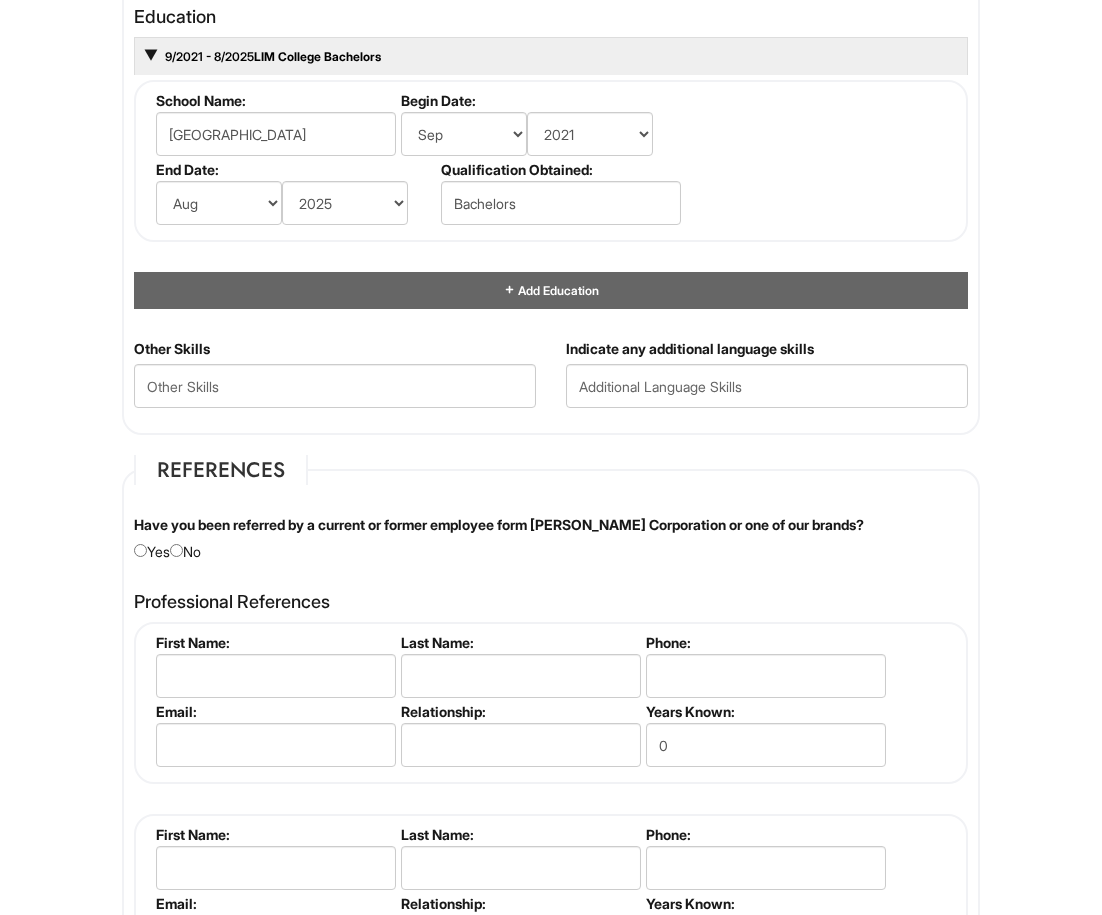 scroll, scrollTop: 2072, scrollLeft: 0, axis: vertical 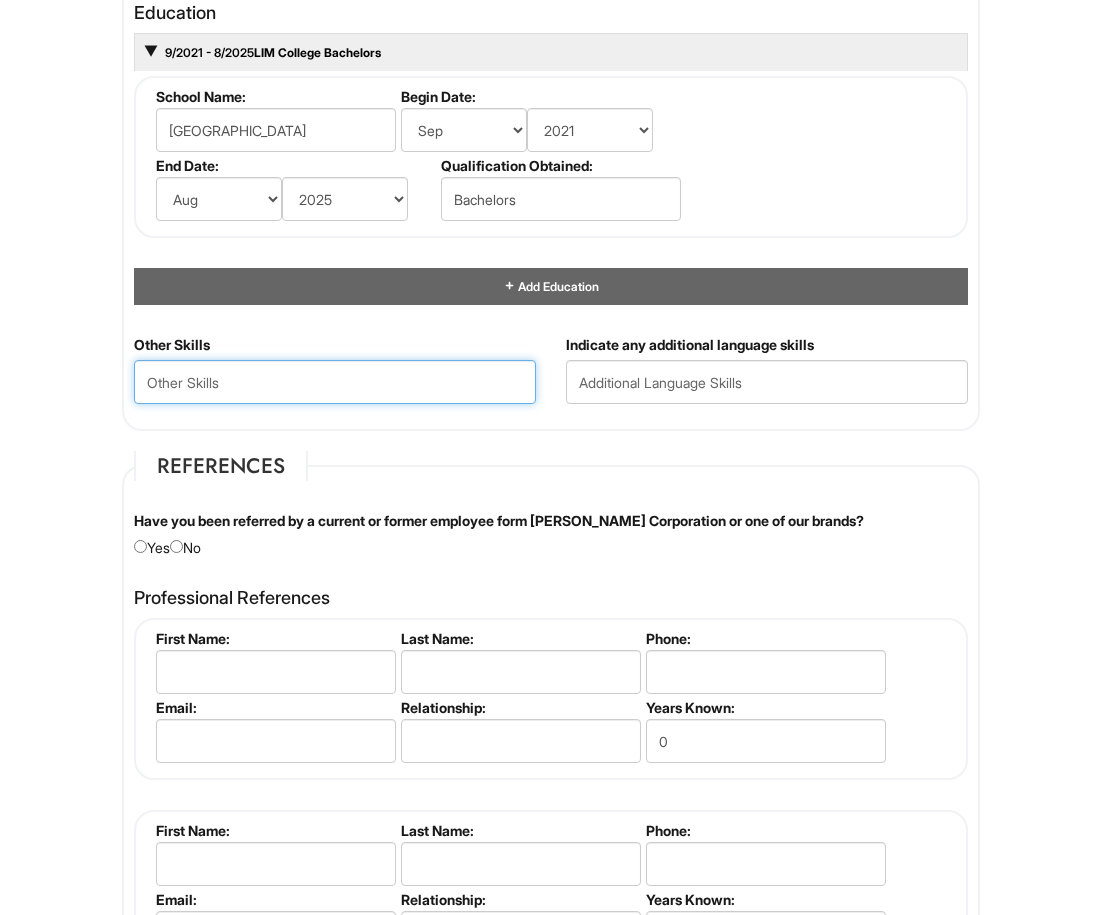 click at bounding box center [335, 382] 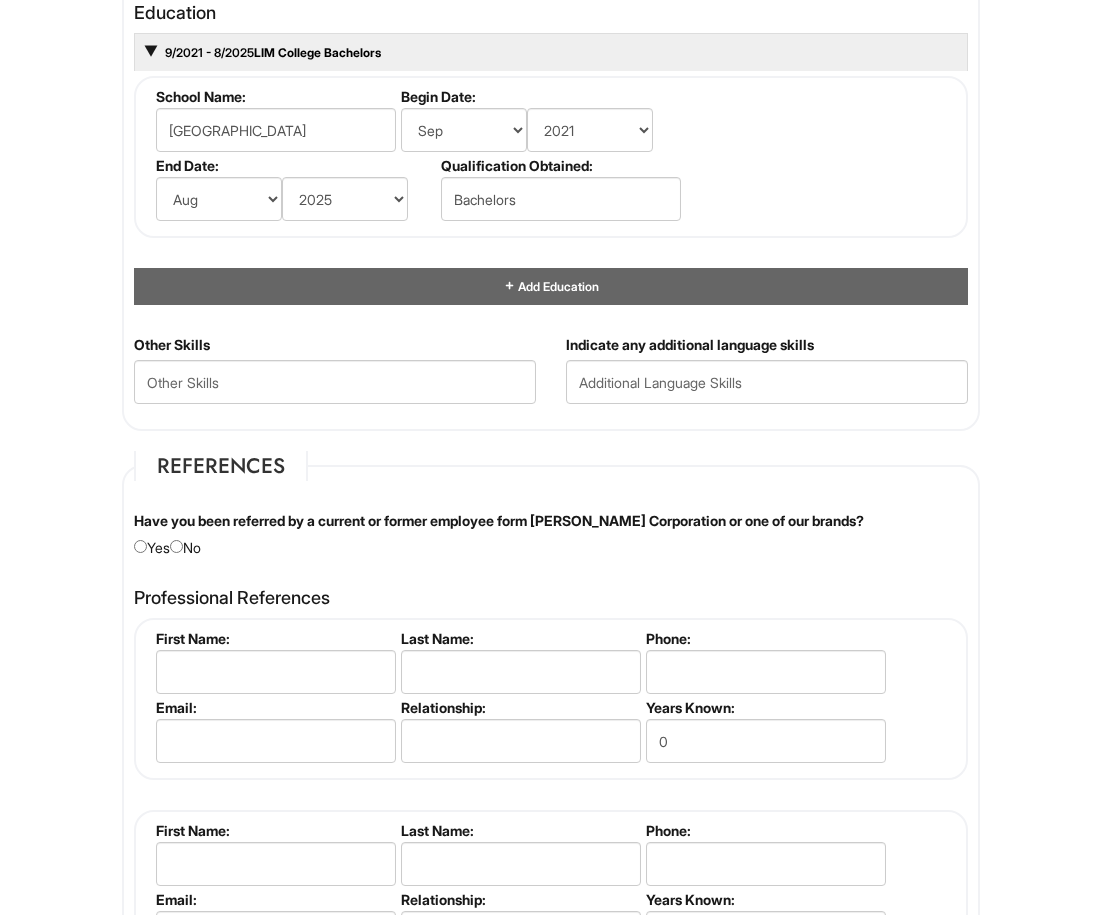 click on "References
Have you been referred by a current or former employee form Giorgio Armani Corporation or one of our brands?    Yes   No
Please provide the name of the employee:
Professional References
Please complete this section.
First Name:
Last Name:
Phone:
Email:
Relationship:
Years Known:
0
Please complete this section.
First Name:
Last Name:
Phone:
Email:
Relationship:
Years Known:
0
Add References
First Name:
Last Name:
Phone:
Email:
Relationship:
Years Known:
0" at bounding box center (551, 732) 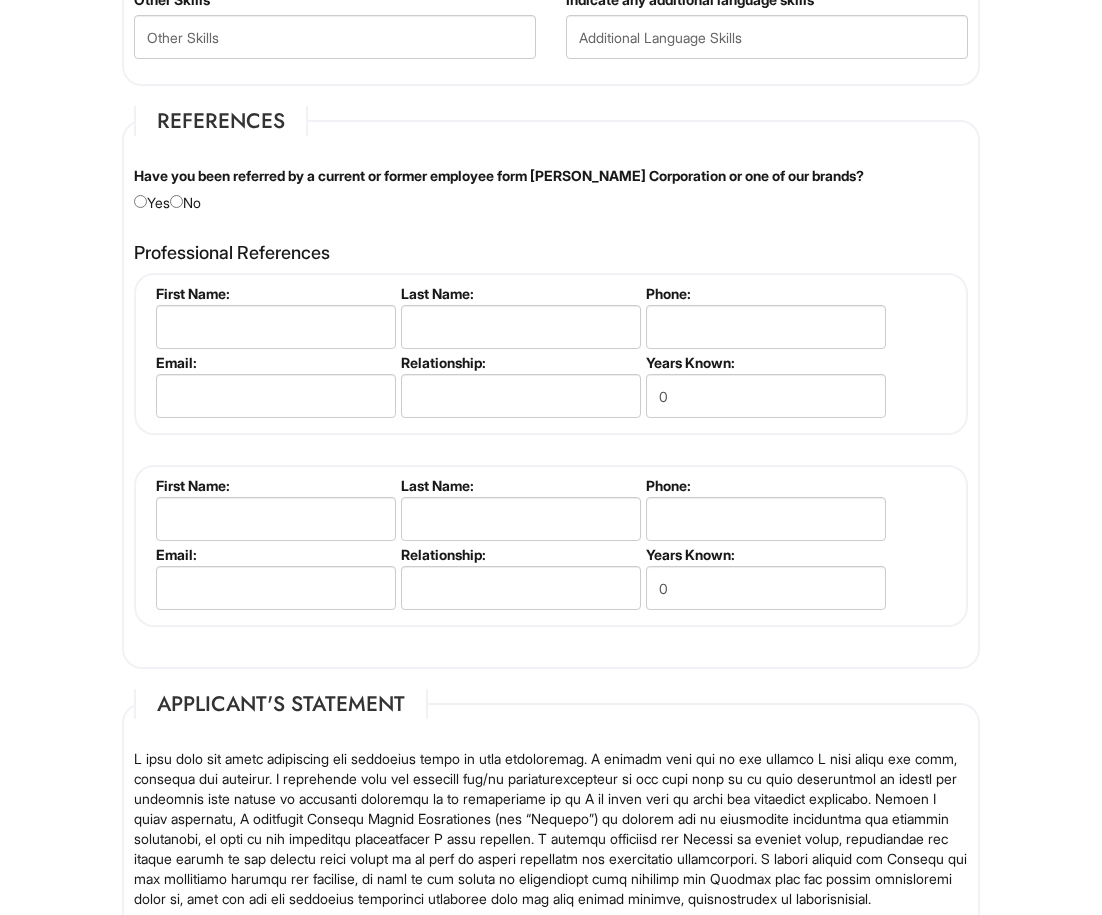 scroll, scrollTop: 2416, scrollLeft: 0, axis: vertical 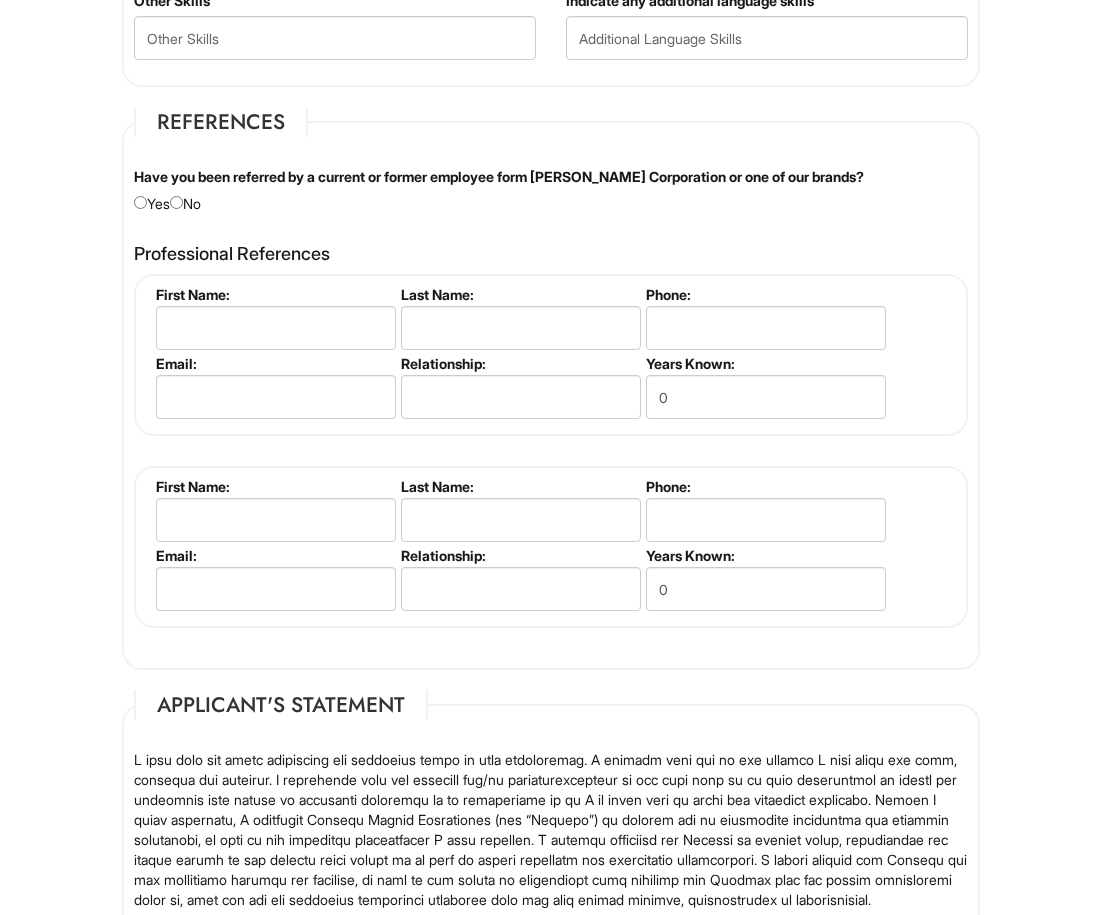 click at bounding box center [140, 202] 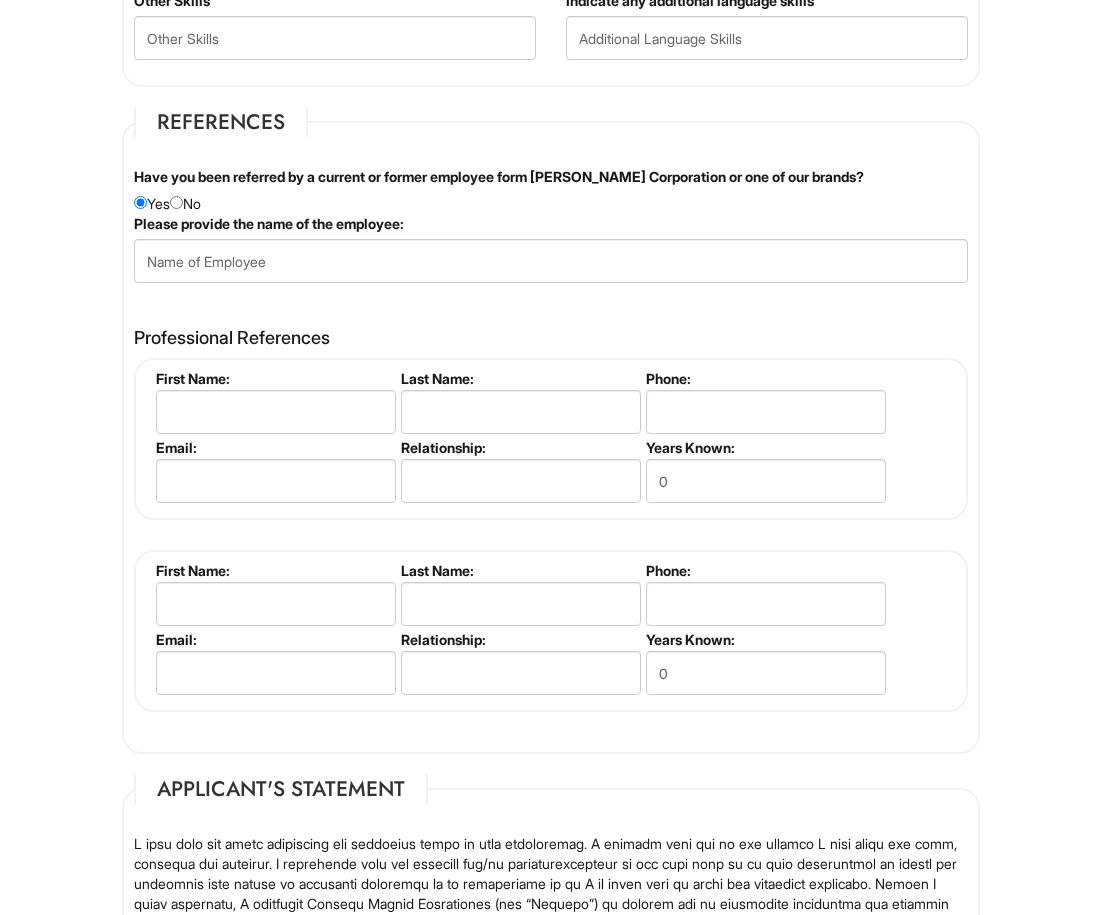 click at bounding box center [140, 202] 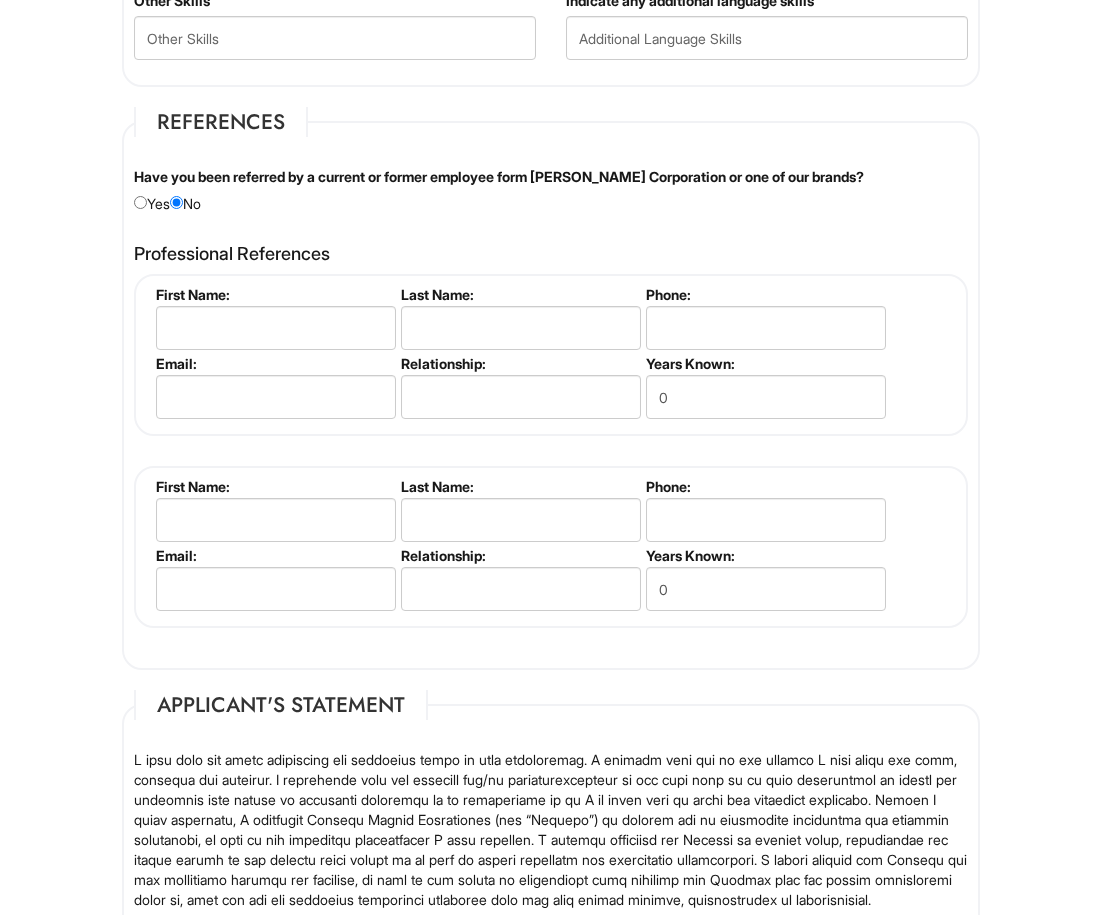 click at bounding box center (140, 202) 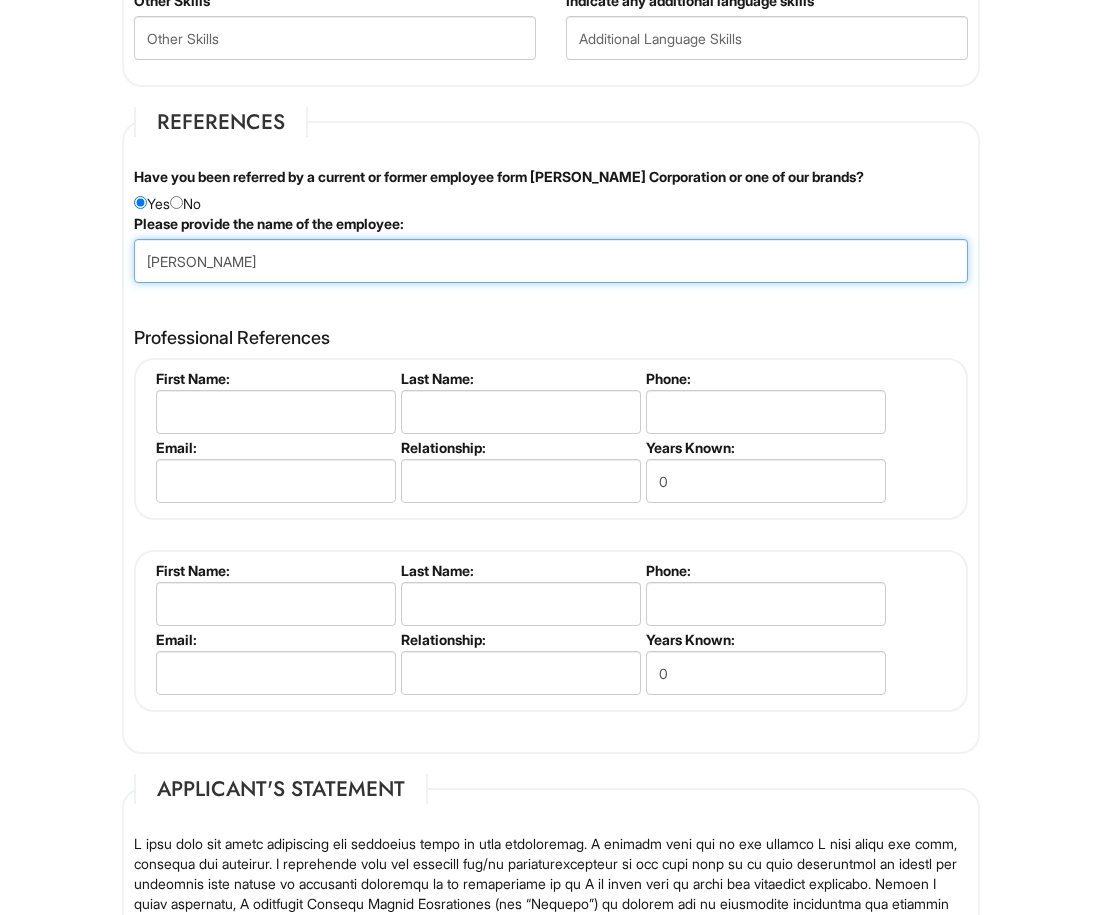 type on "Stephanie Haftmann" 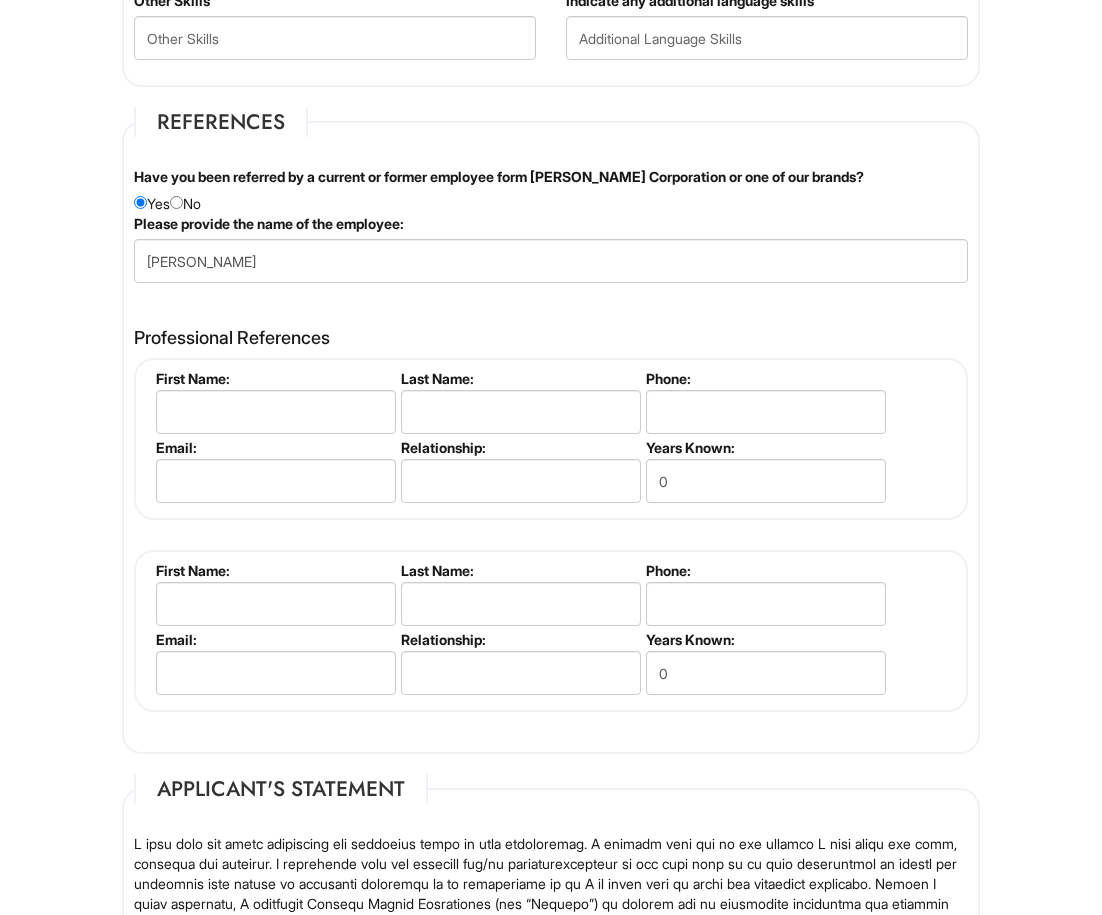 click on "Professional References
Please complete this section.
First Name:
Last Name:
Phone:
Email:
Relationship:
Years Known:
0
Please complete this section.
First Name:
Last Name:
Phone:
Email:
Relationship:
Years Known:
0
Add References
First Name:
Last Name:
Phone:
Email:
Relationship:
Years Known:
0" at bounding box center (551, 530) 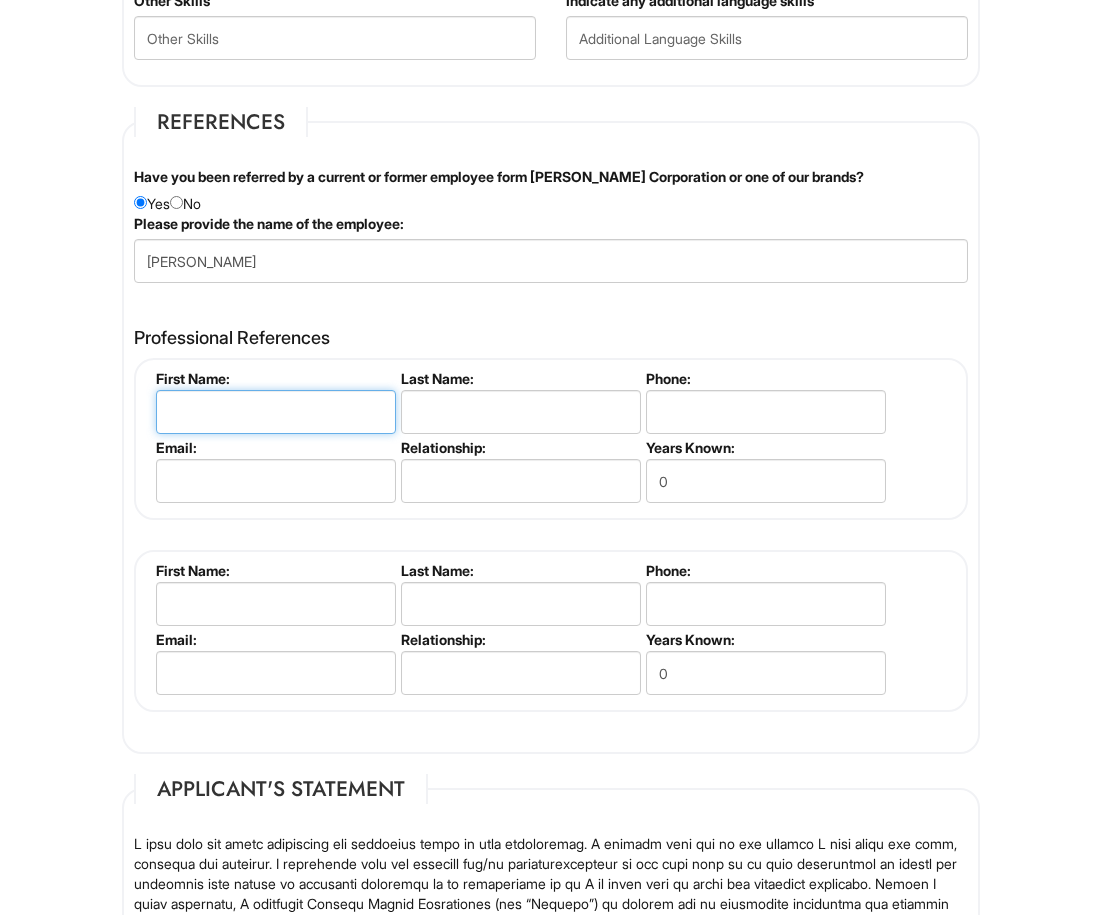 click at bounding box center (276, 412) 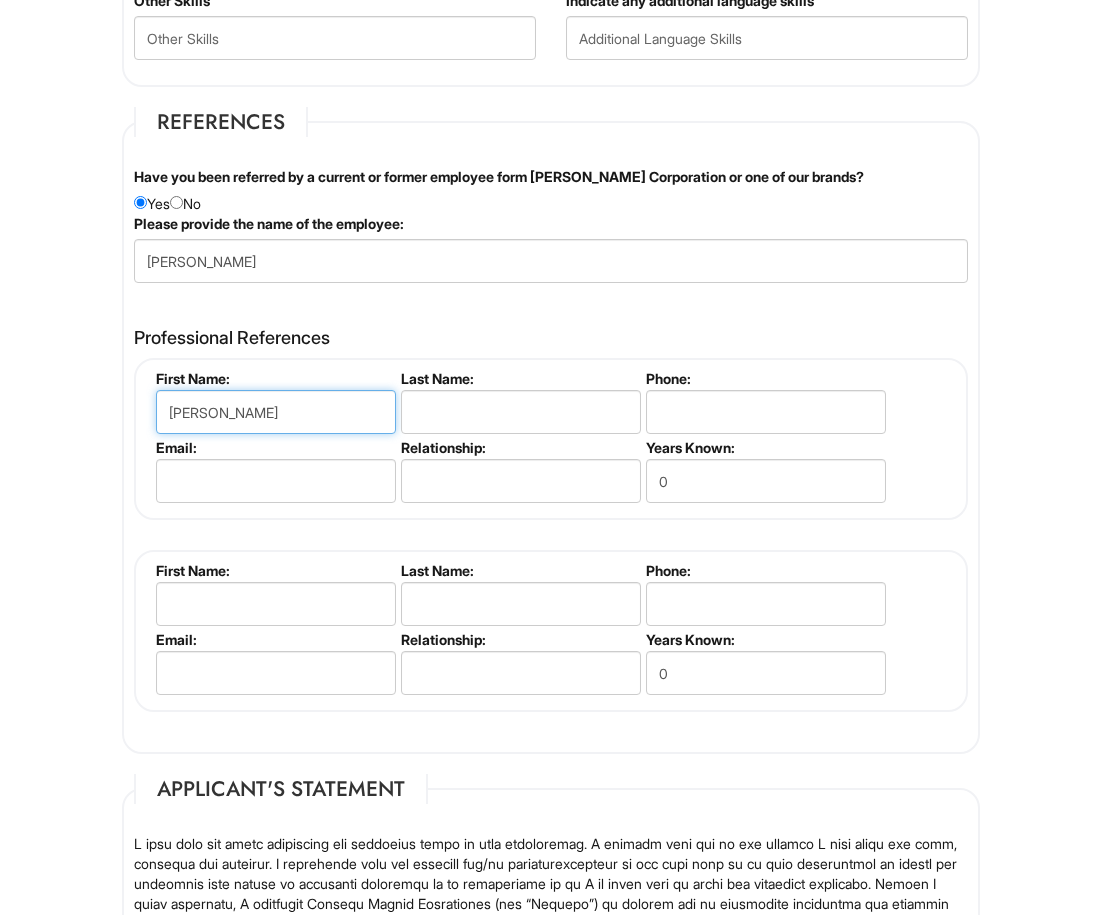 type on "Stephanie" 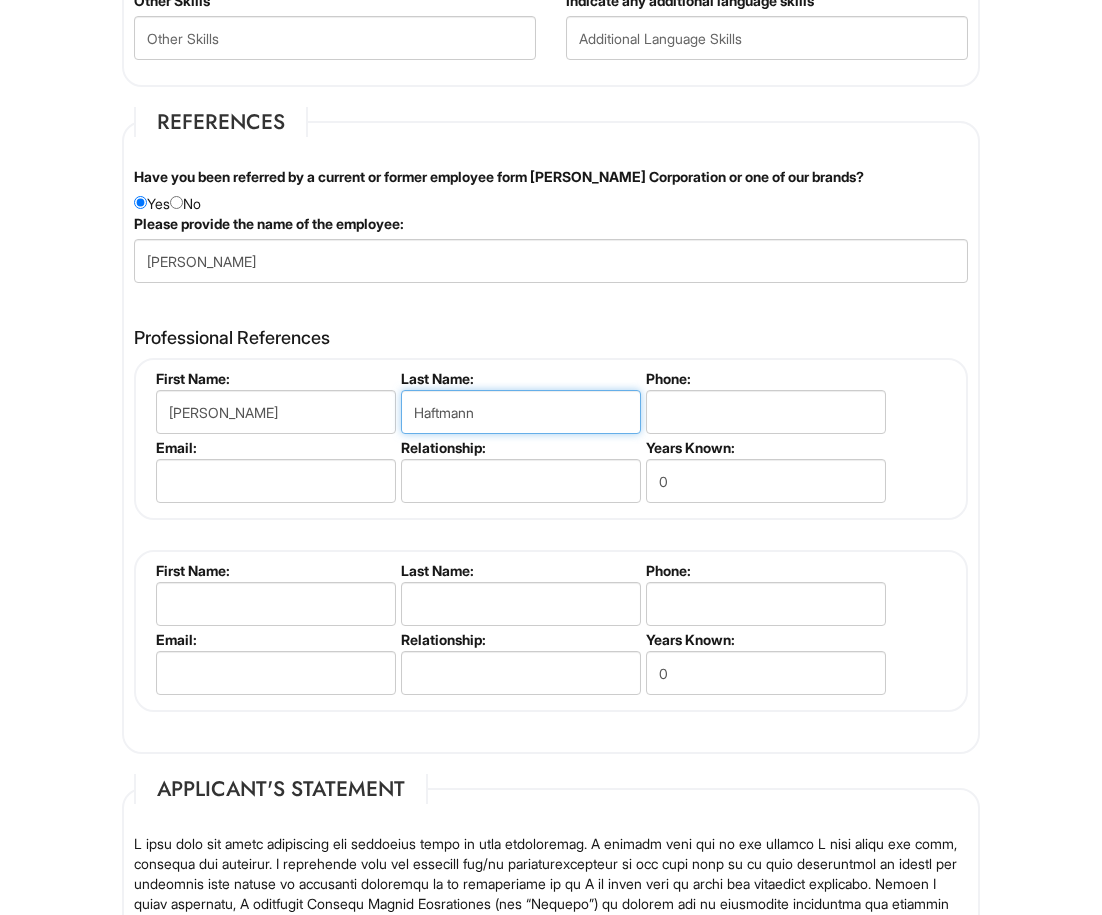 type on "Haftmann" 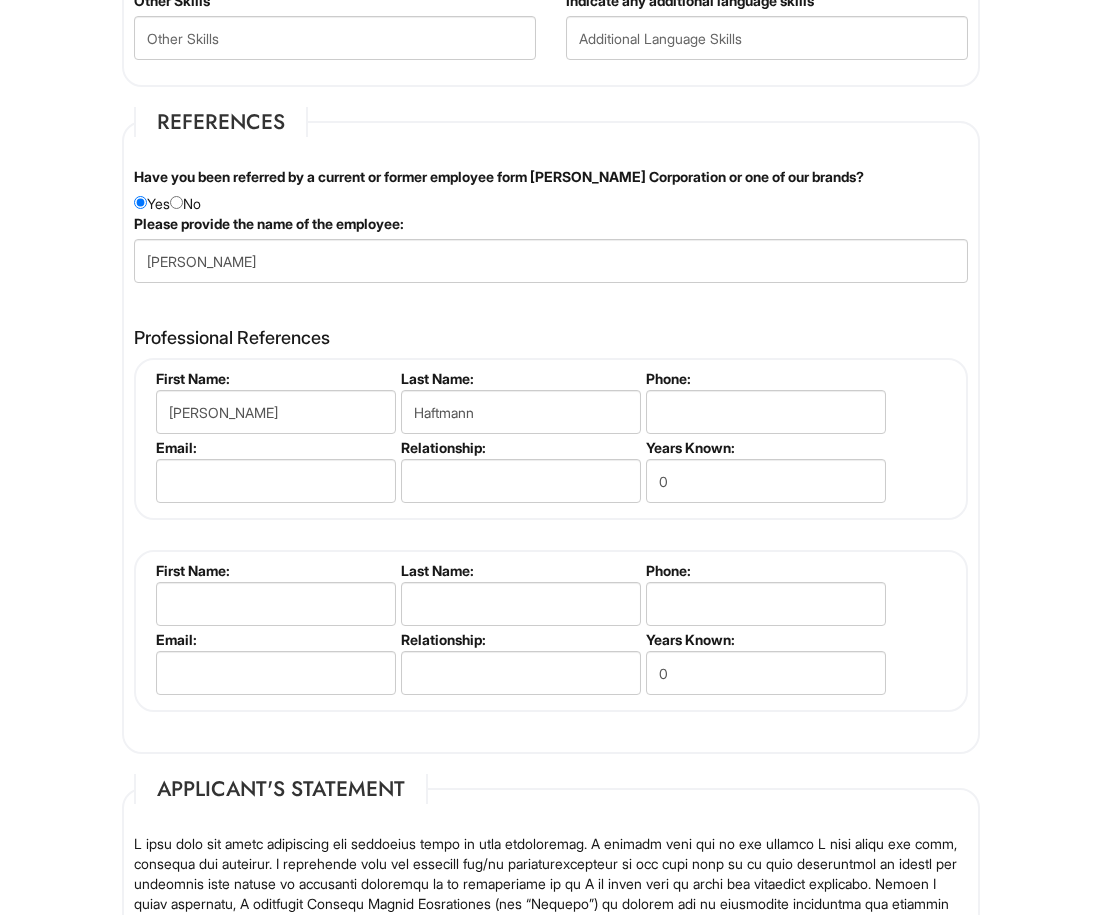 click on "Please provide the name of the employee:" at bounding box center [269, 224] 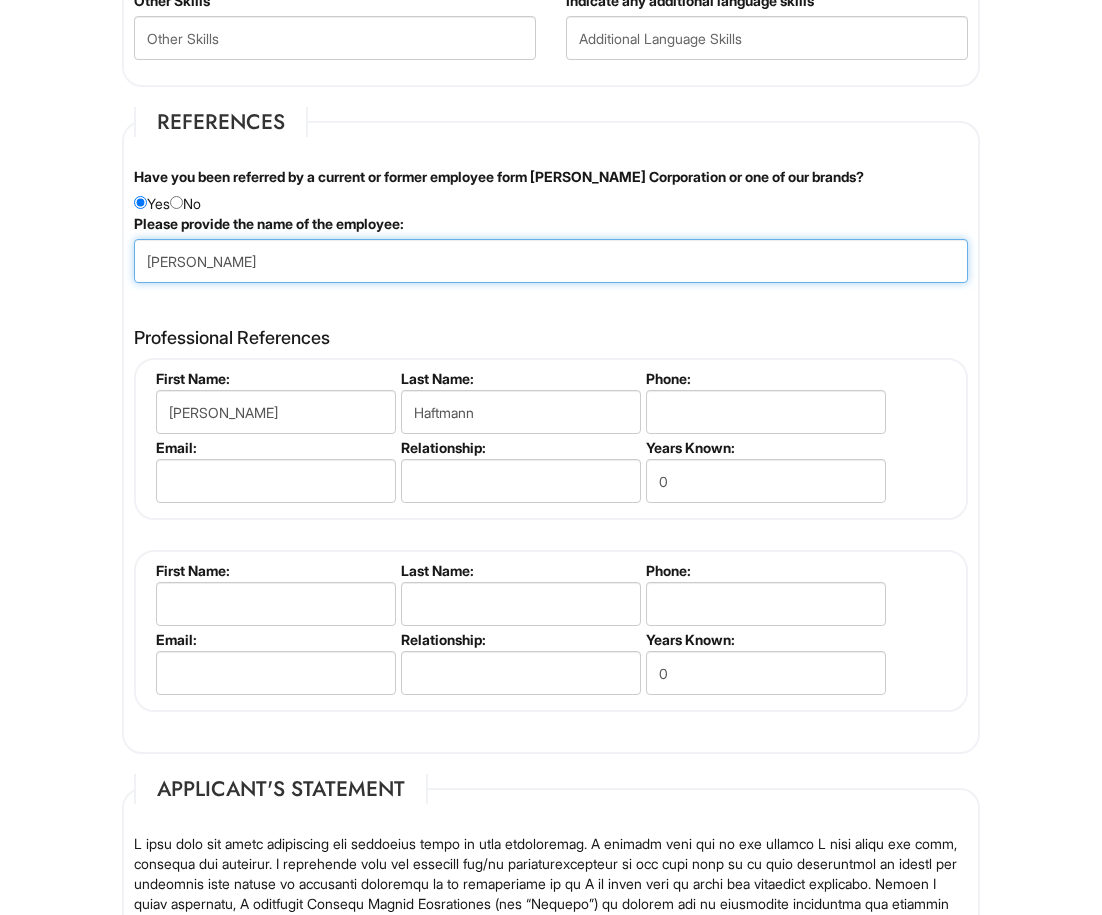 click on "Stephanie Haftmann" at bounding box center (551, 261) 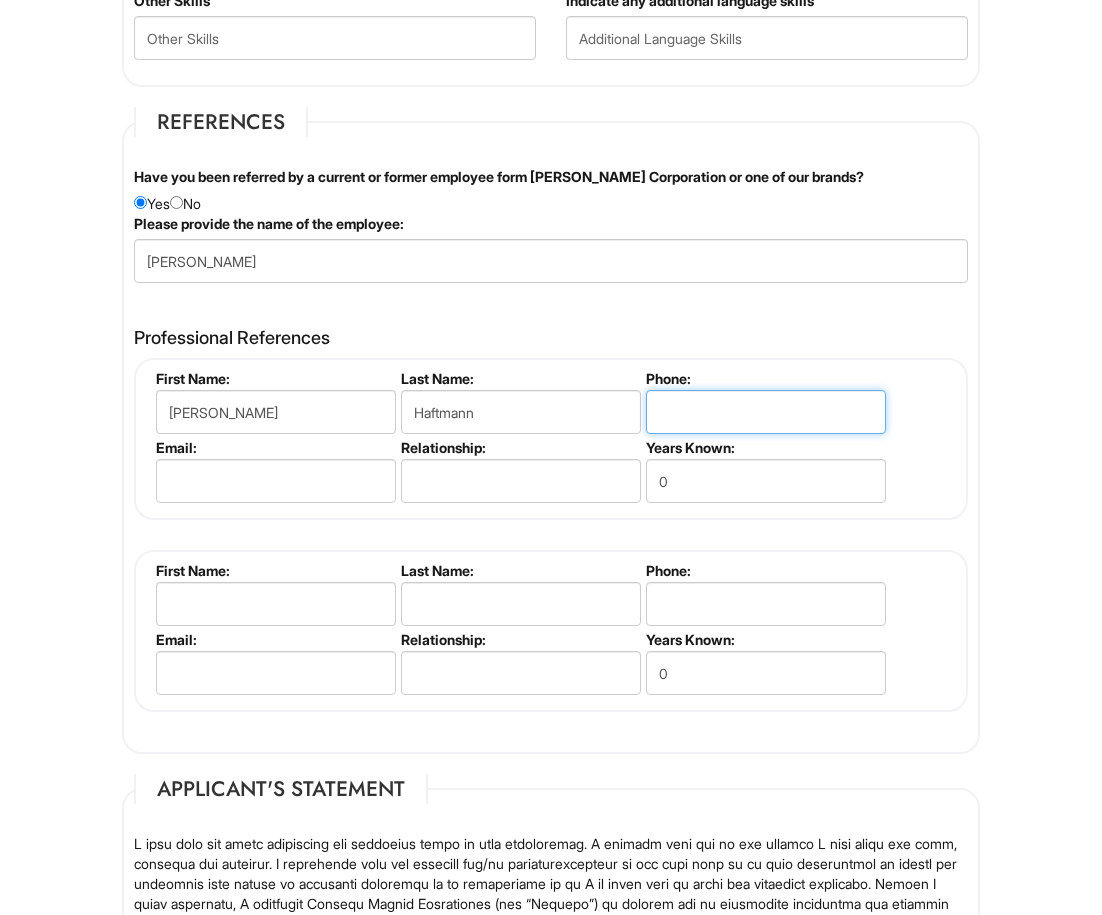 click at bounding box center [766, 412] 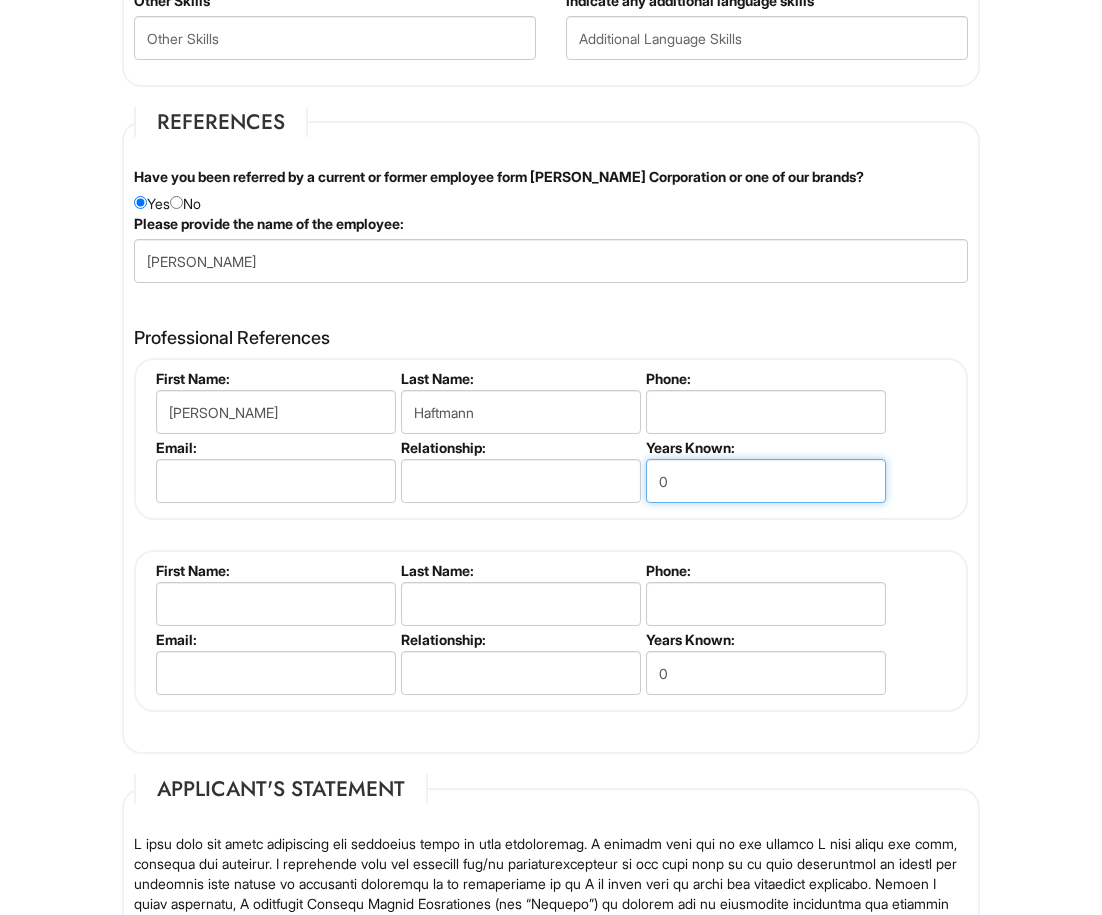 click on "0" at bounding box center [766, 481] 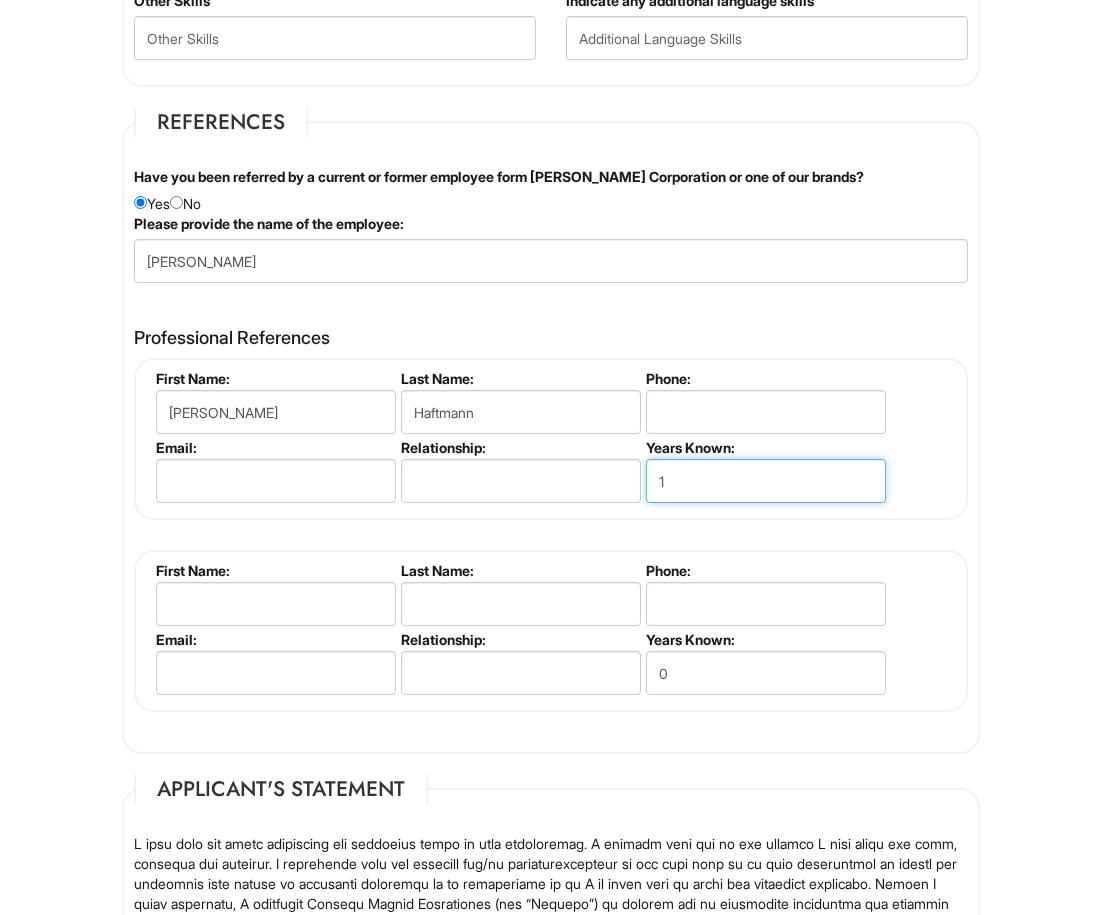 type on "1" 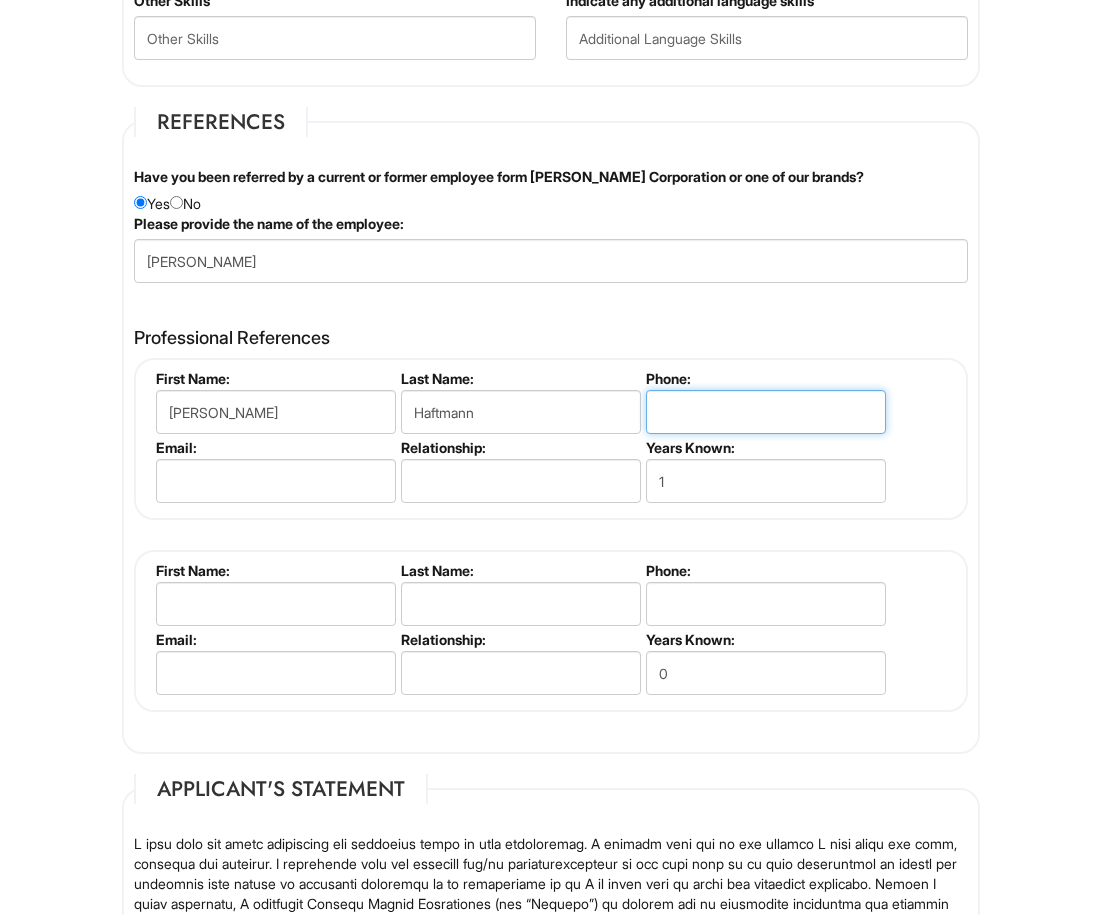 click at bounding box center [766, 412] 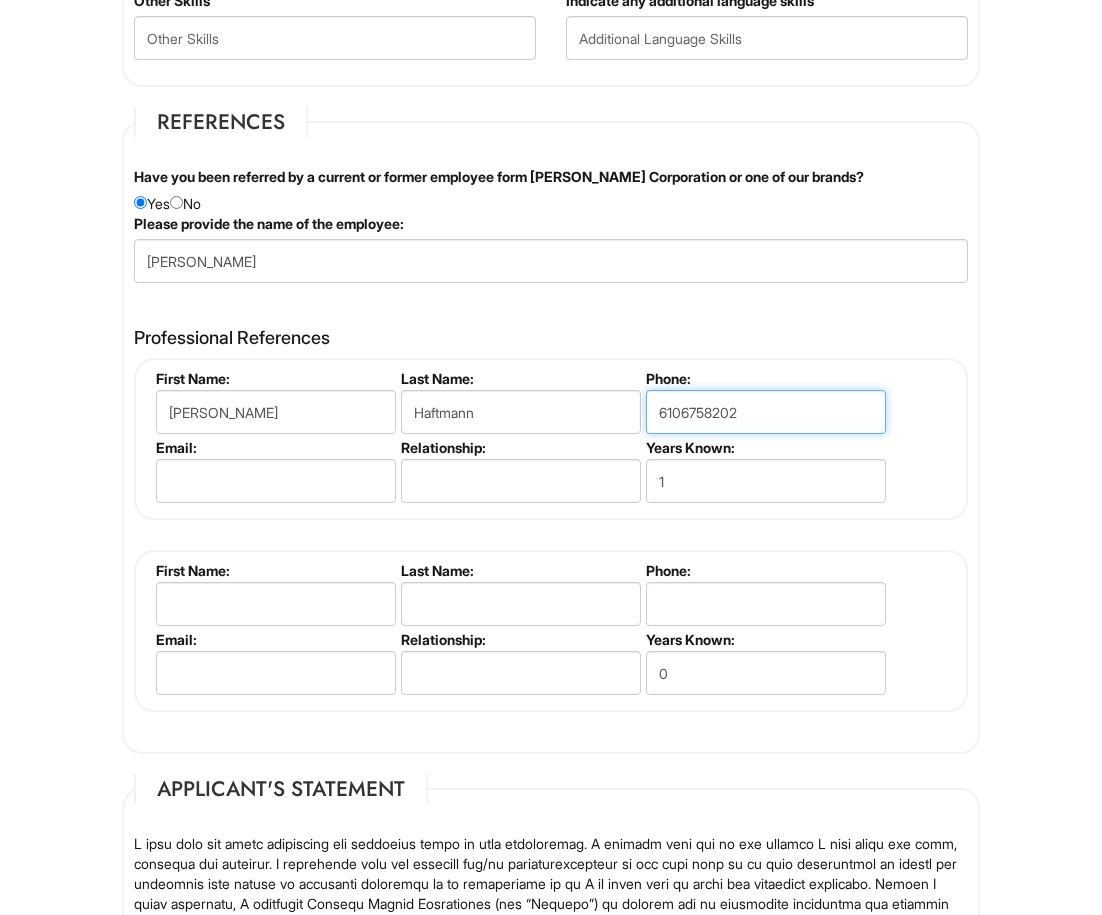 type on "6106758202" 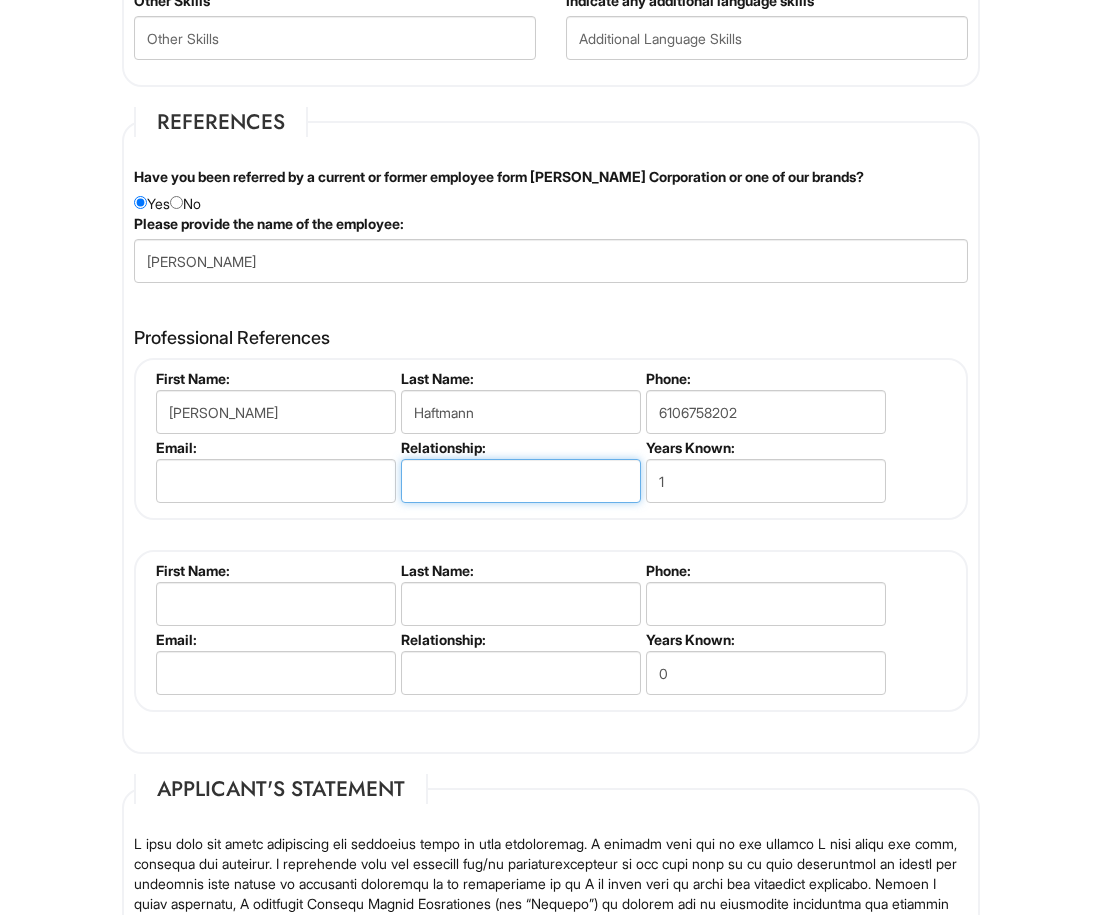 click at bounding box center (521, 481) 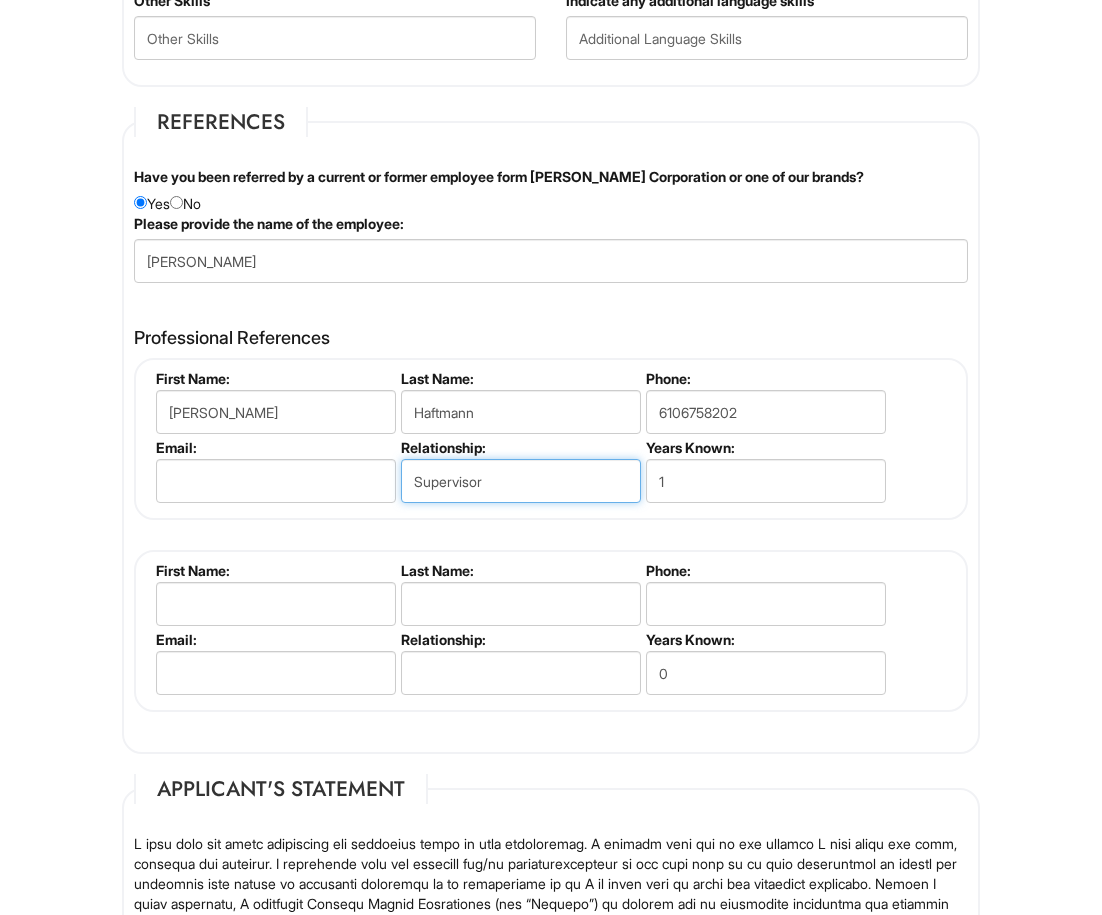 type on "Supervisor" 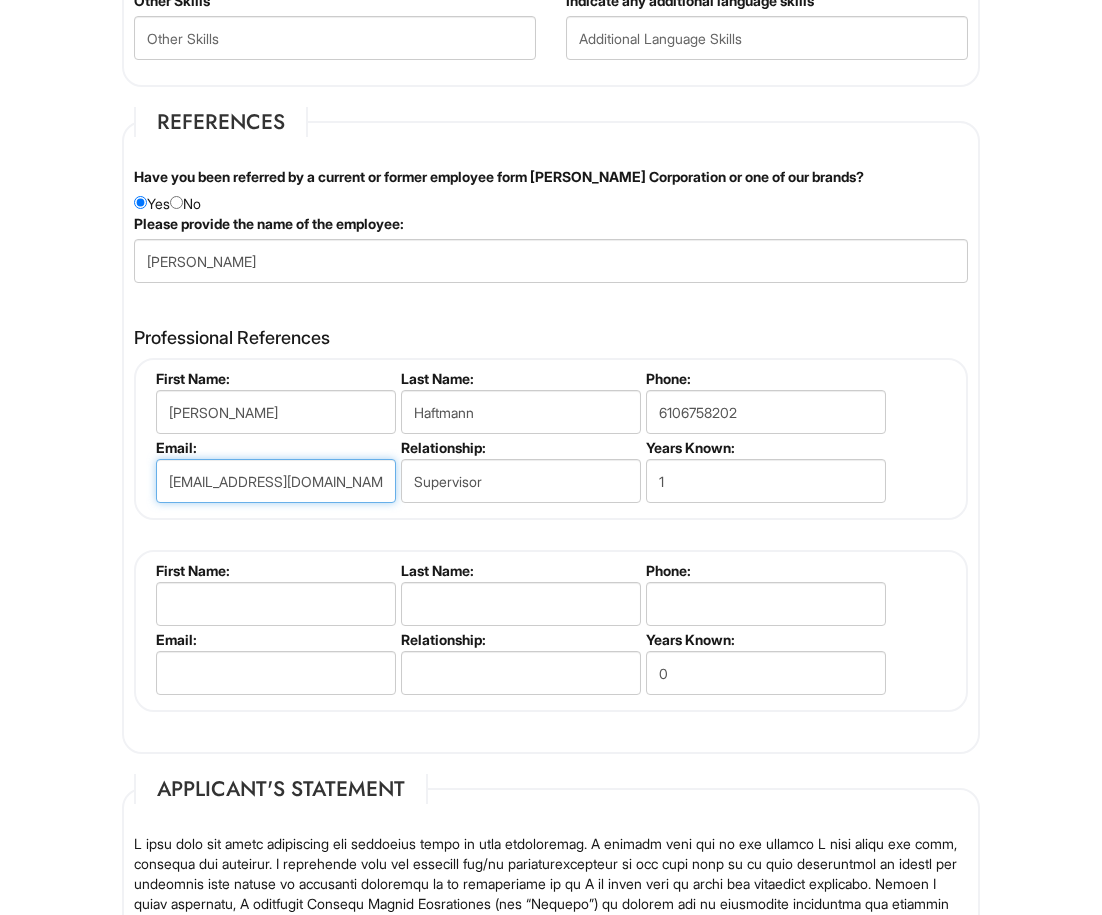 type on "stephaf96@gmail.com" 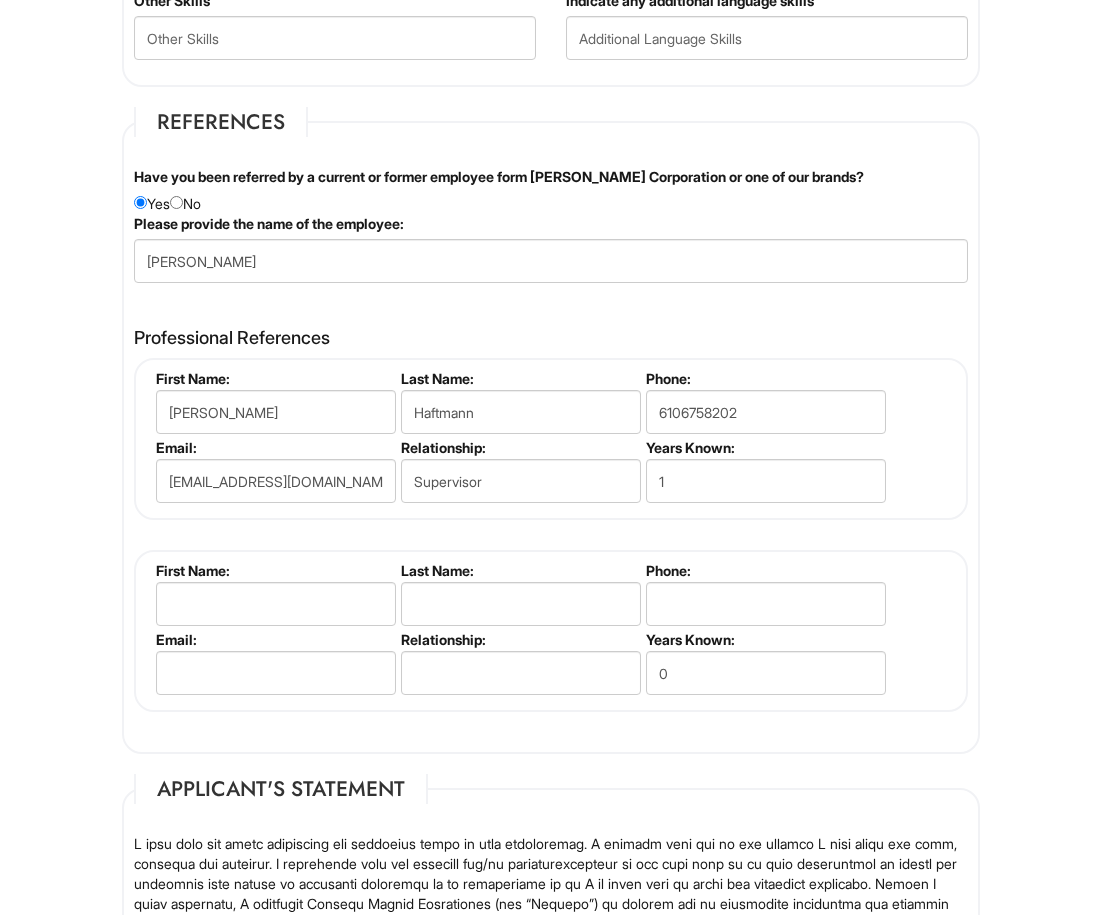 click on "Stephanie Haftmann
First Name:
Stephanie
Last Name:
Haftmann
Phone:
6106758202
Email:
stephaf96@gmail.com
Relationship:
Supervisor
Years Known:
1
Please complete this section.
First Name:
Last Name:
Phone:
Email:
Relationship:
Years Known:
0" at bounding box center [551, 535] 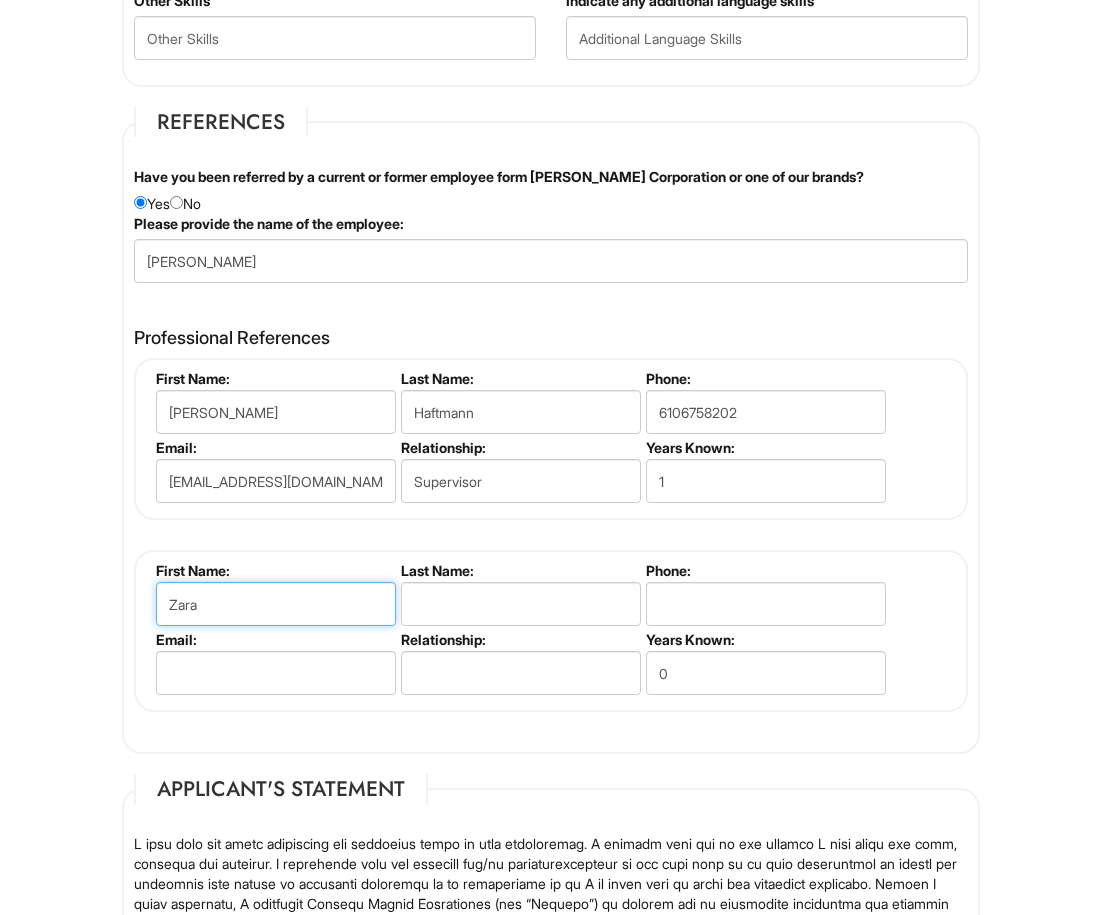 type on "Zara" 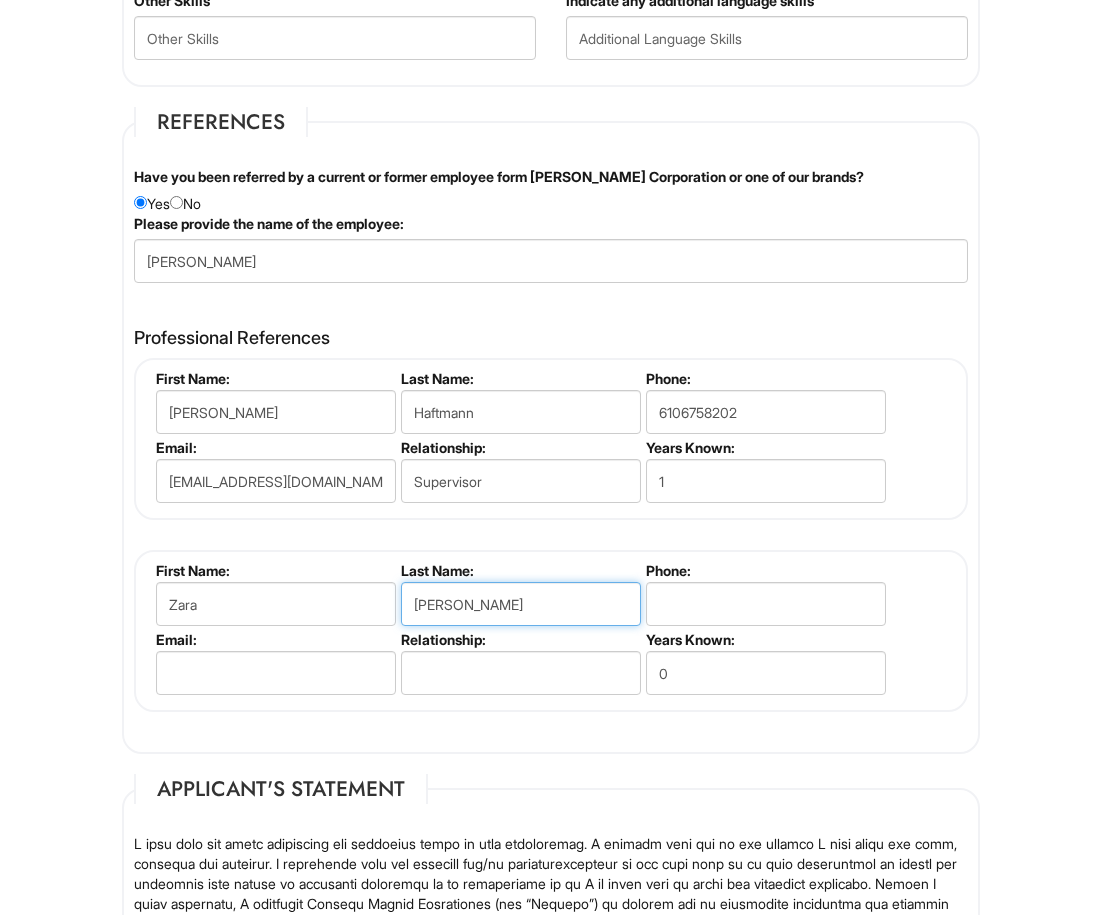 type on "Zaman" 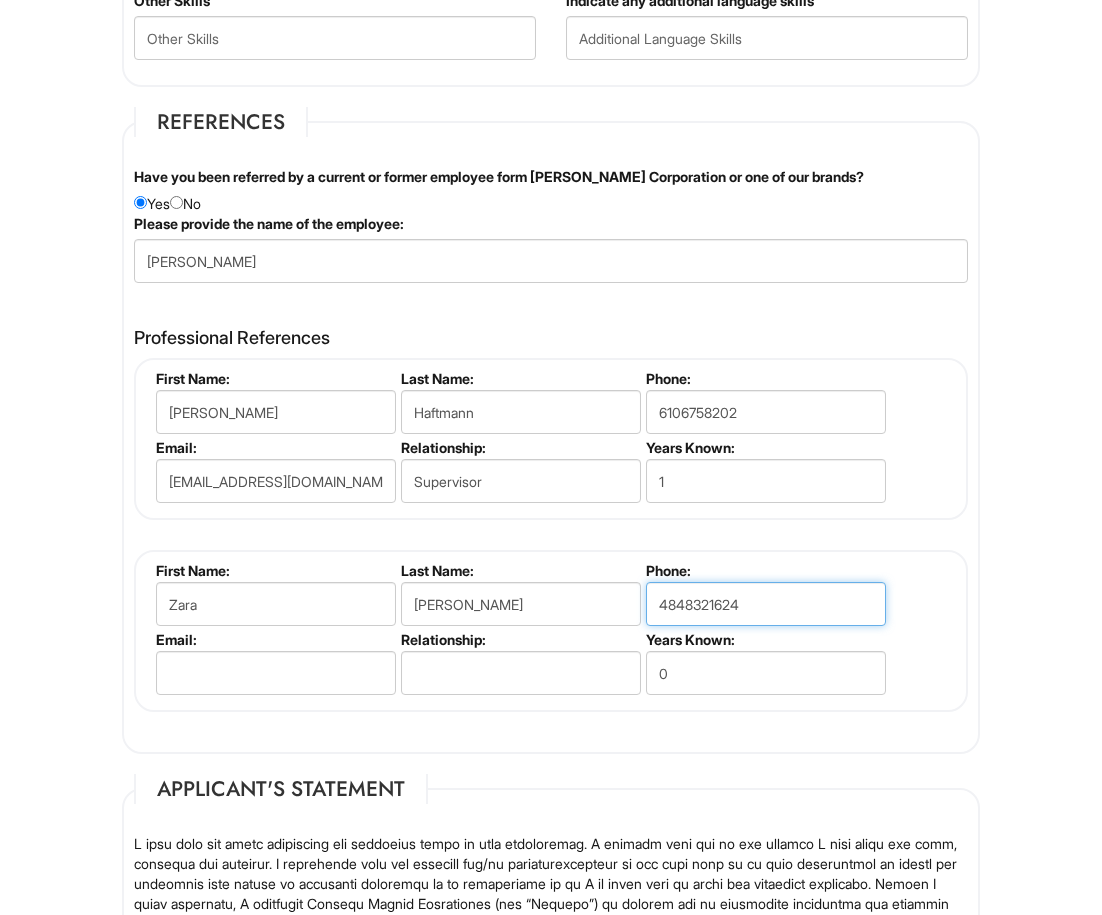 type on "4848321624" 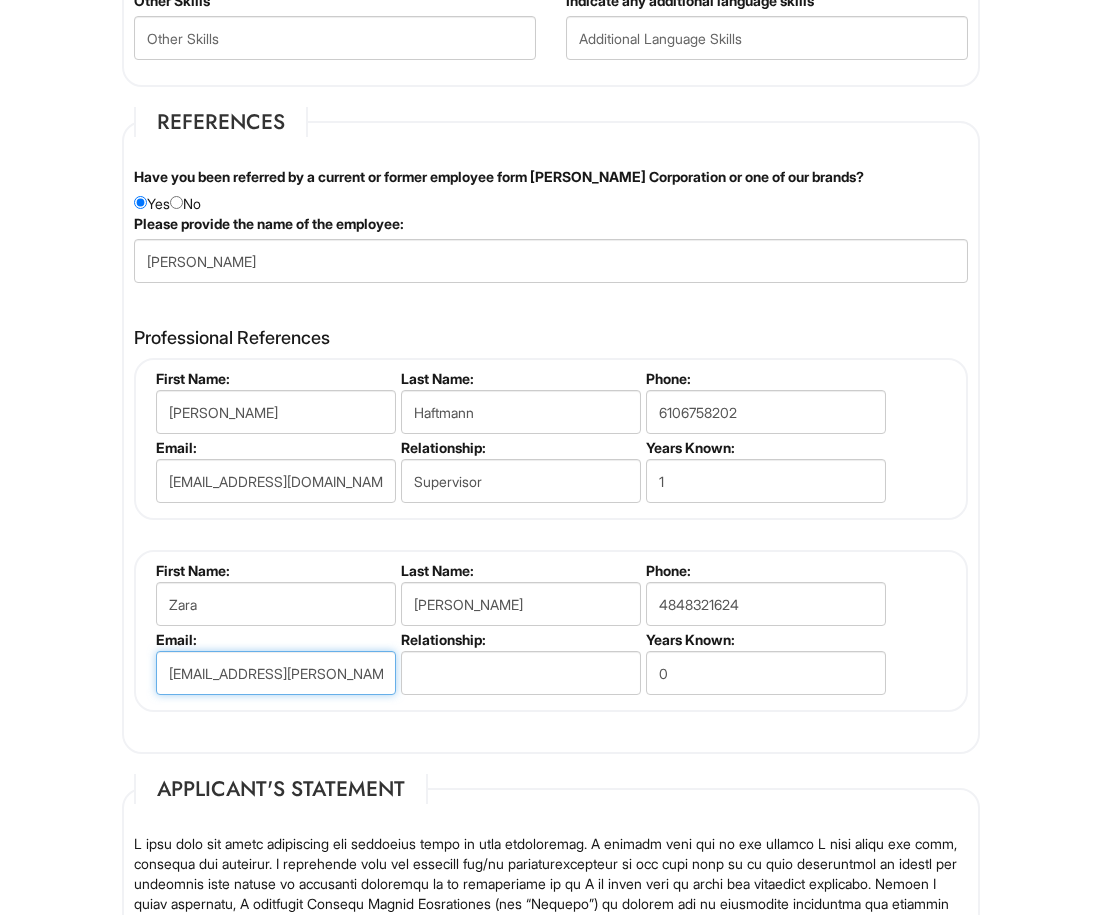 type on "zara@bibhu.com" 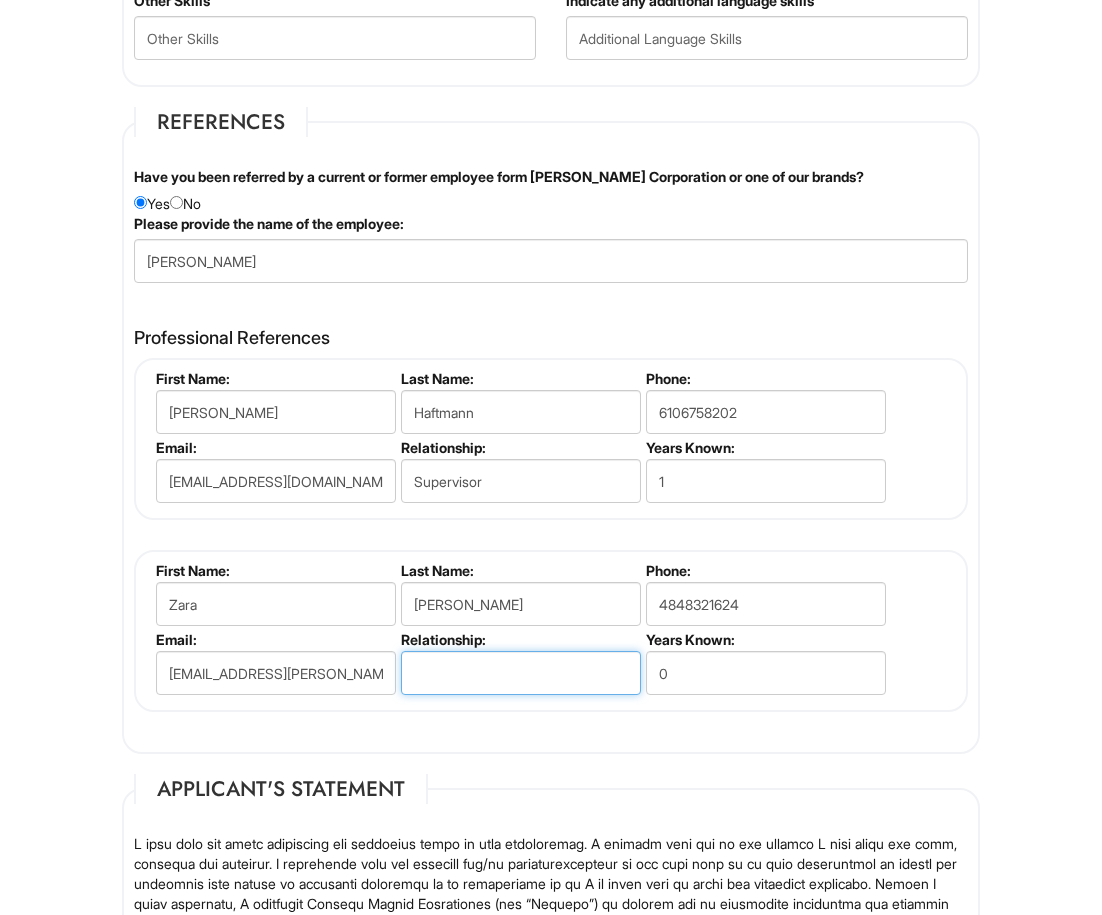 click at bounding box center [521, 673] 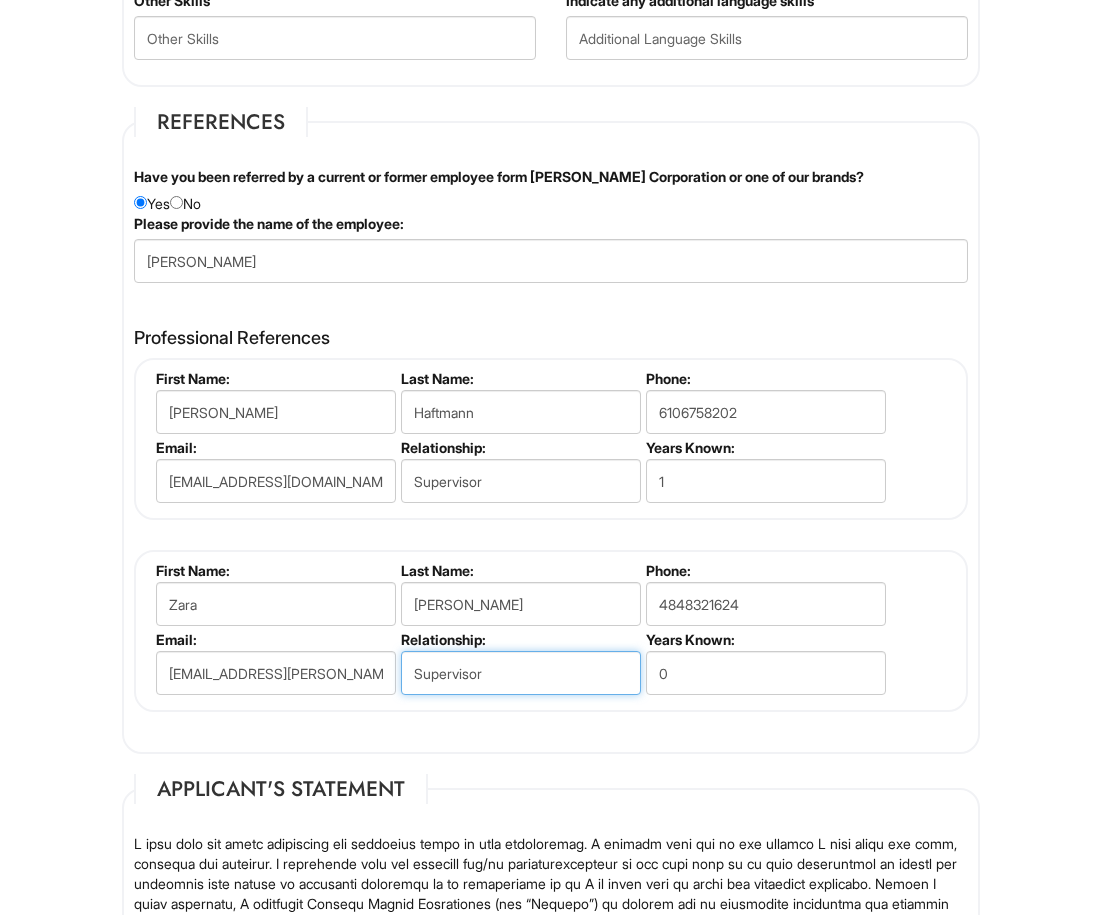 type on "Supervisor" 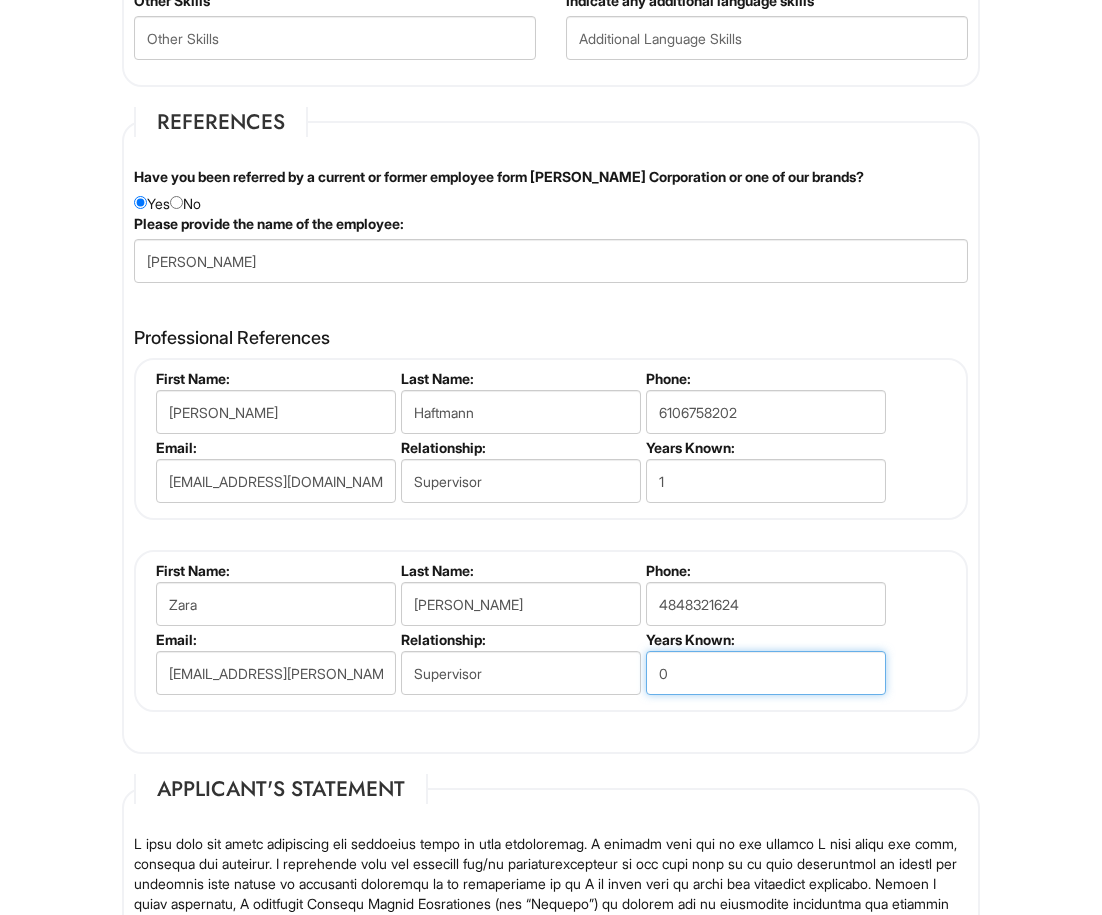 click on "0" at bounding box center (766, 673) 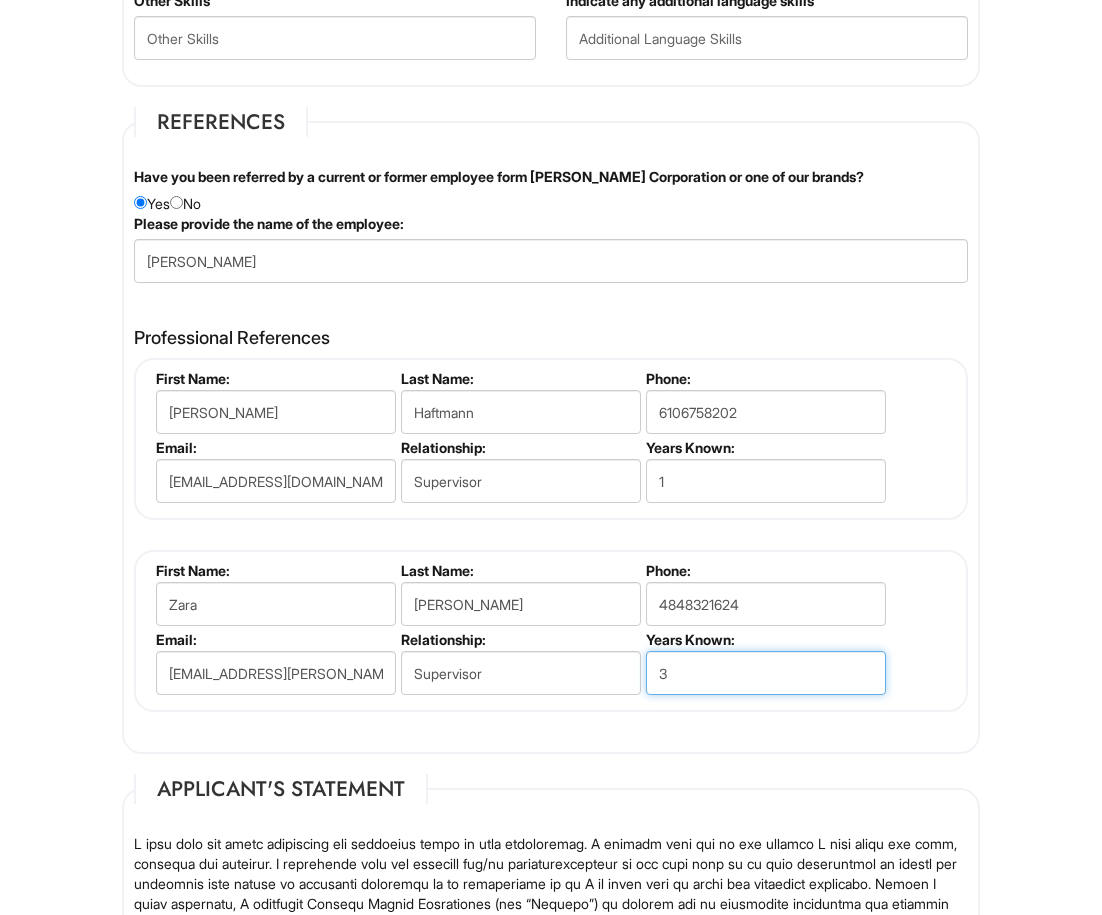 type on "3" 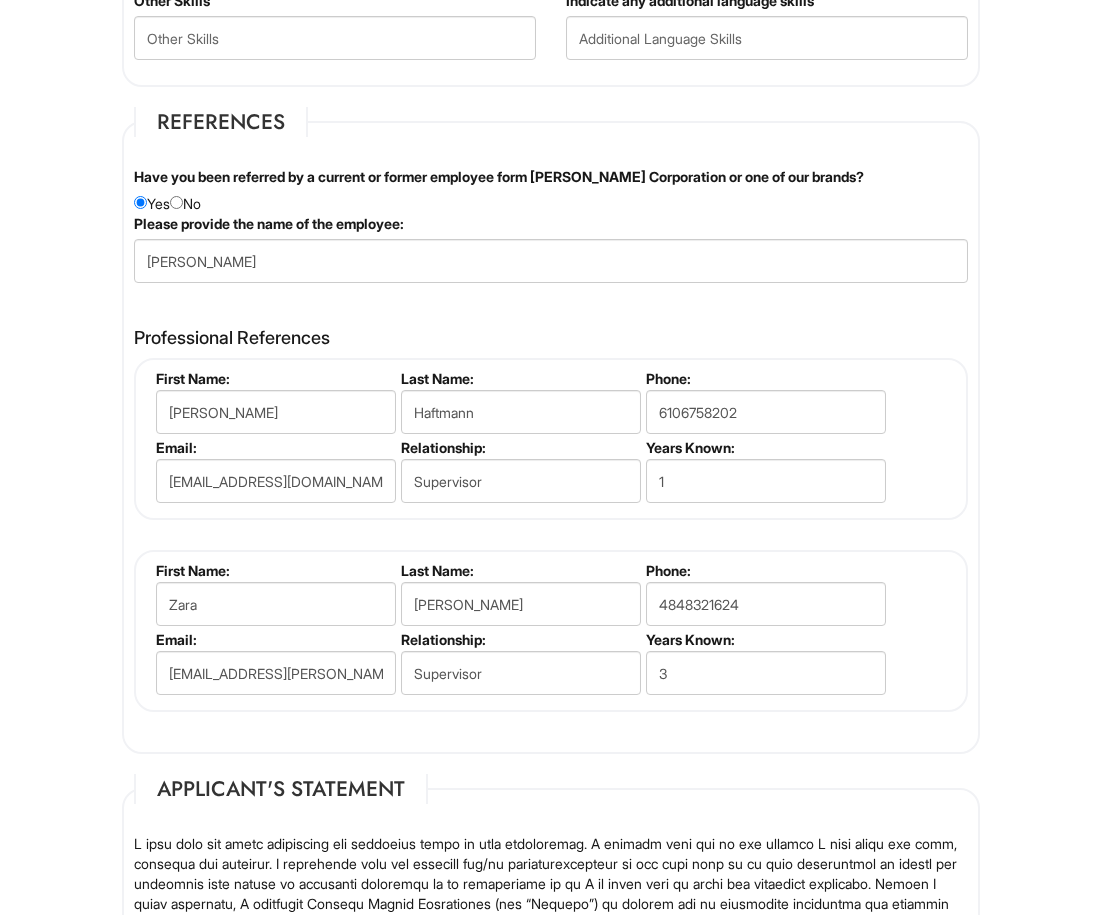 click on "First Name:
Zara
Last Name:
Zaman
Phone:
4848321624
Email:
zara@bibhu.com
Relationship:
Supervisor
Years Known:
3" at bounding box center (551, 631) 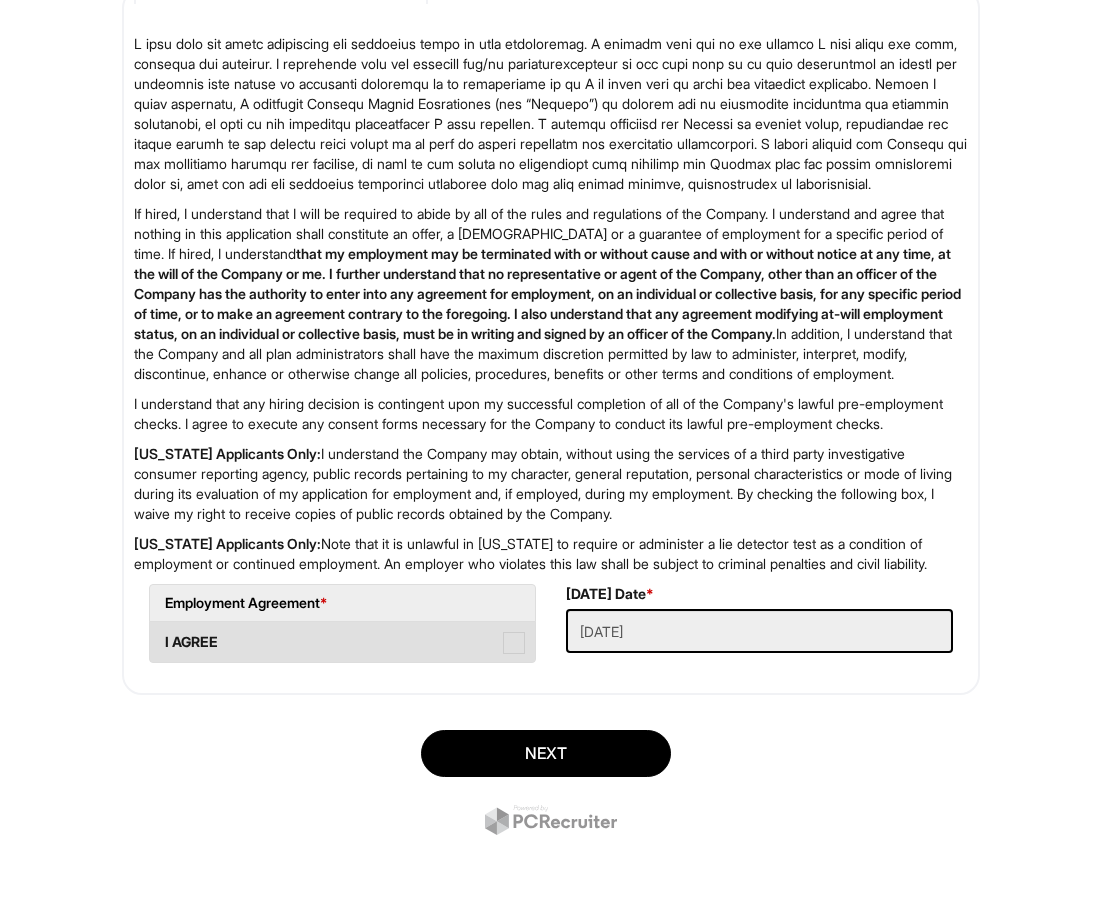 scroll, scrollTop: 3287, scrollLeft: 0, axis: vertical 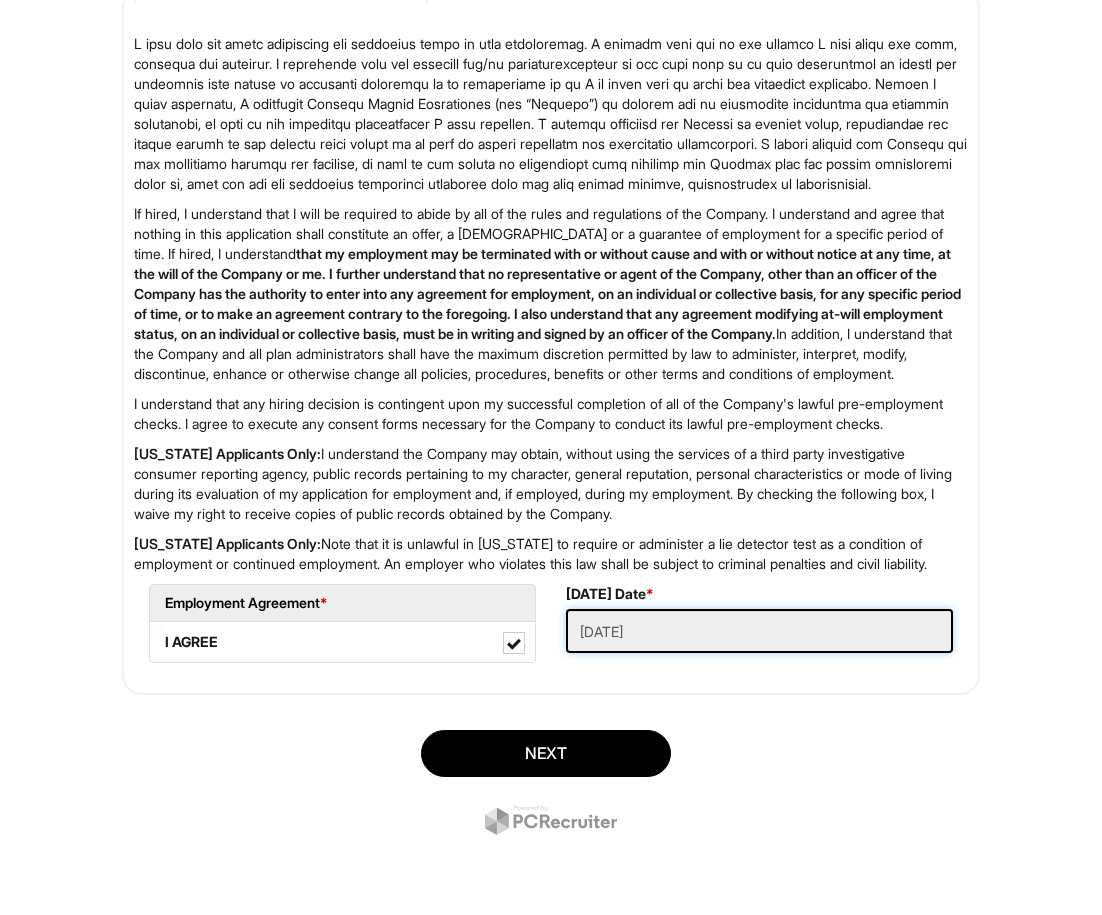 click on "07/10/2025" at bounding box center [759, 631] 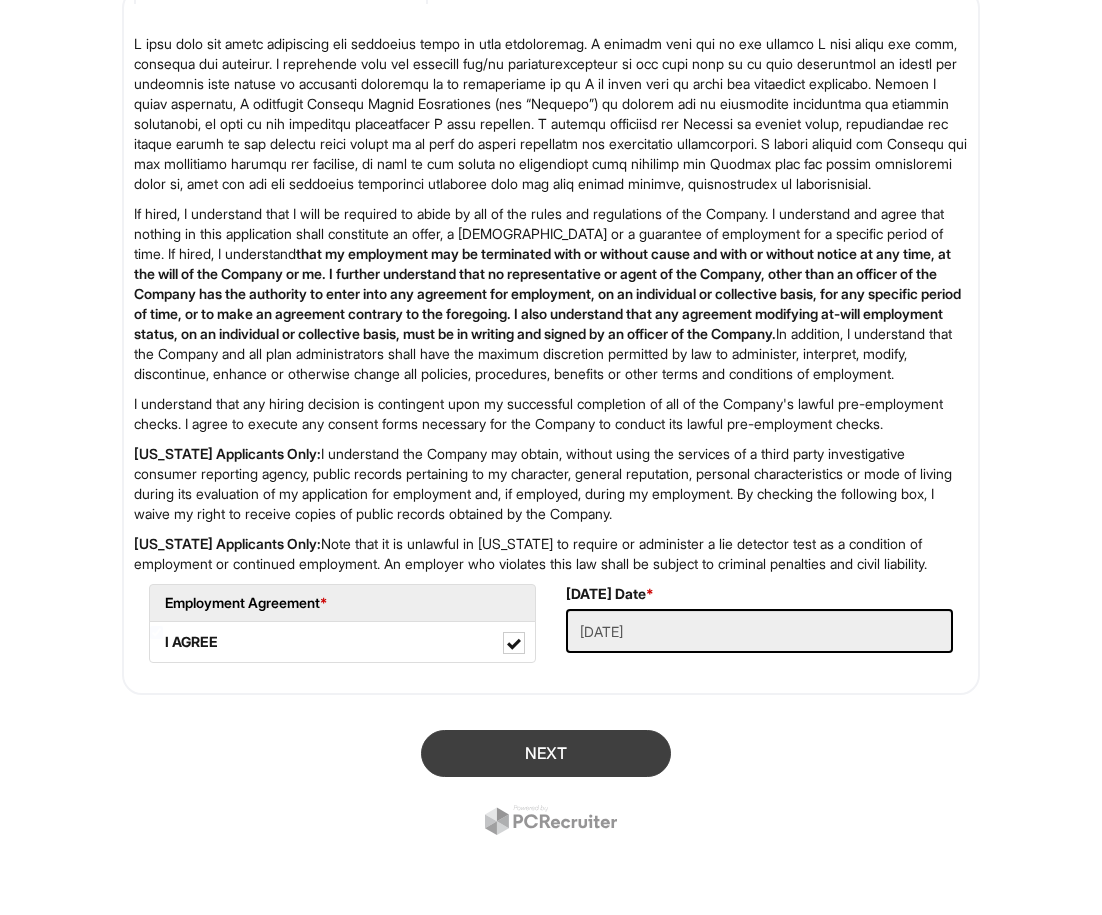 click on "Next" at bounding box center [546, 753] 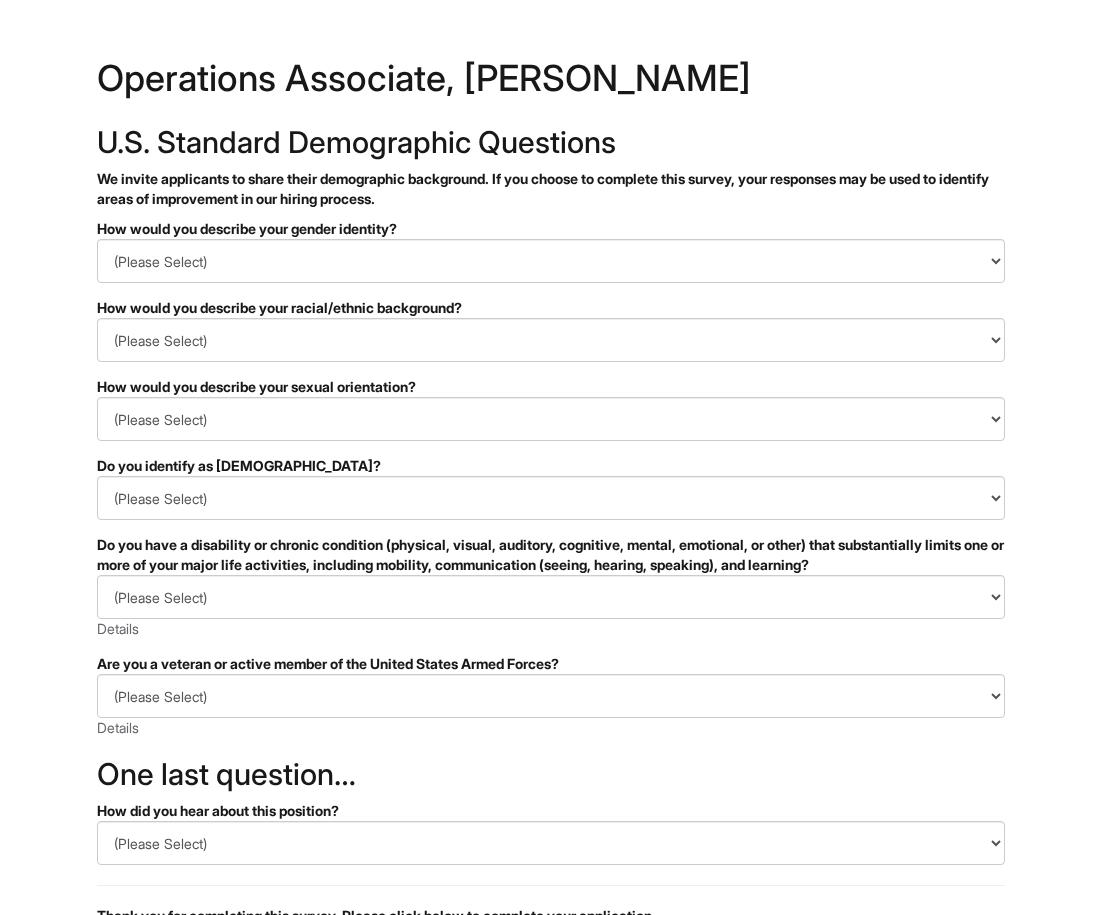 scroll, scrollTop: 0, scrollLeft: 0, axis: both 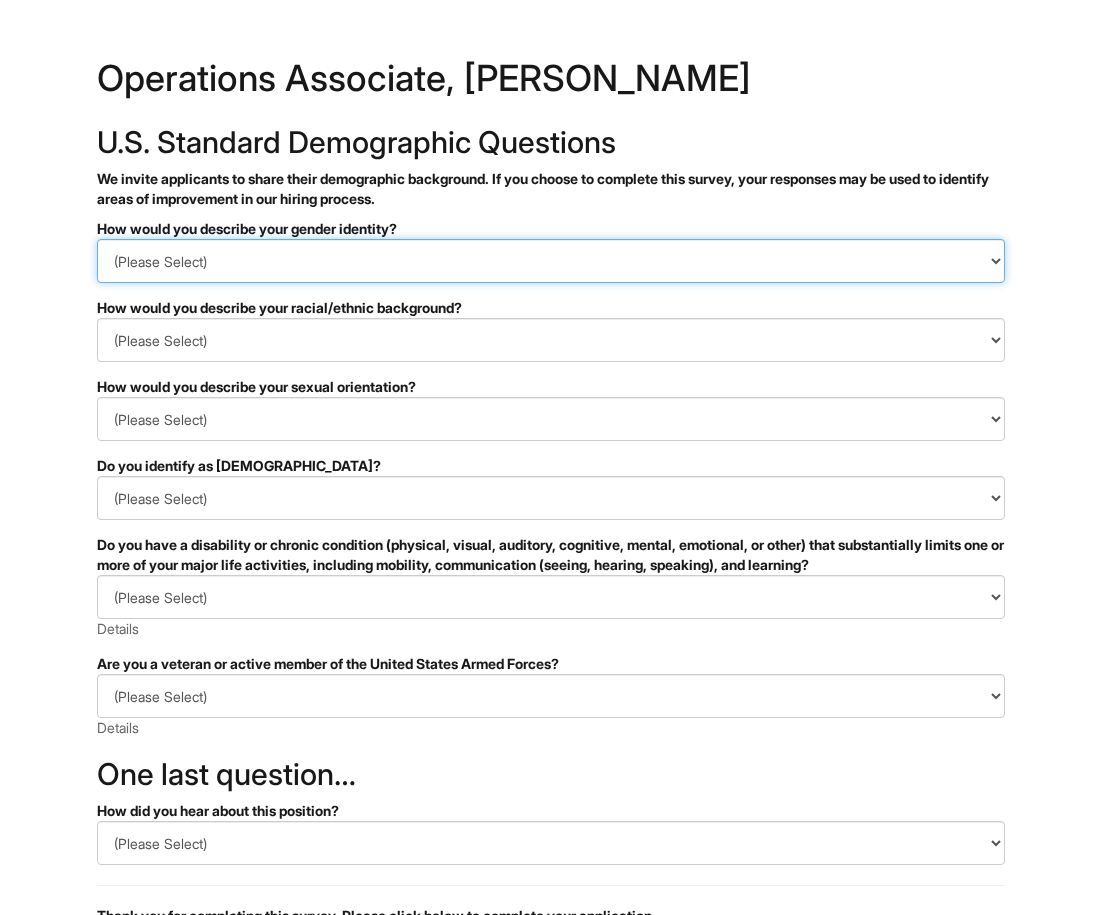 select on "Woman" 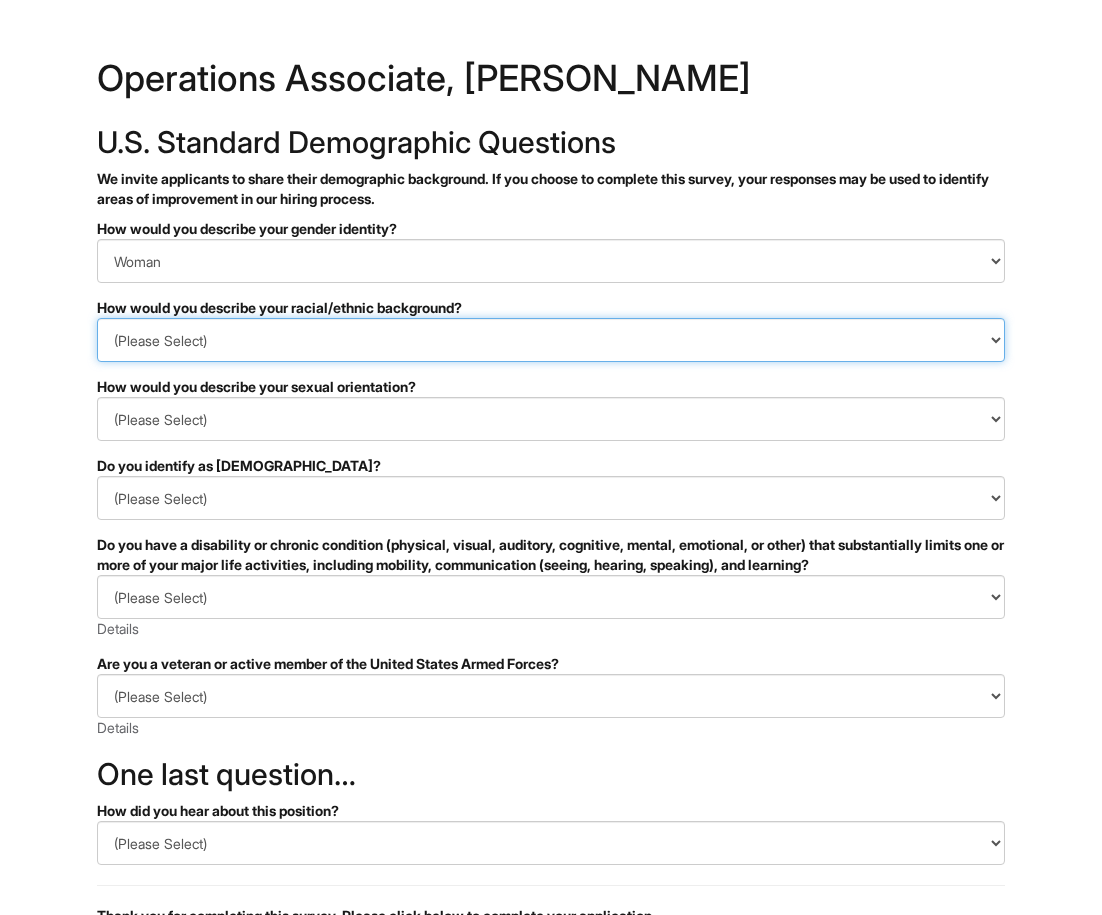 select on "White or European" 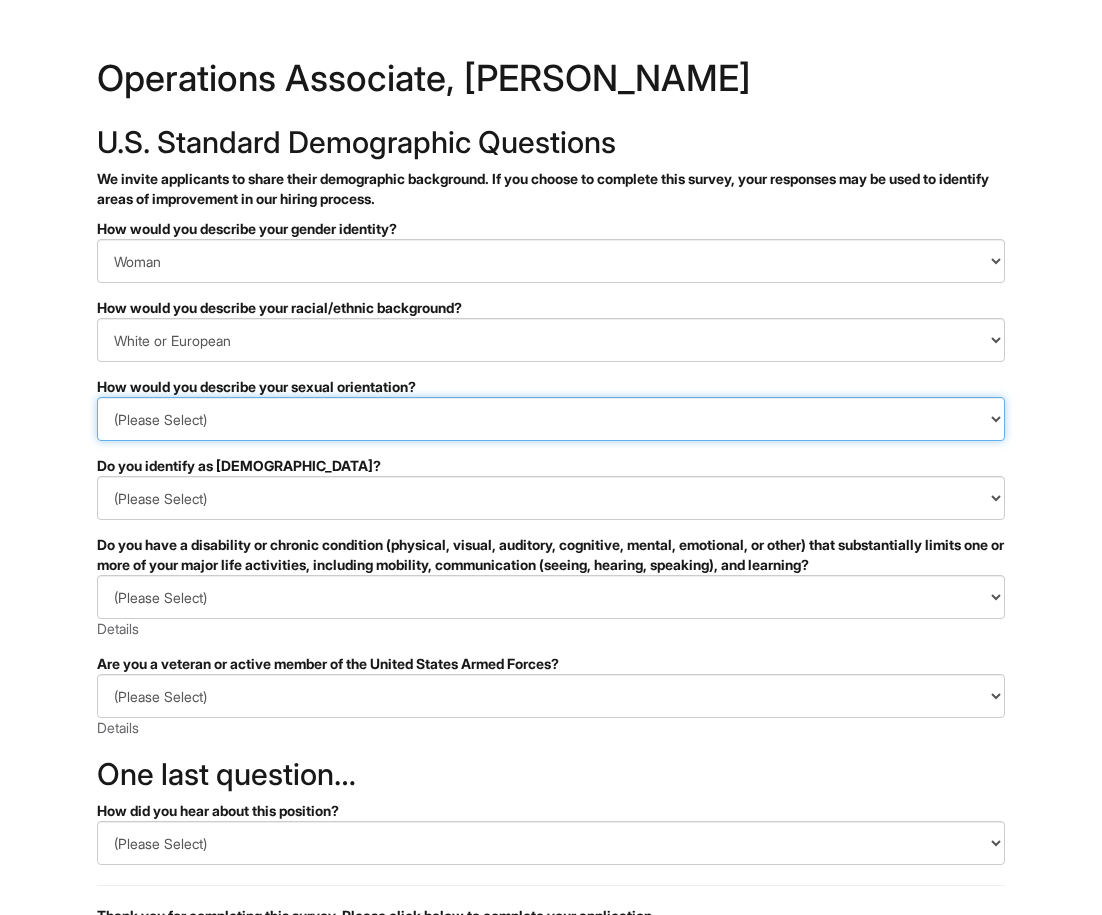 select on "[DEMOGRAPHIC_DATA]" 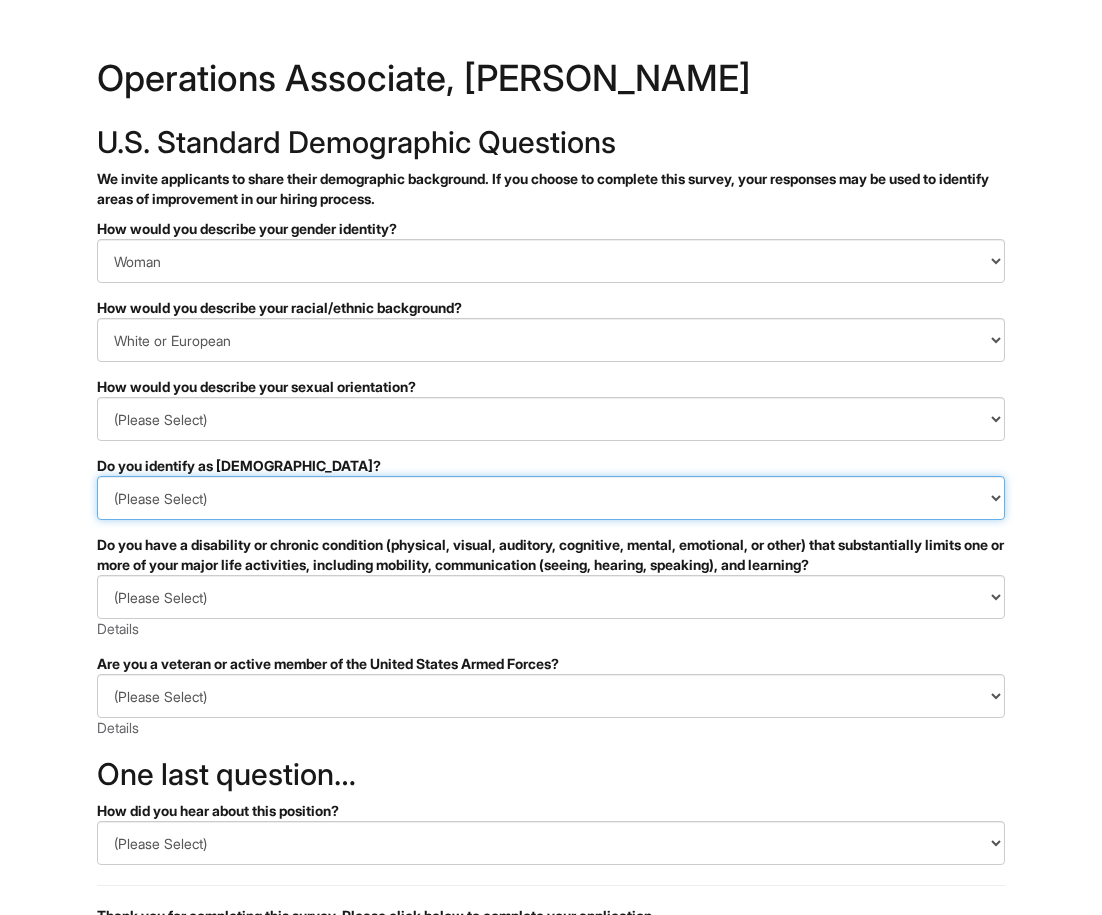 select on "No" 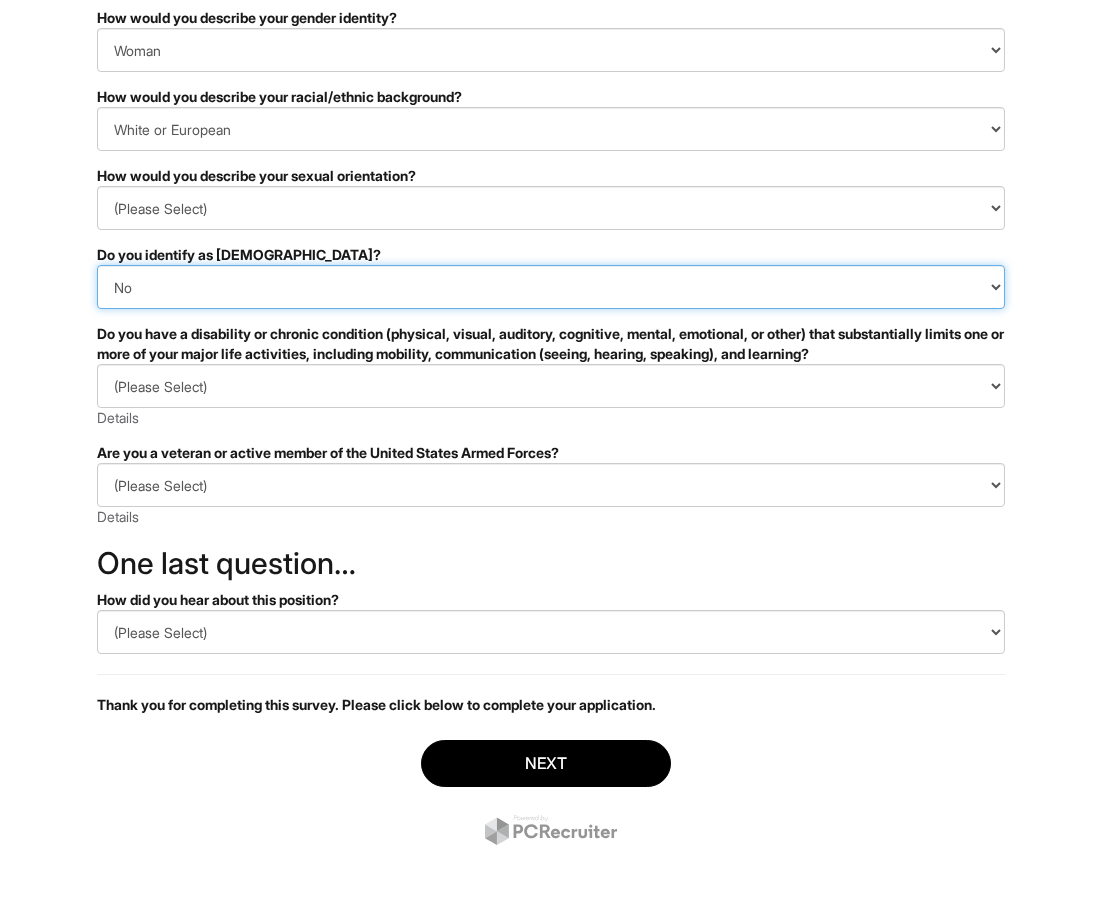 scroll, scrollTop: 211, scrollLeft: 0, axis: vertical 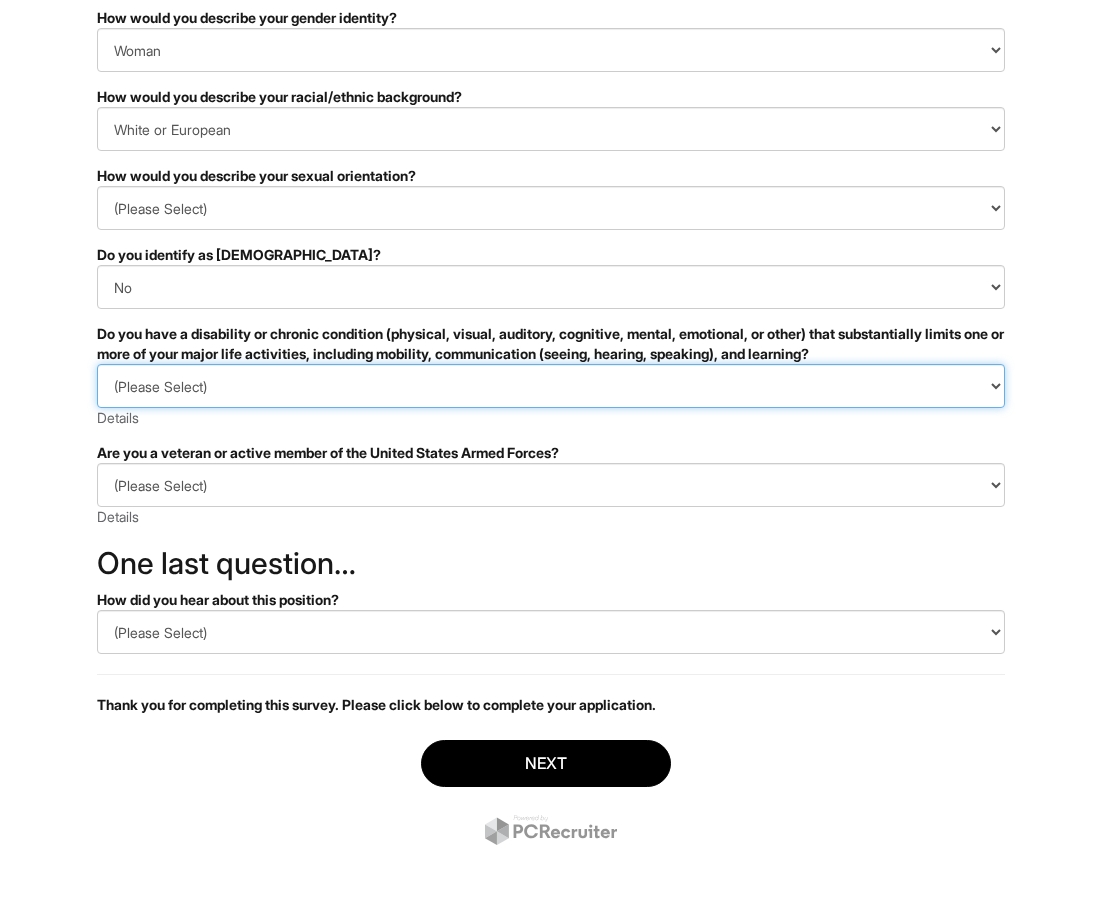 select on "NO, I DON'T HAVE A DISABILITY" 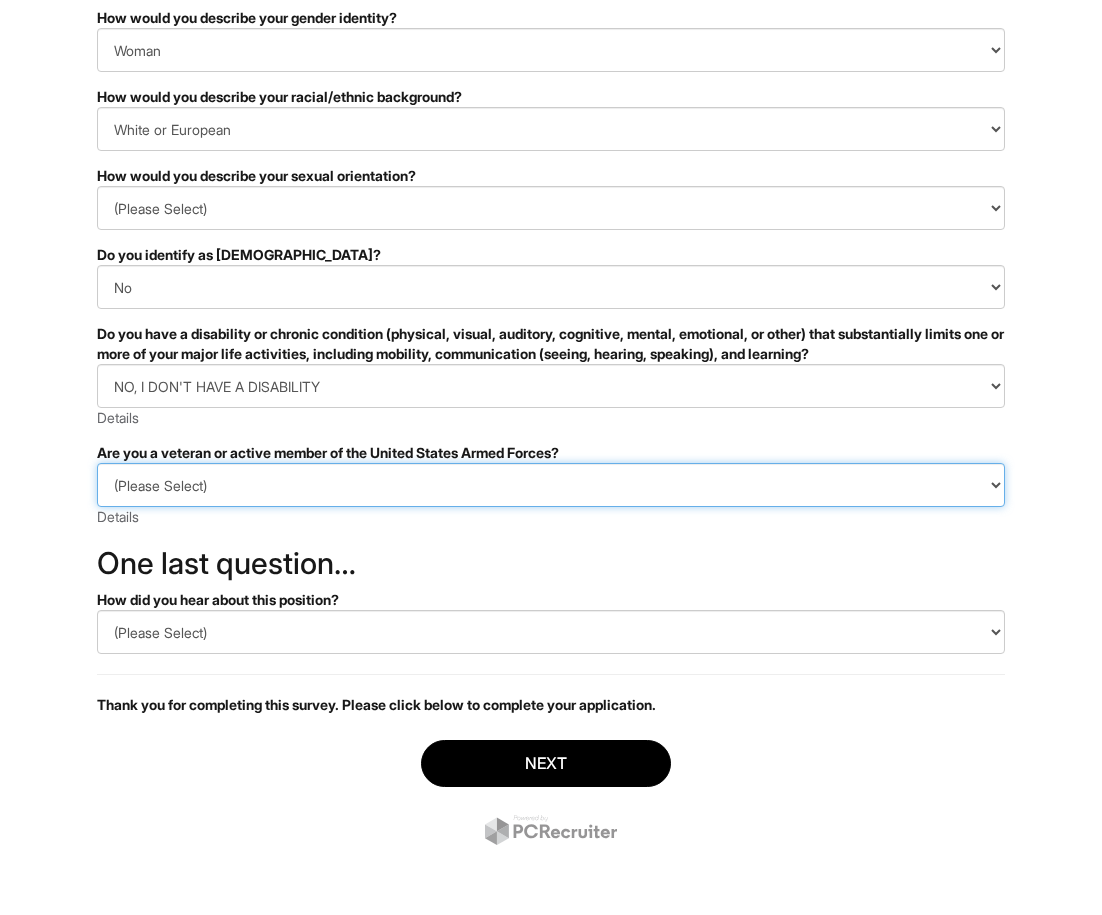 select on "I AM NOT A PROTECTED VETERAN" 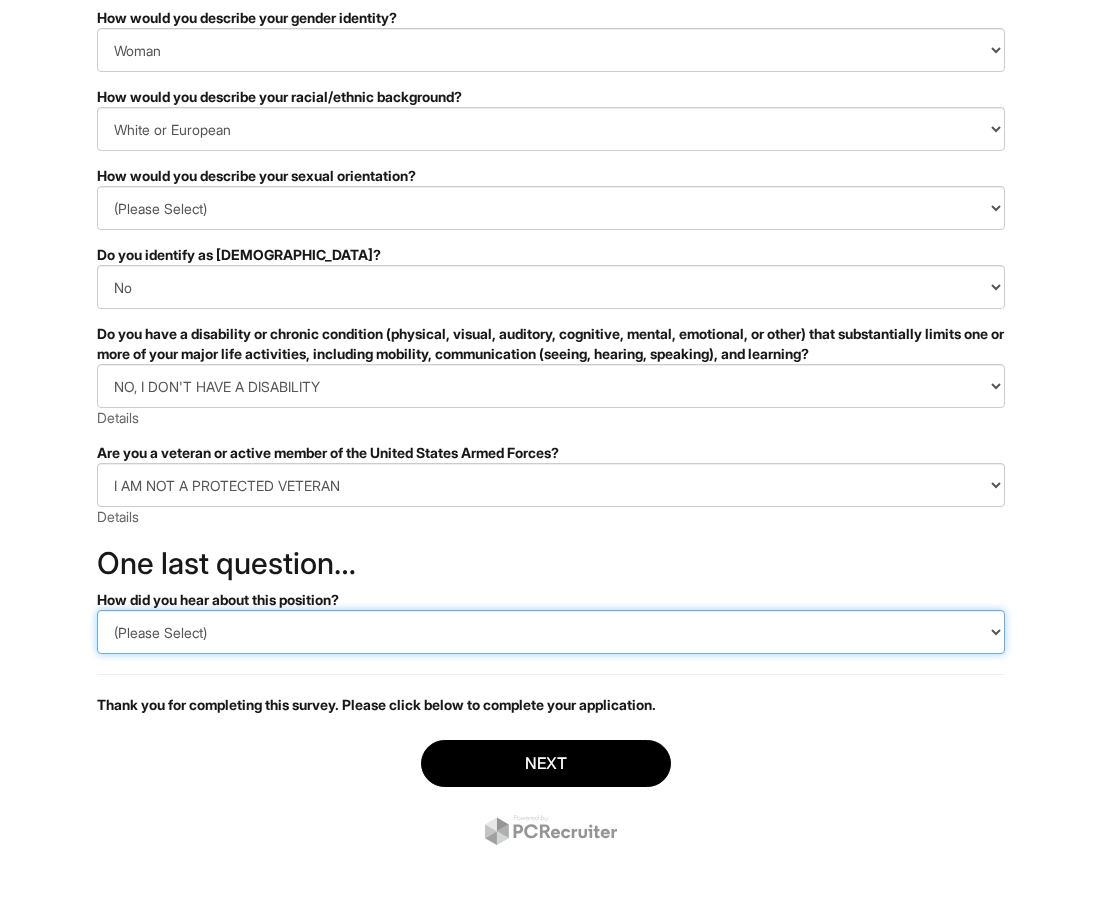 select on "LinkedIn" 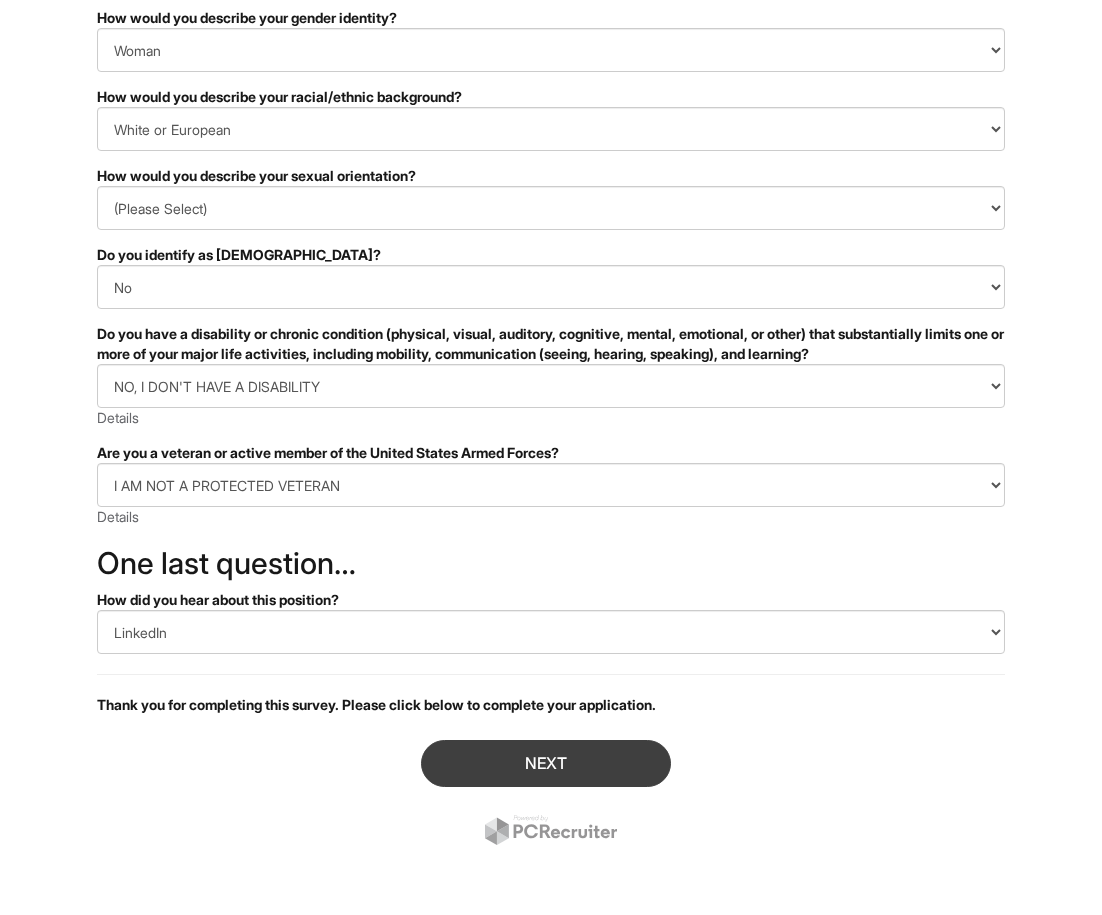 click on "Next" at bounding box center (546, 763) 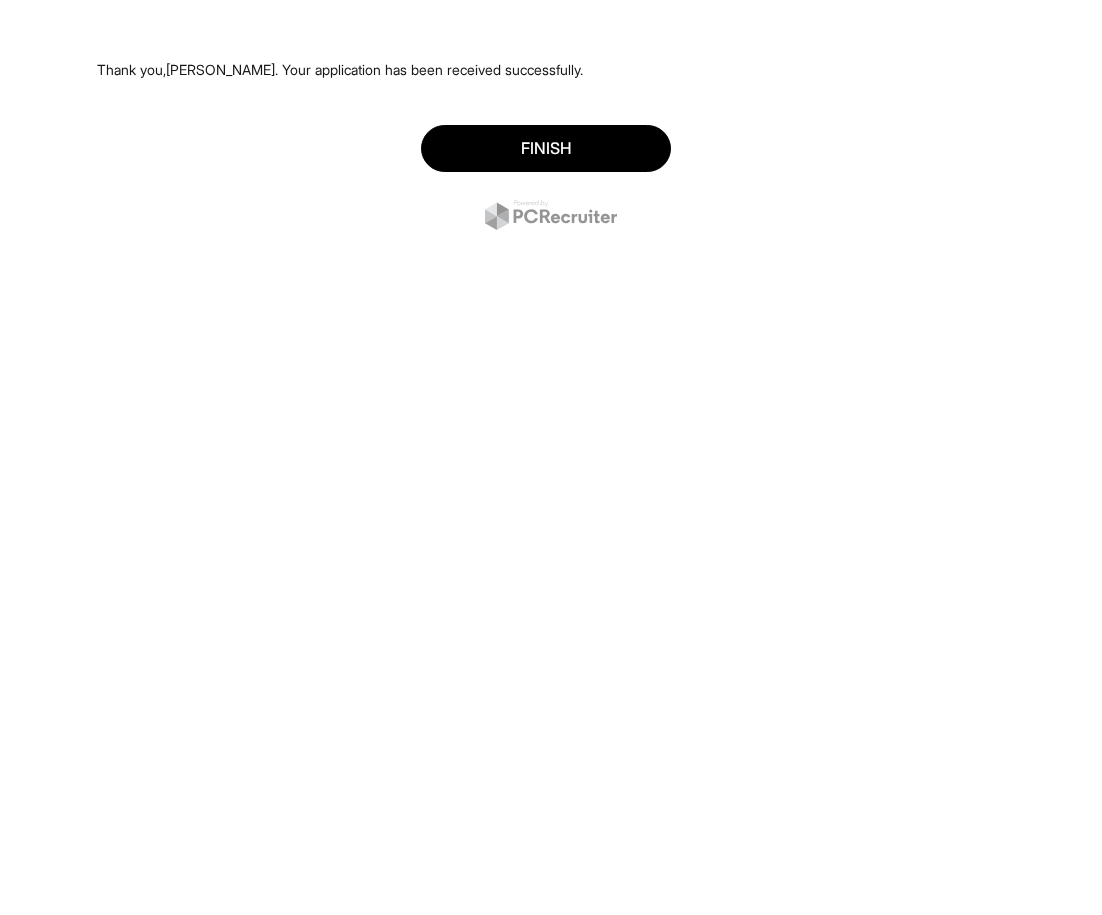 scroll, scrollTop: 0, scrollLeft: 0, axis: both 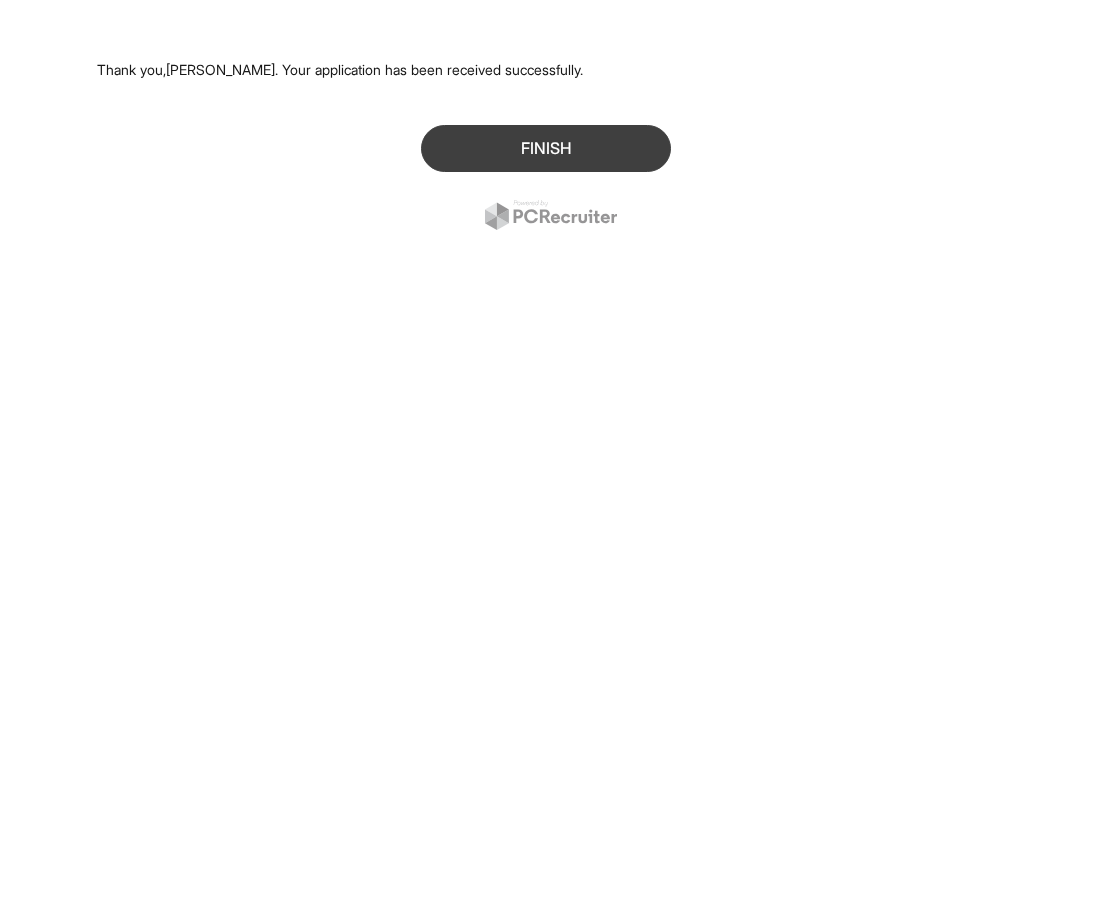 click on "Finish" at bounding box center [546, 148] 